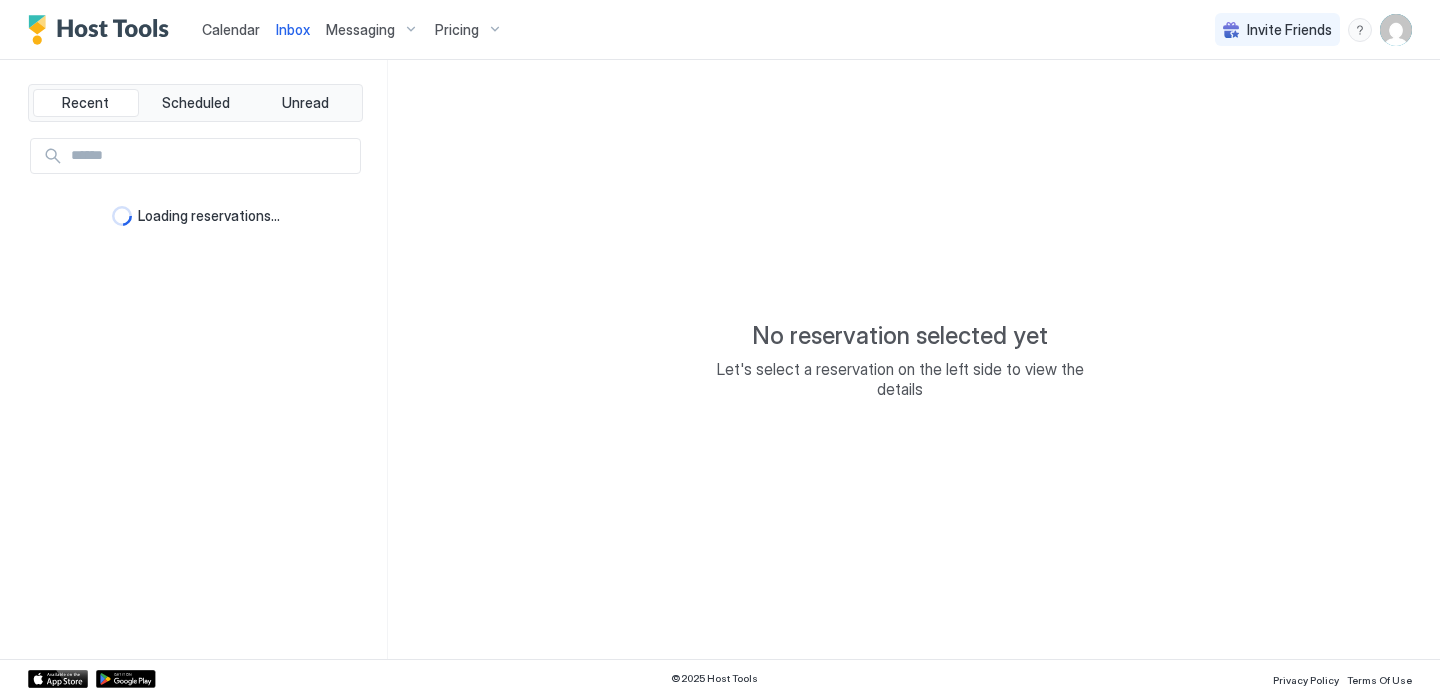 scroll, scrollTop: 0, scrollLeft: 0, axis: both 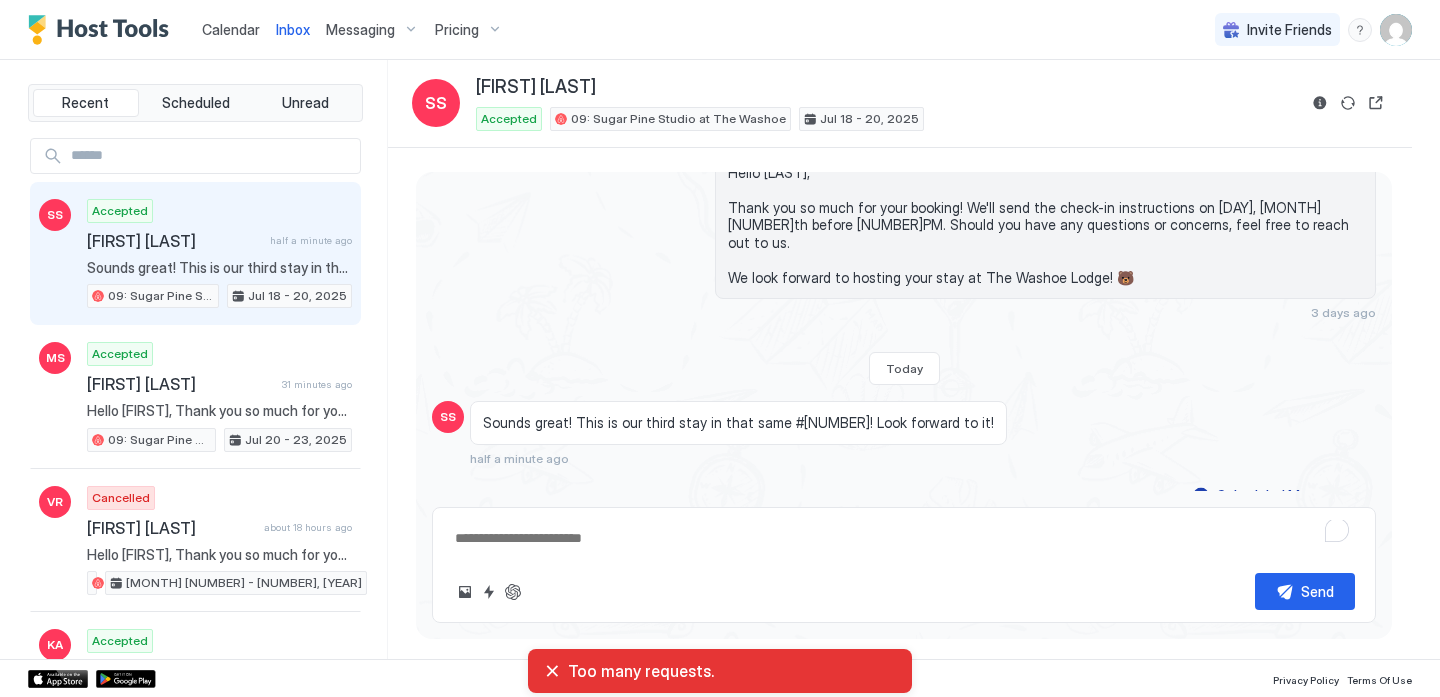 click at bounding box center (904, 538) 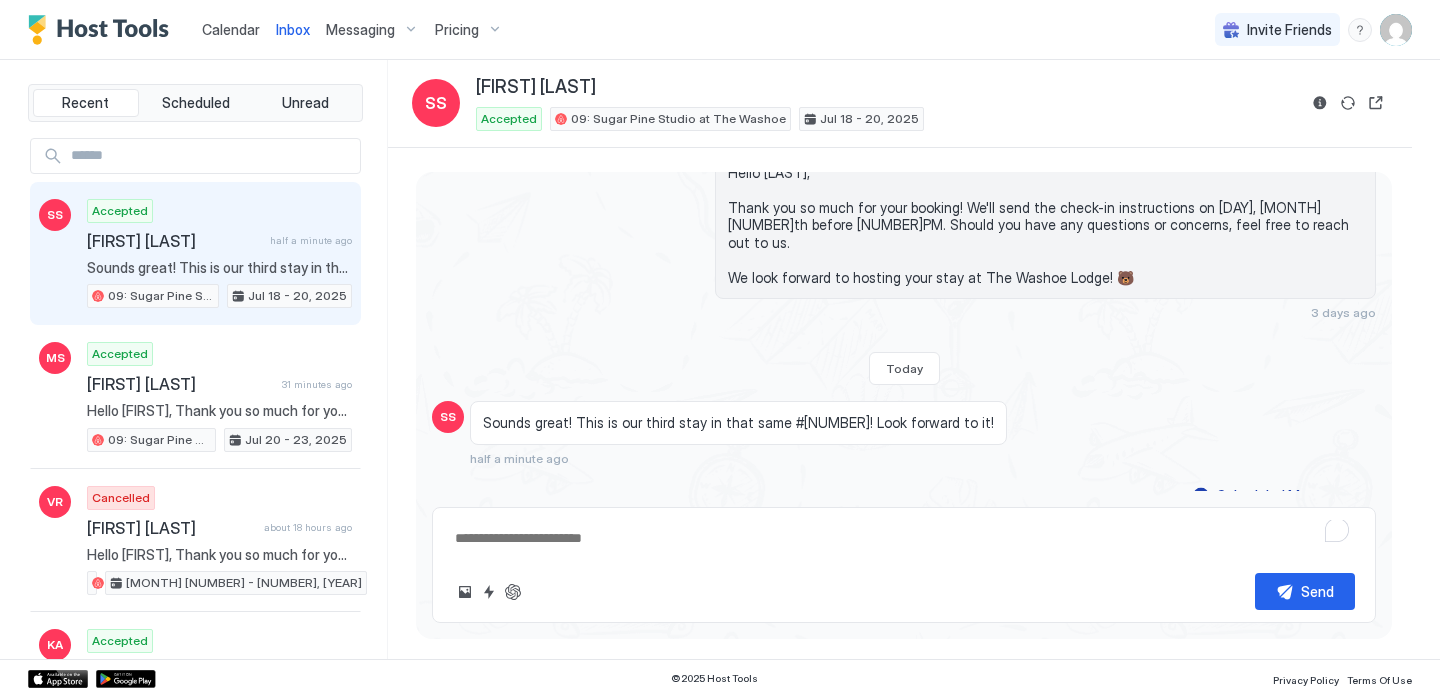 type on "*" 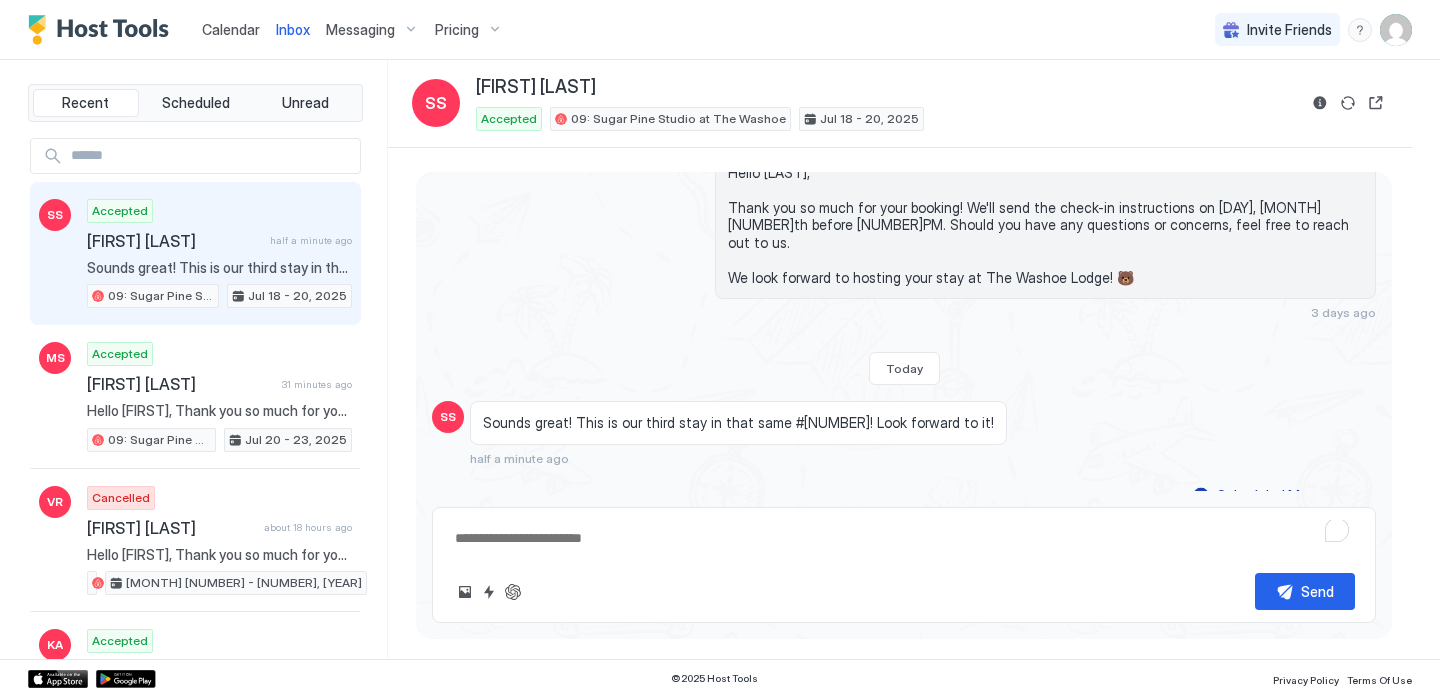type on "*" 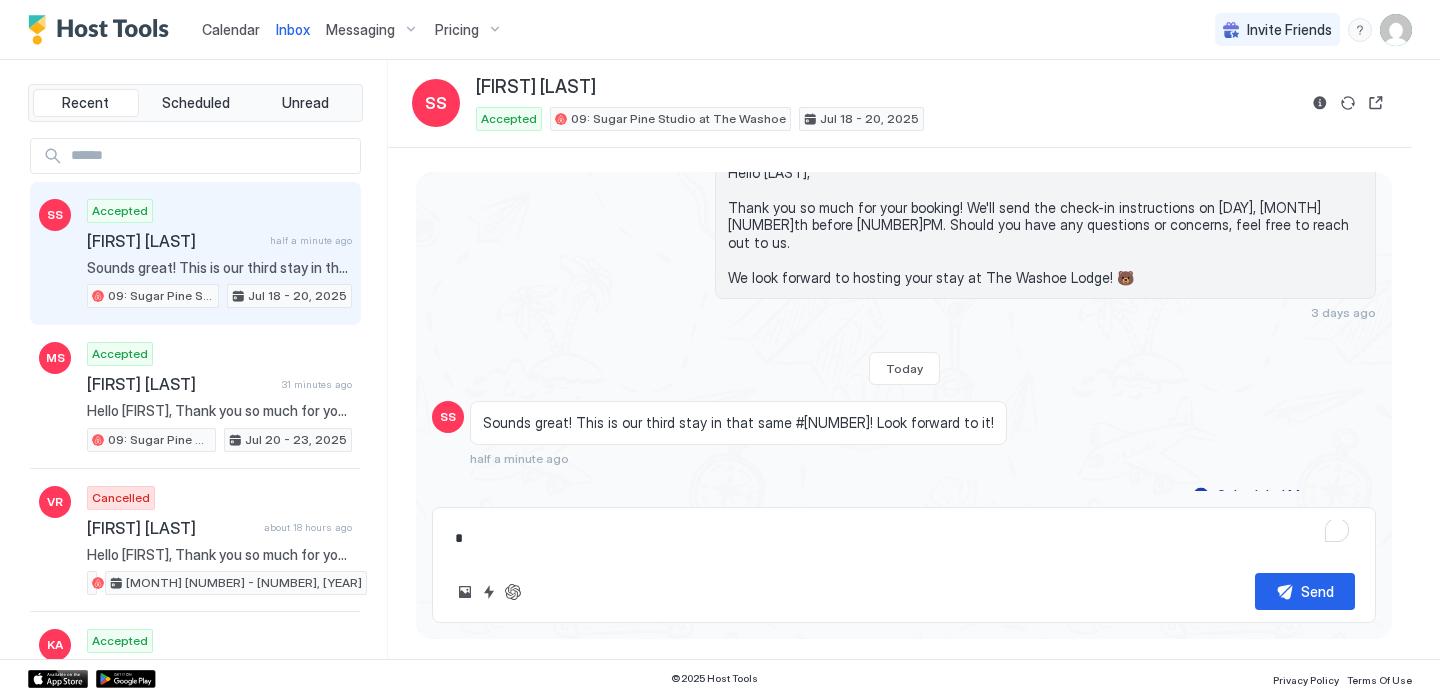 type on "*" 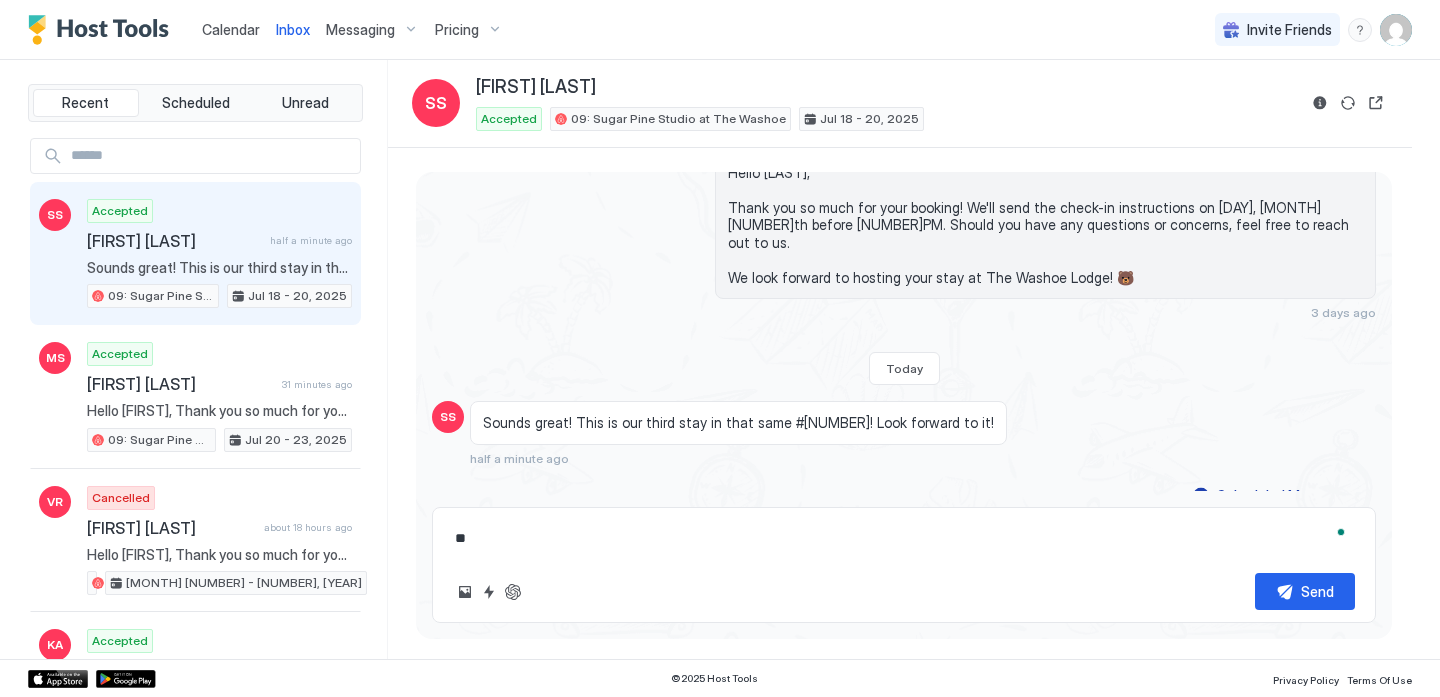 type on "*" 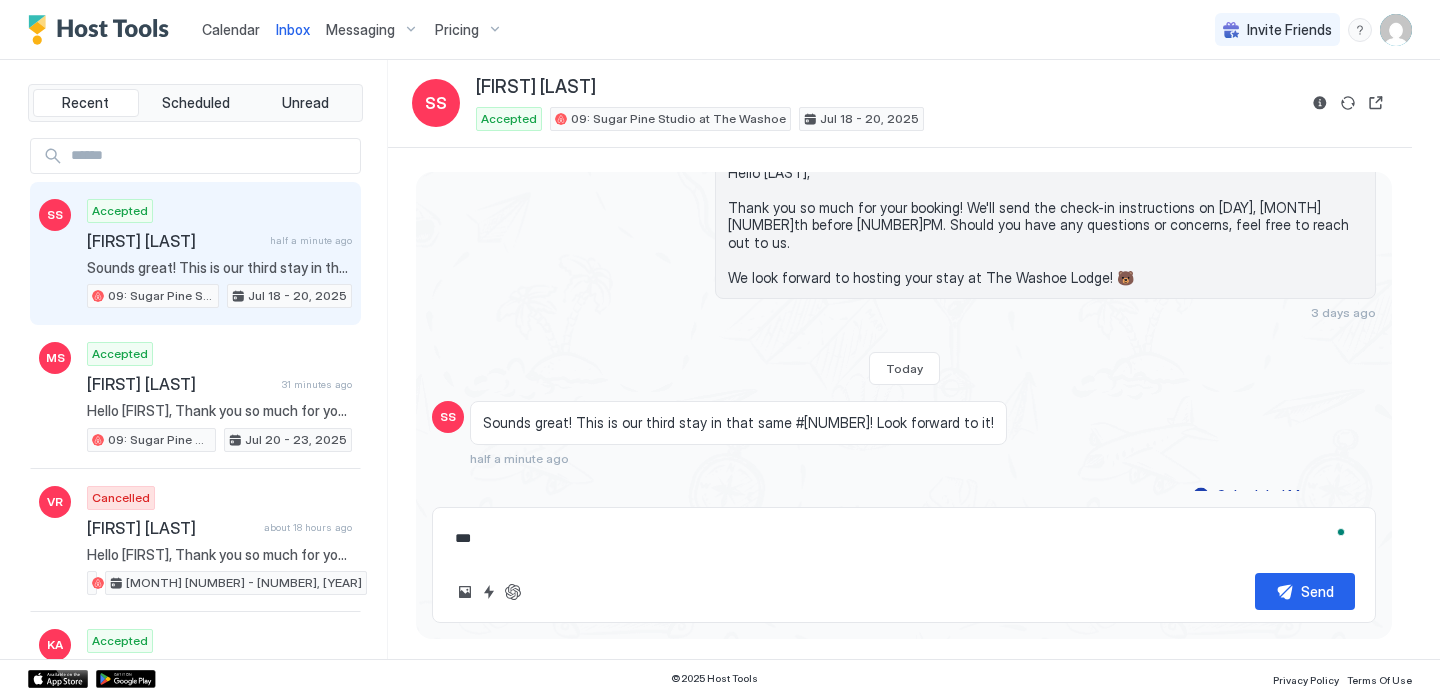 type on "*" 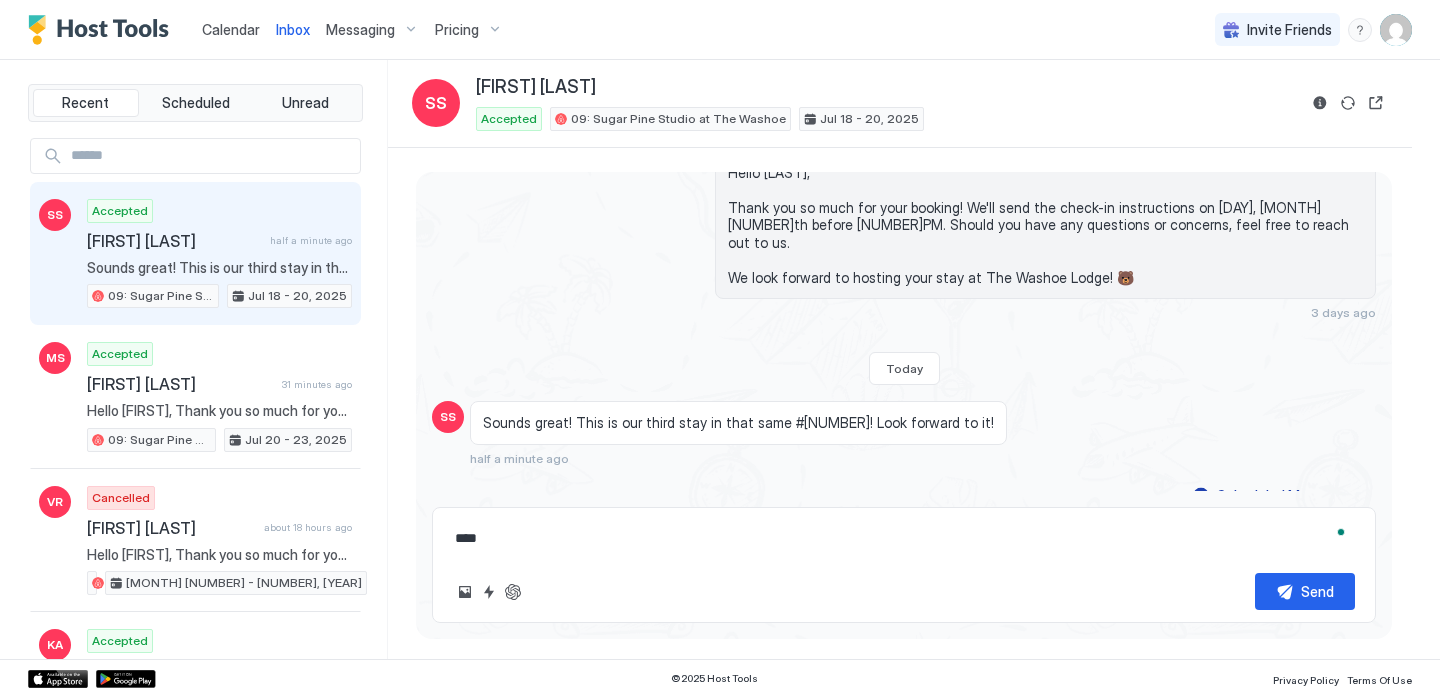 type on "*" 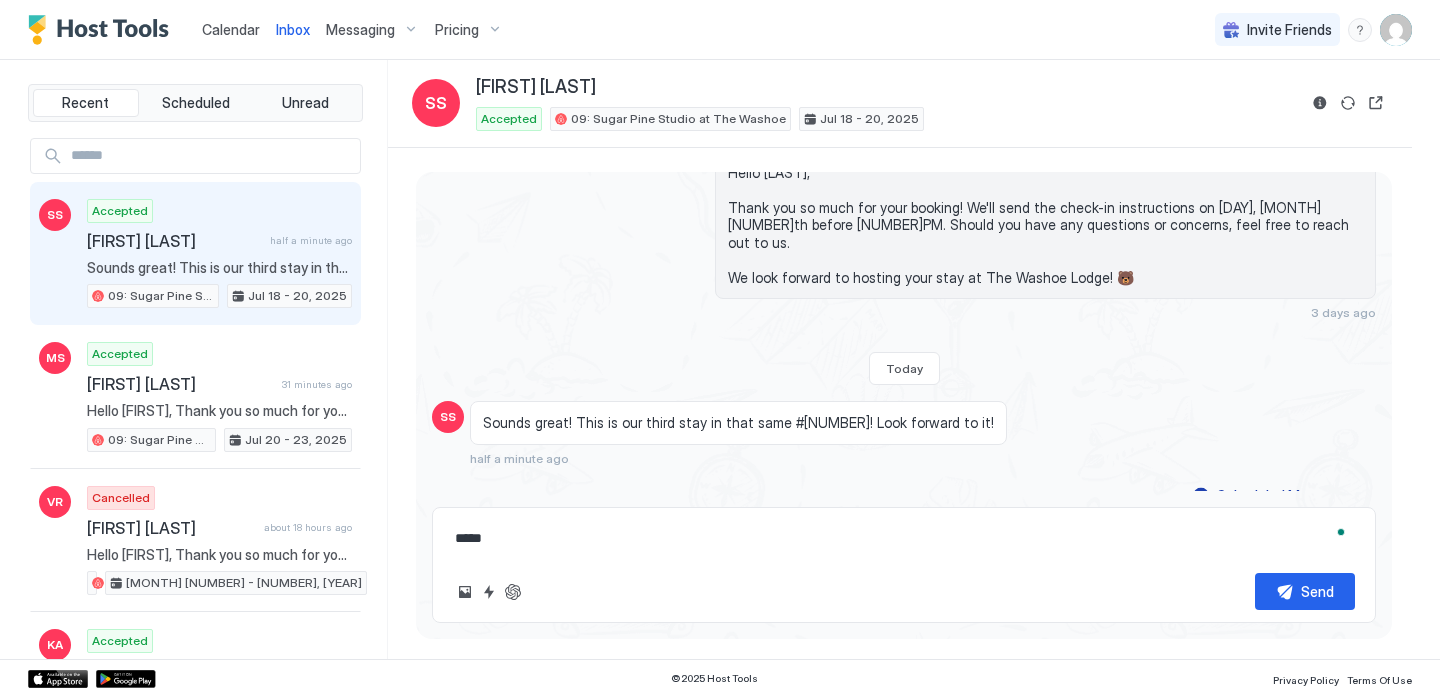type on "*" 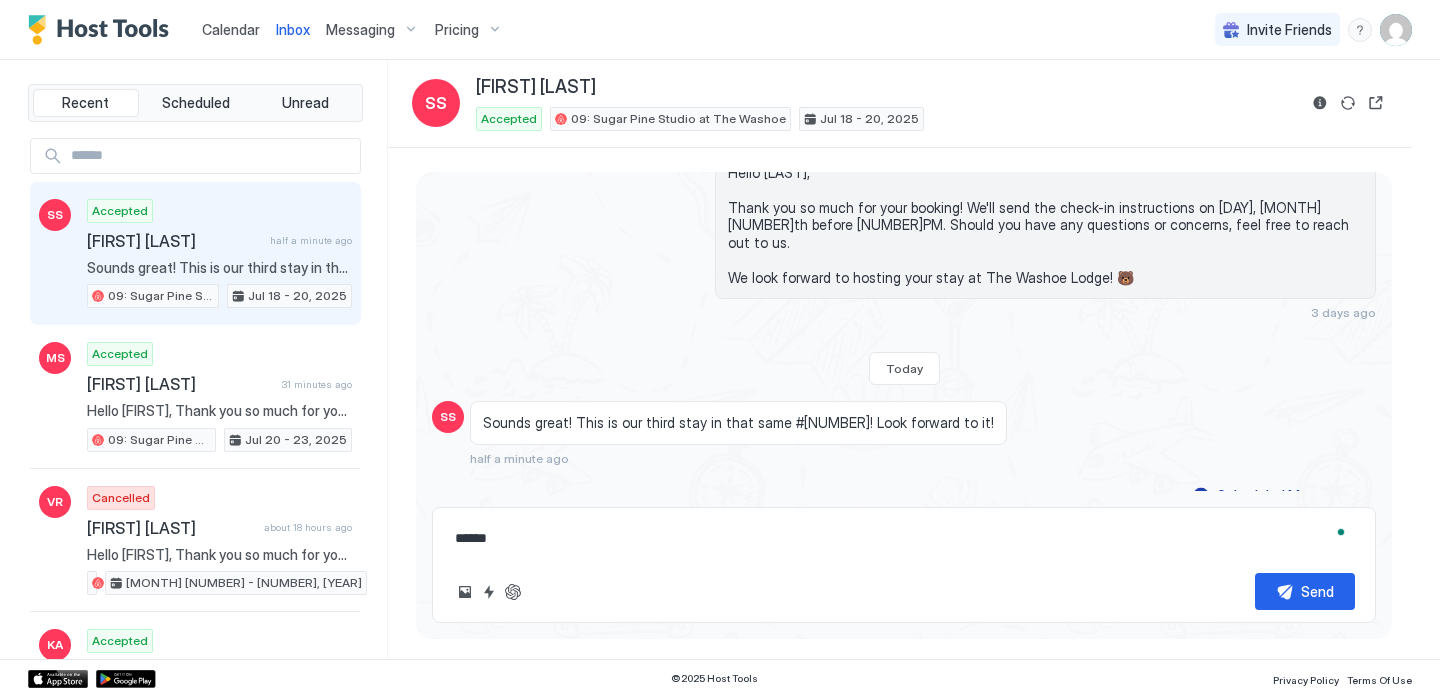 type on "*" 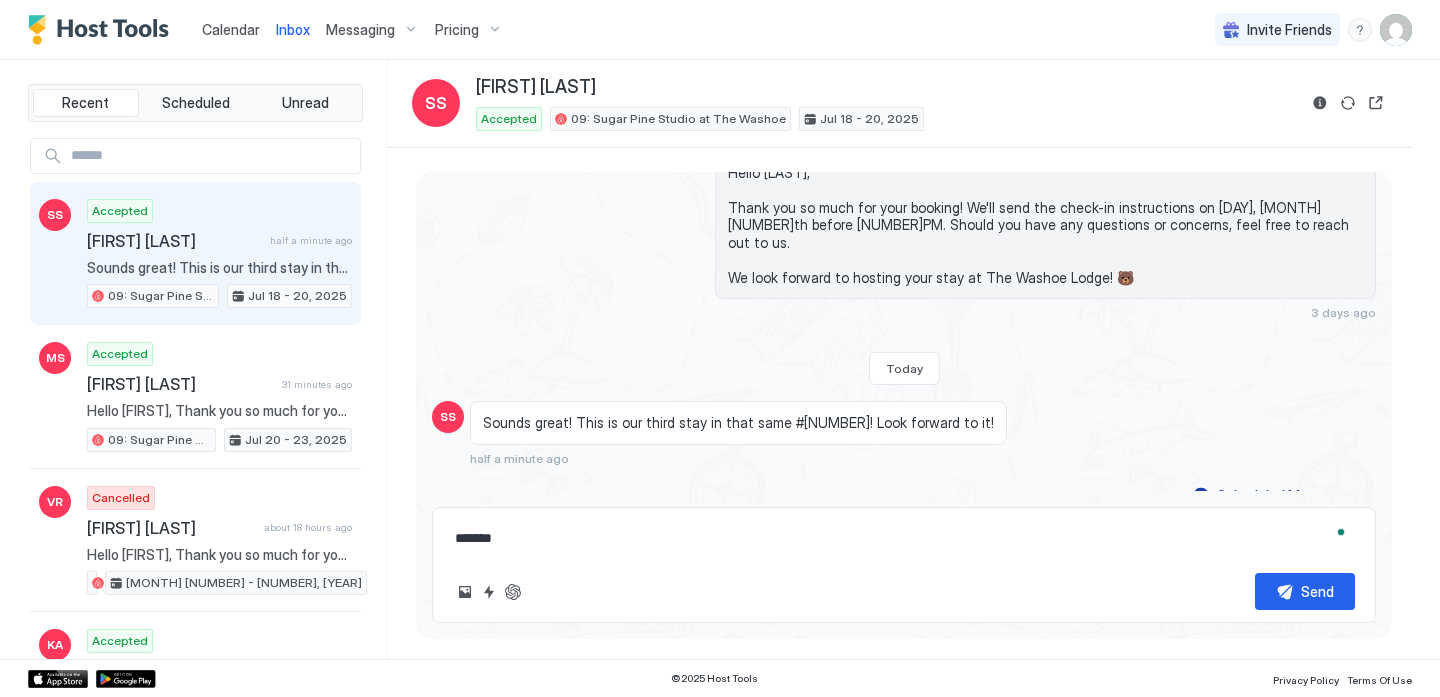 type on "*" 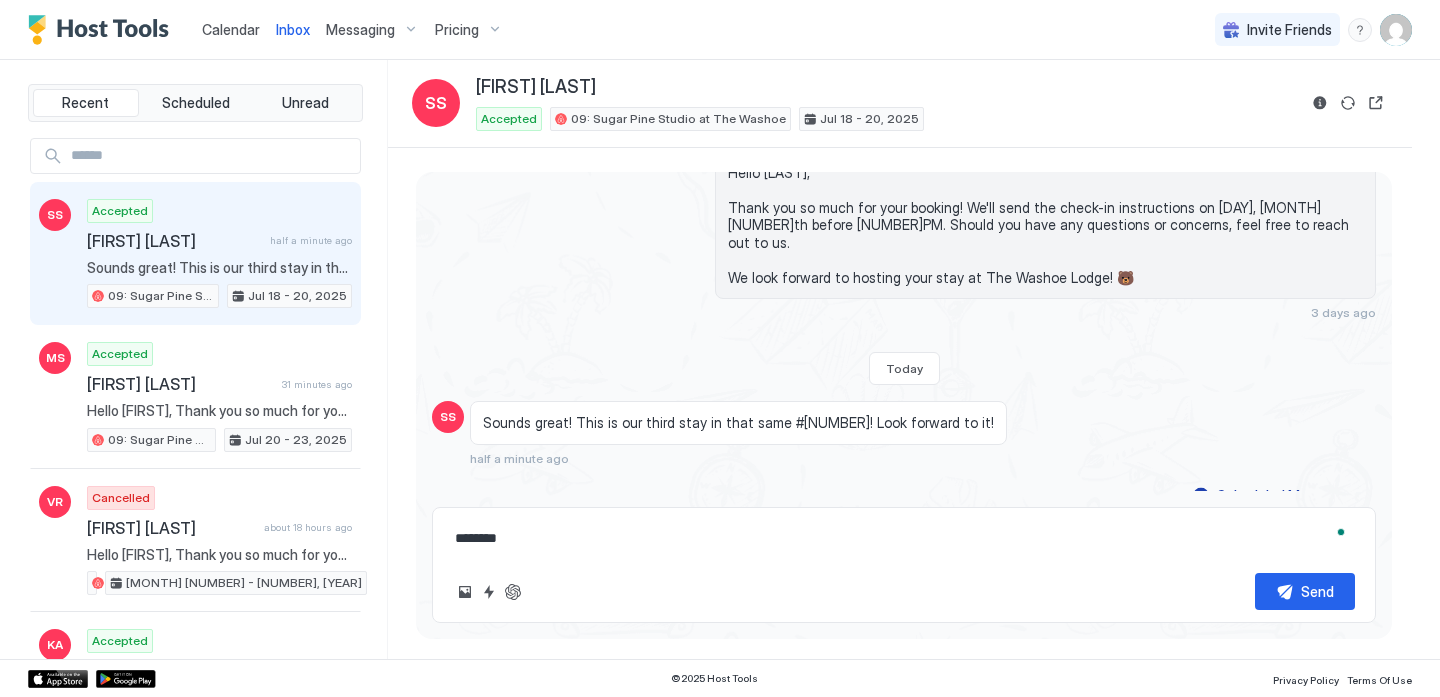 type on "*" 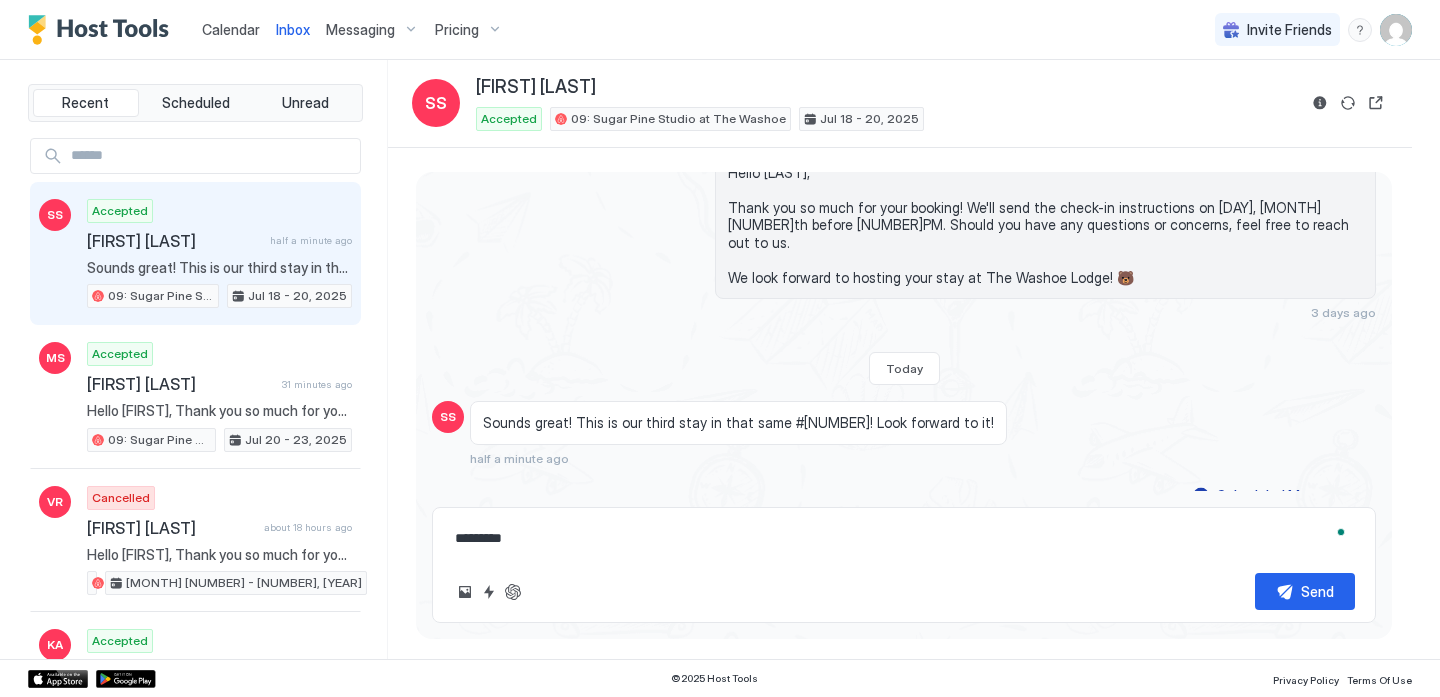 type on "*" 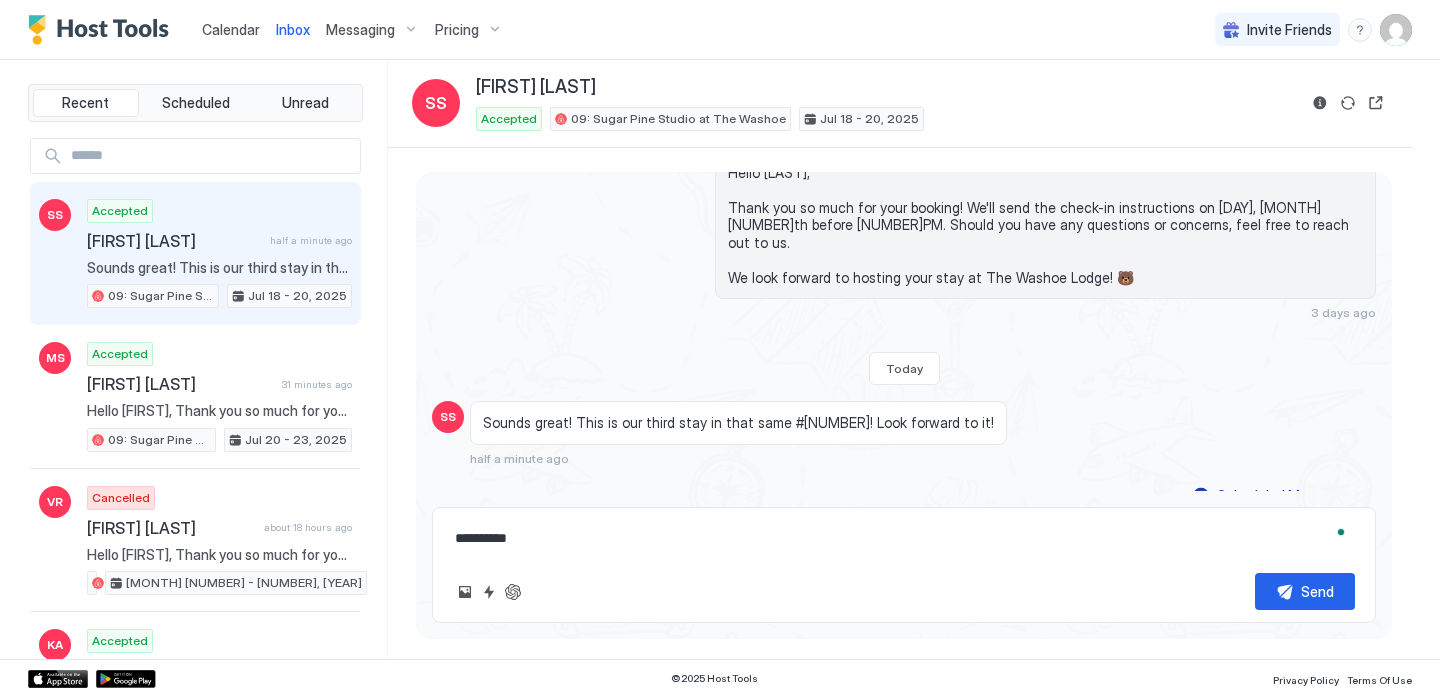 type on "*" 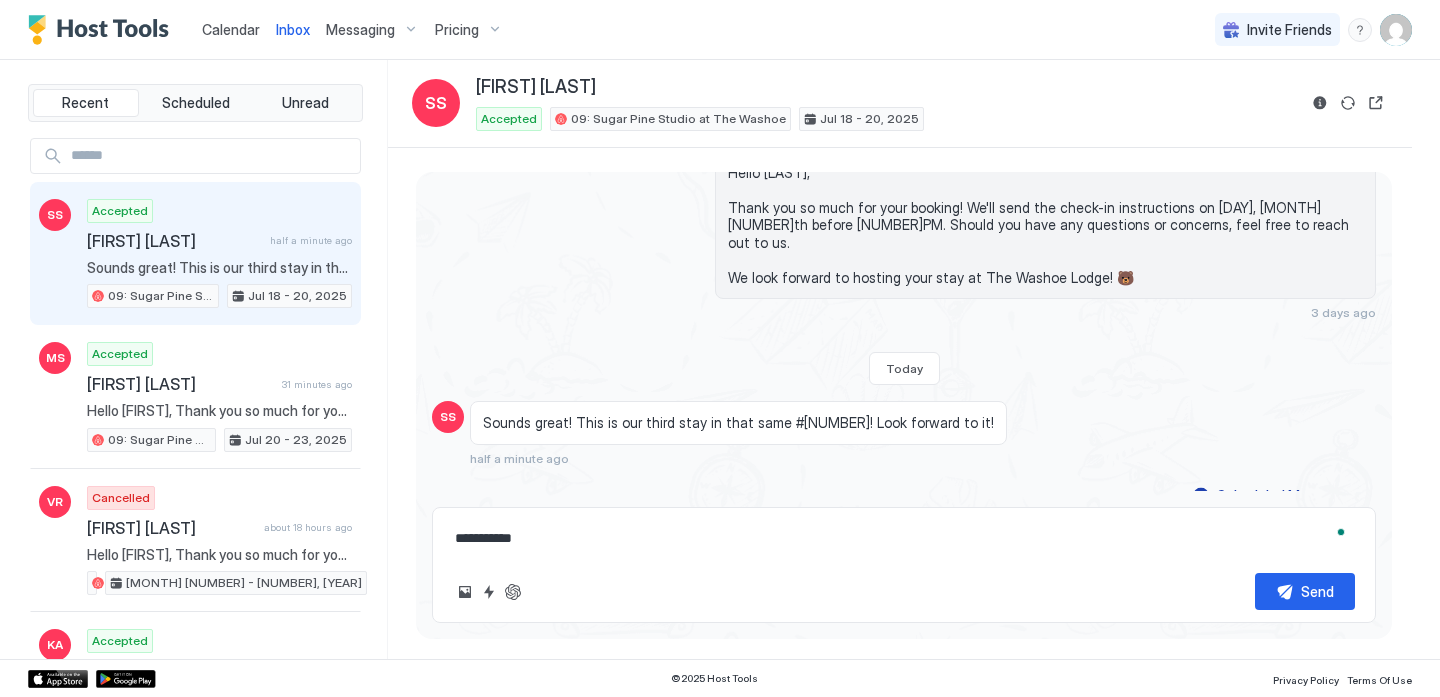 type on "*" 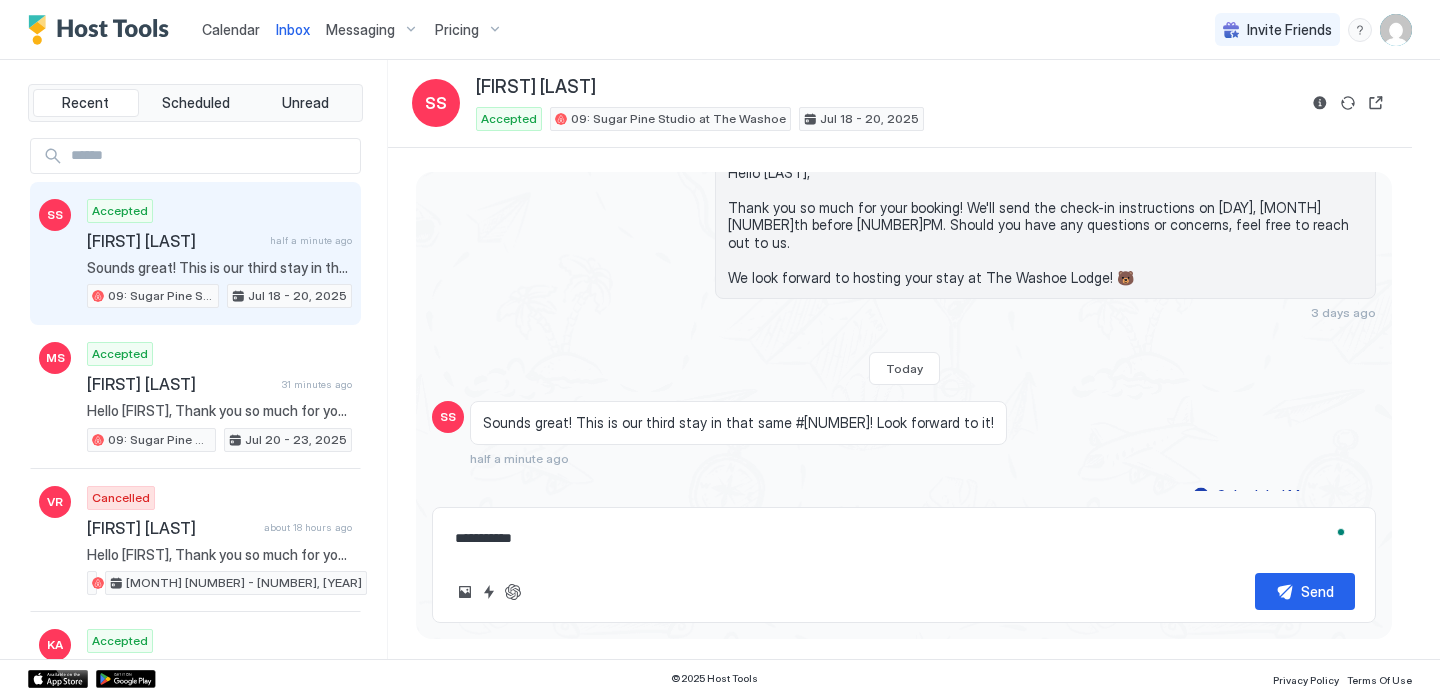 type on "**********" 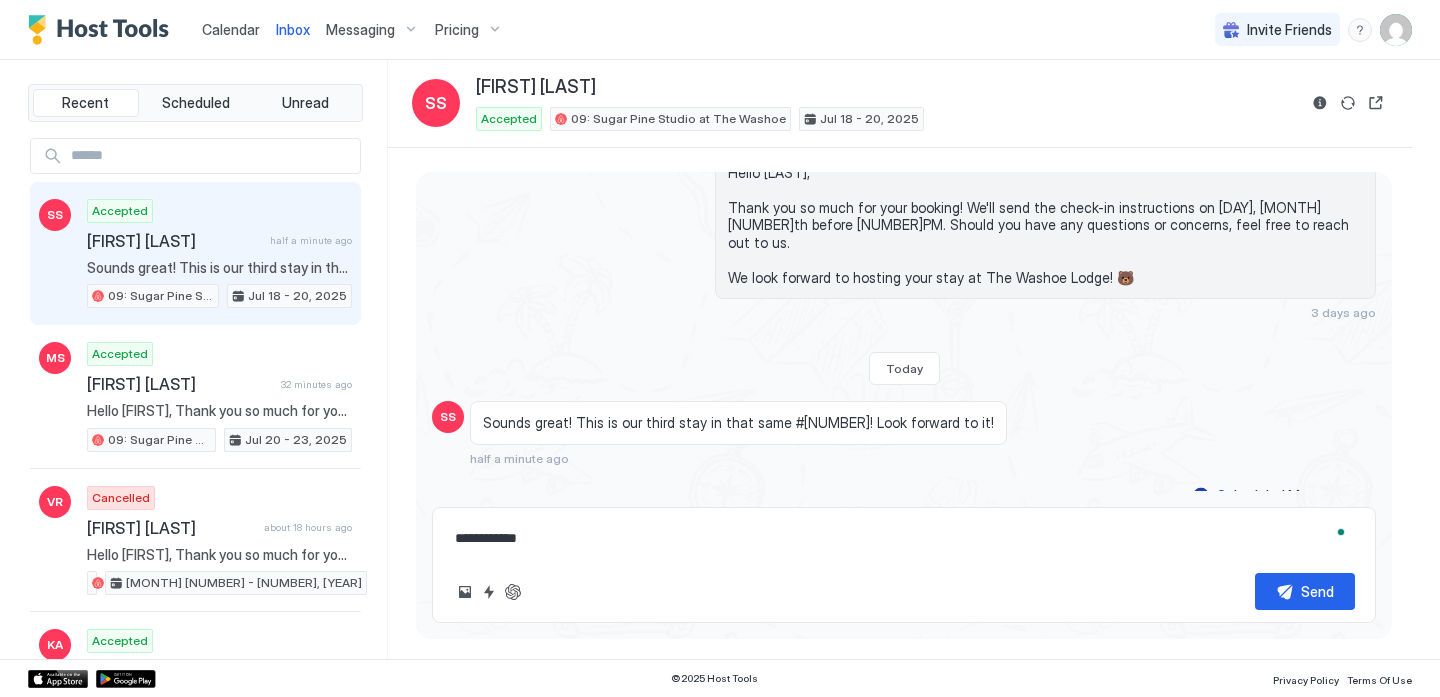 type on "*" 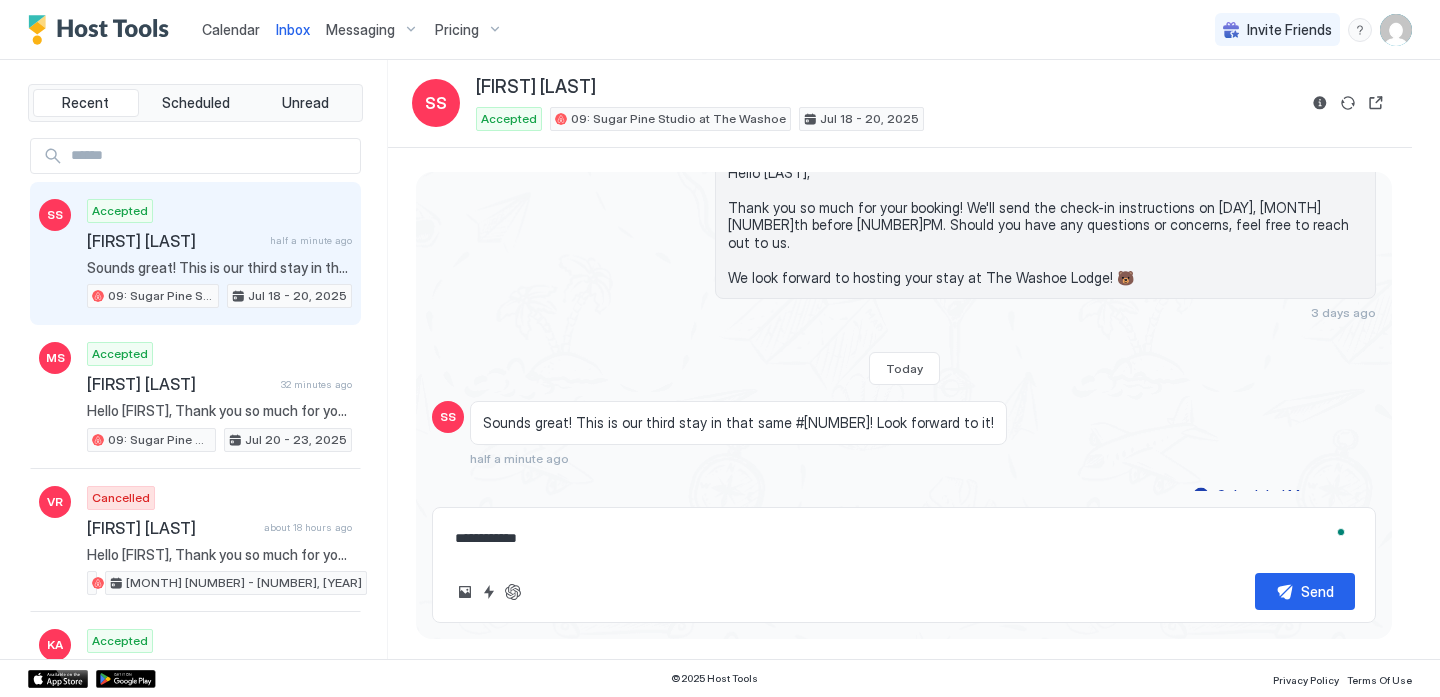 type on "**********" 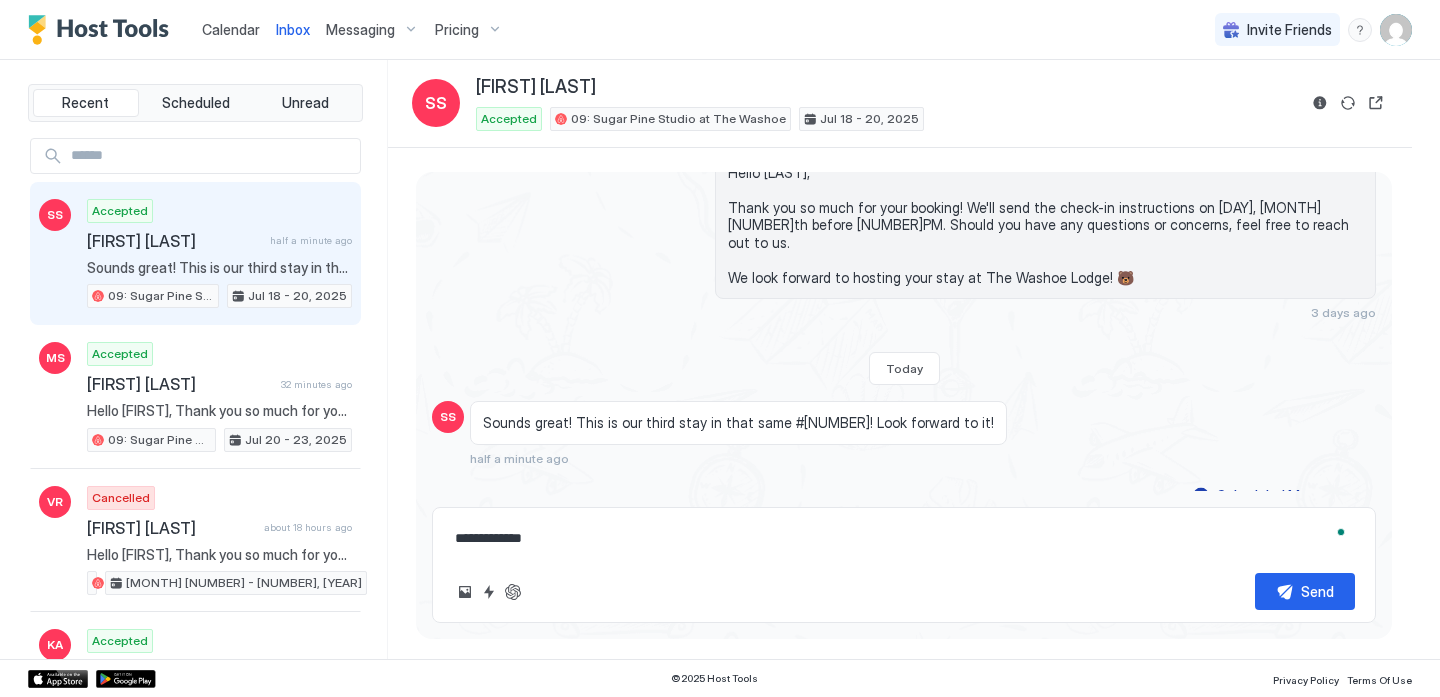 type on "*" 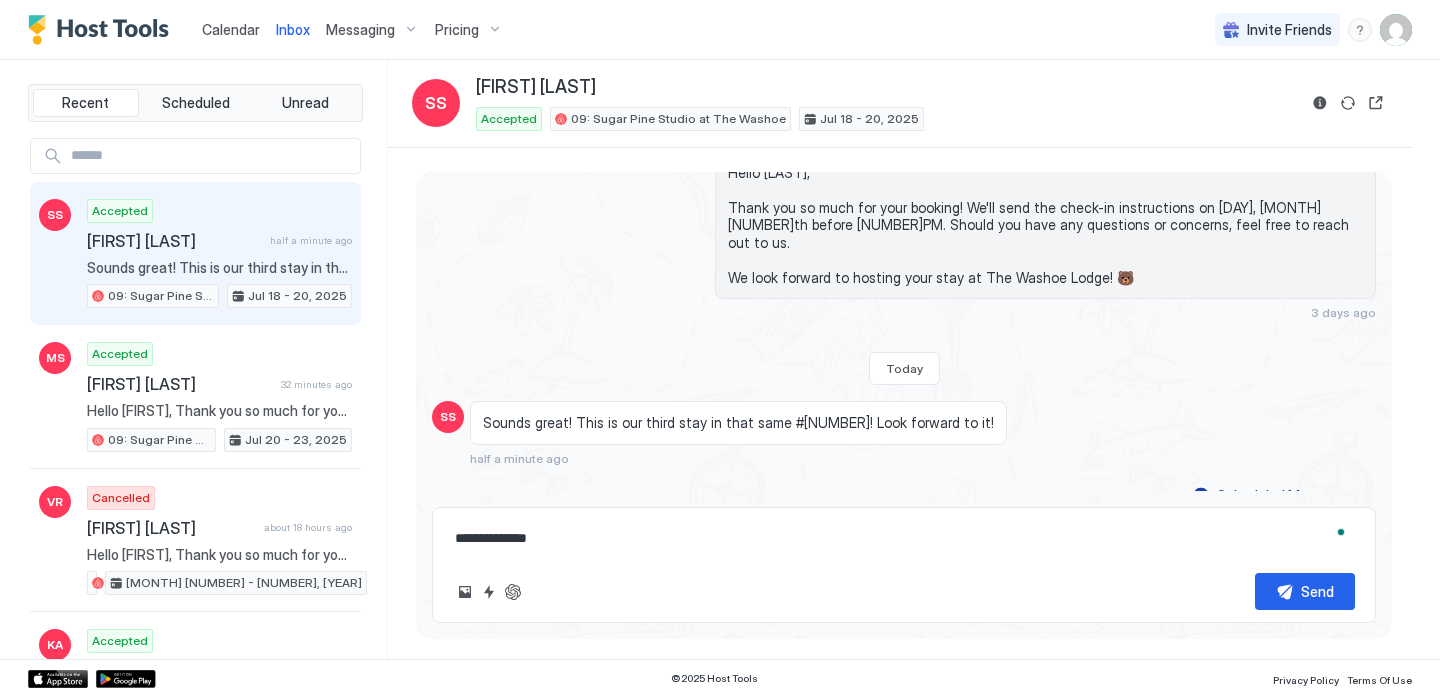 type on "*" 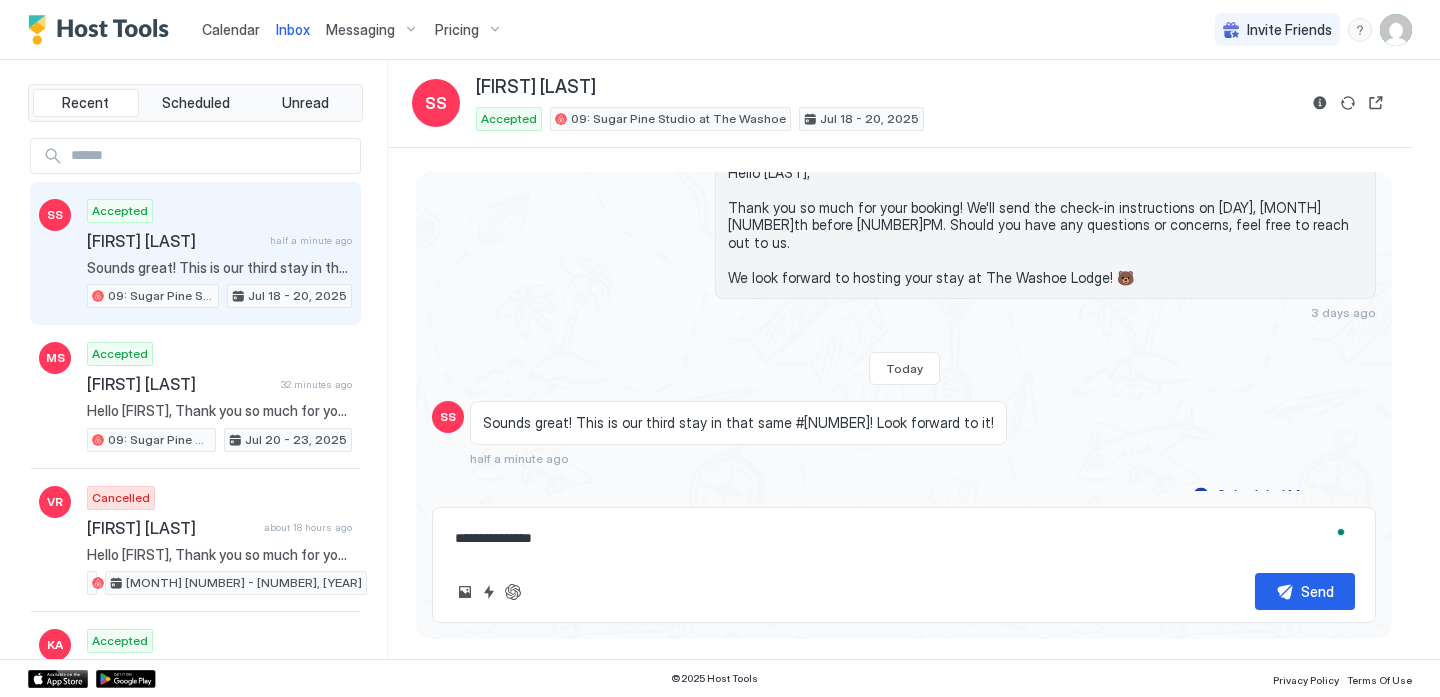type on "*" 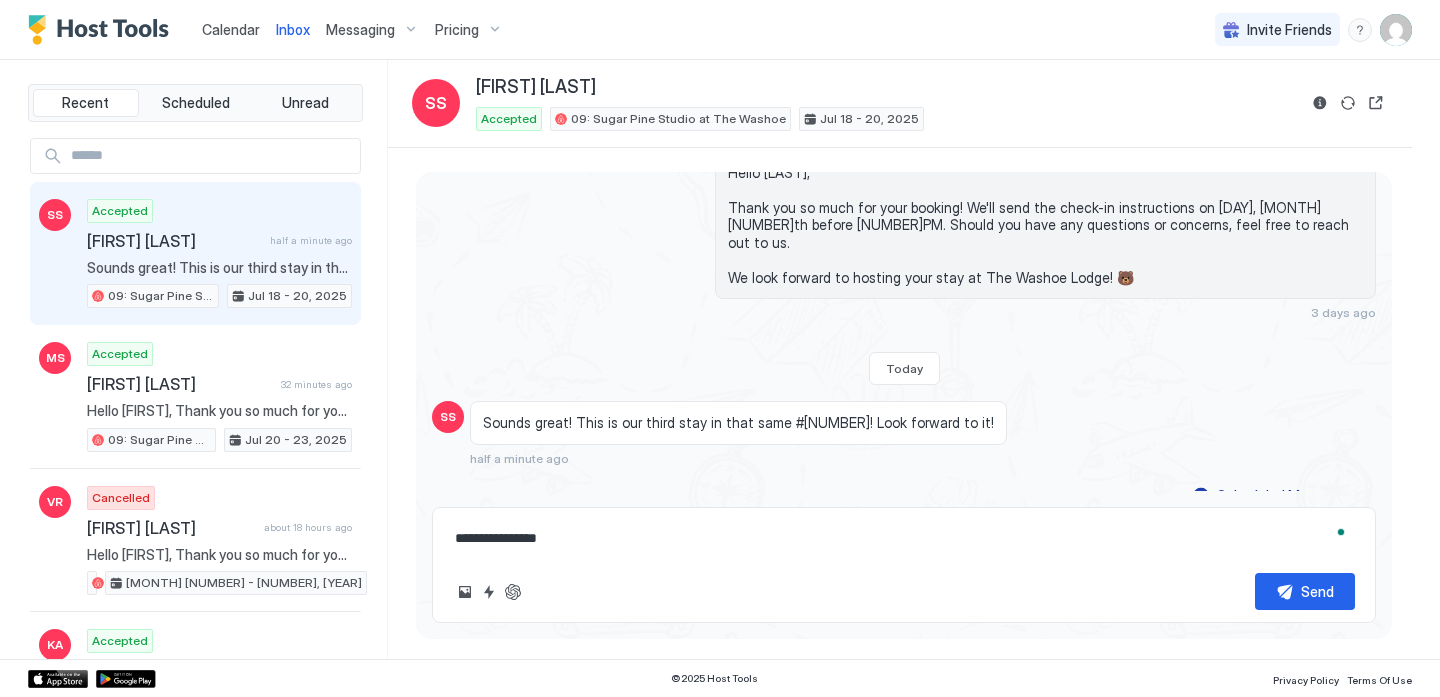 type on "*" 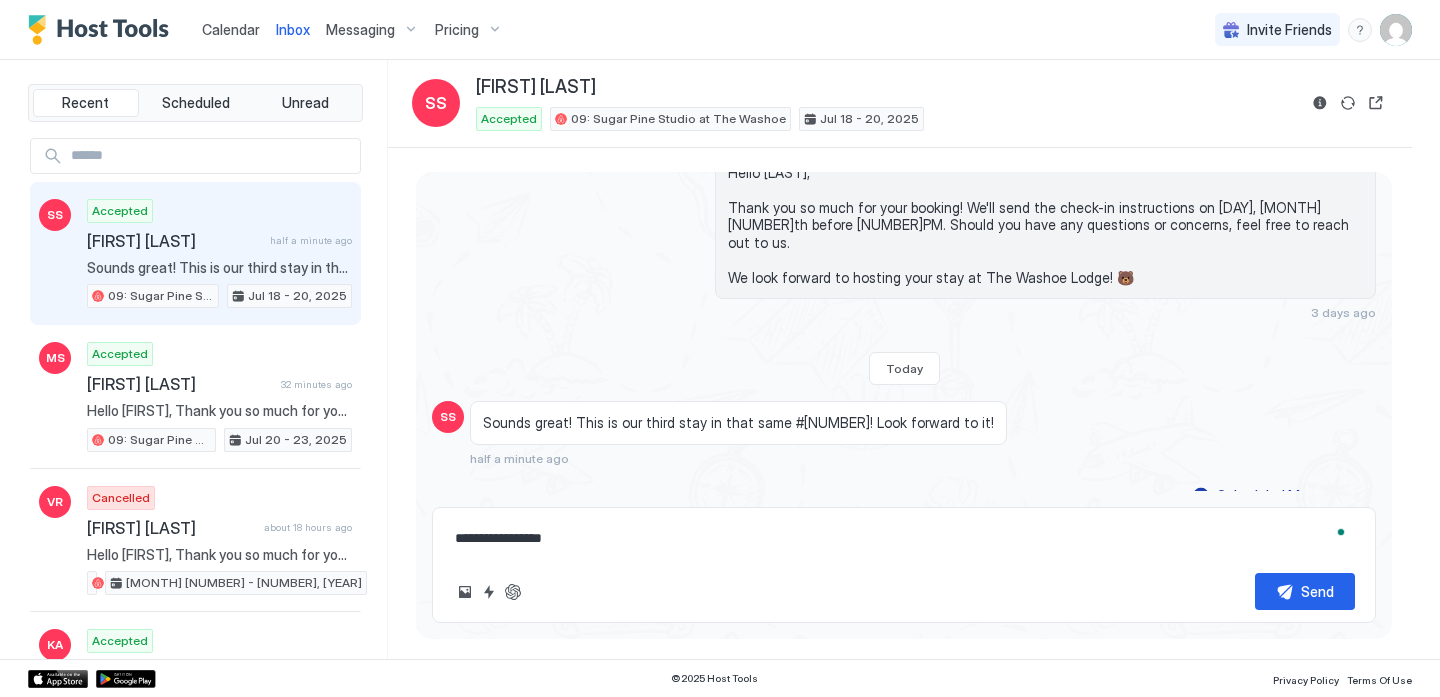 type on "*" 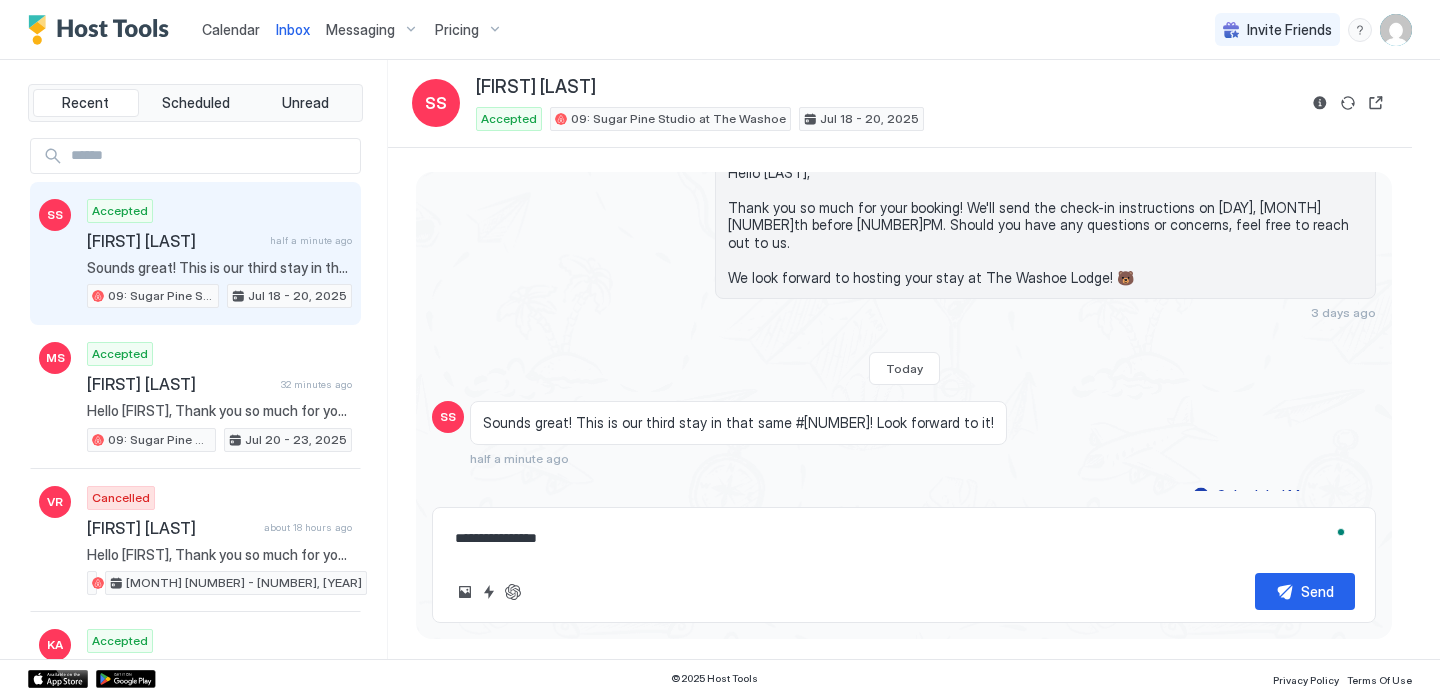 type on "*" 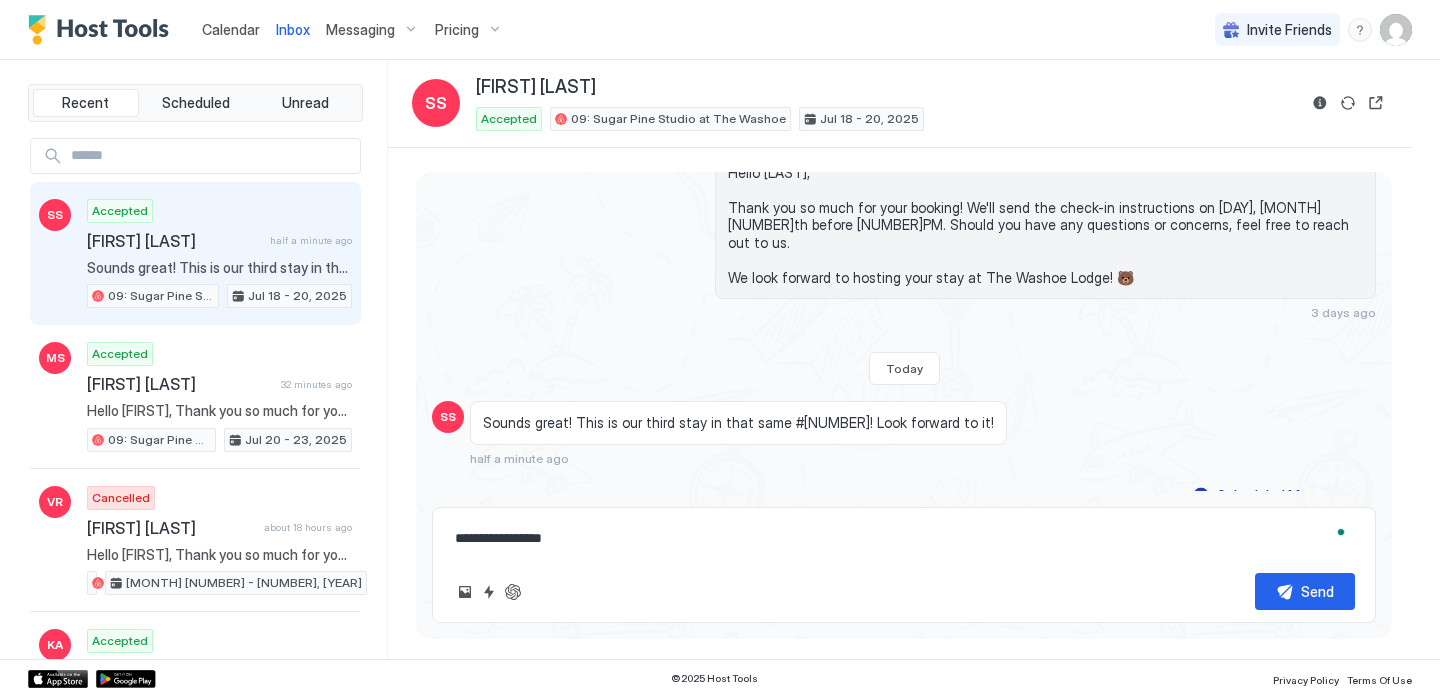 type on "*" 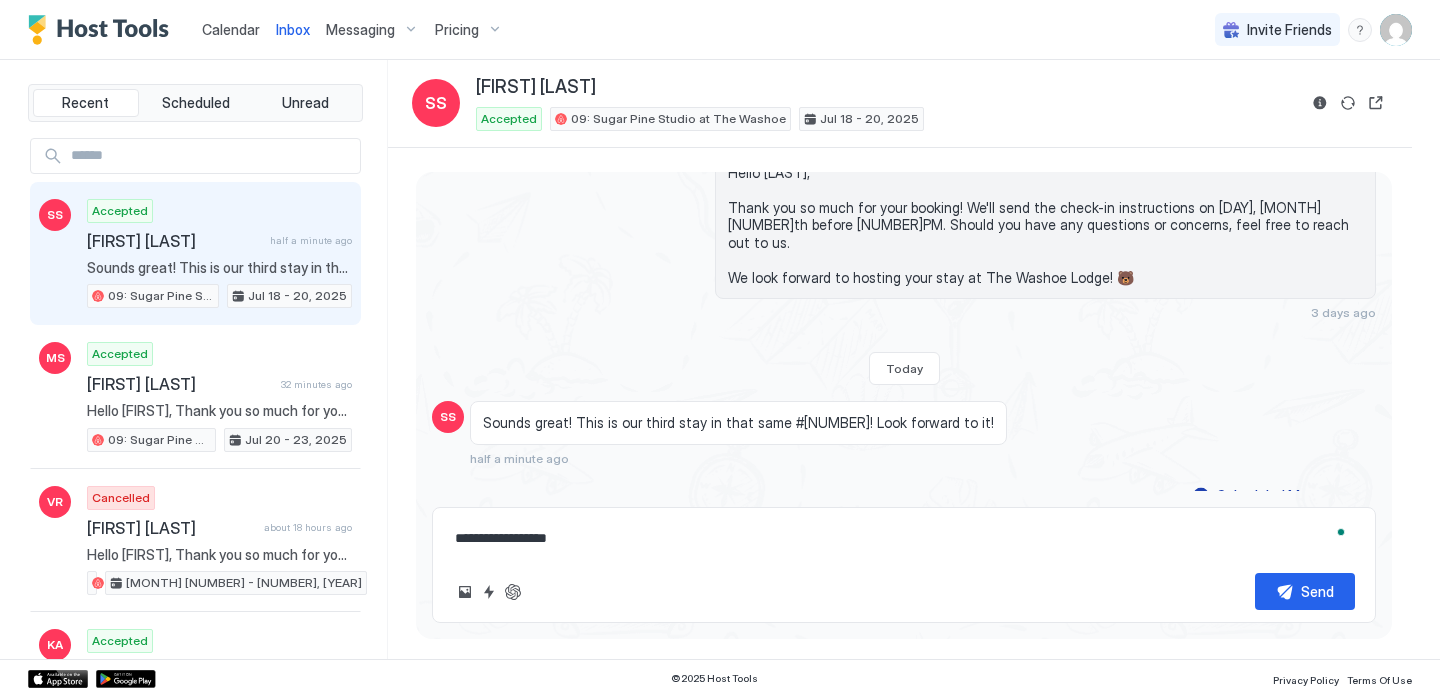 type on "*" 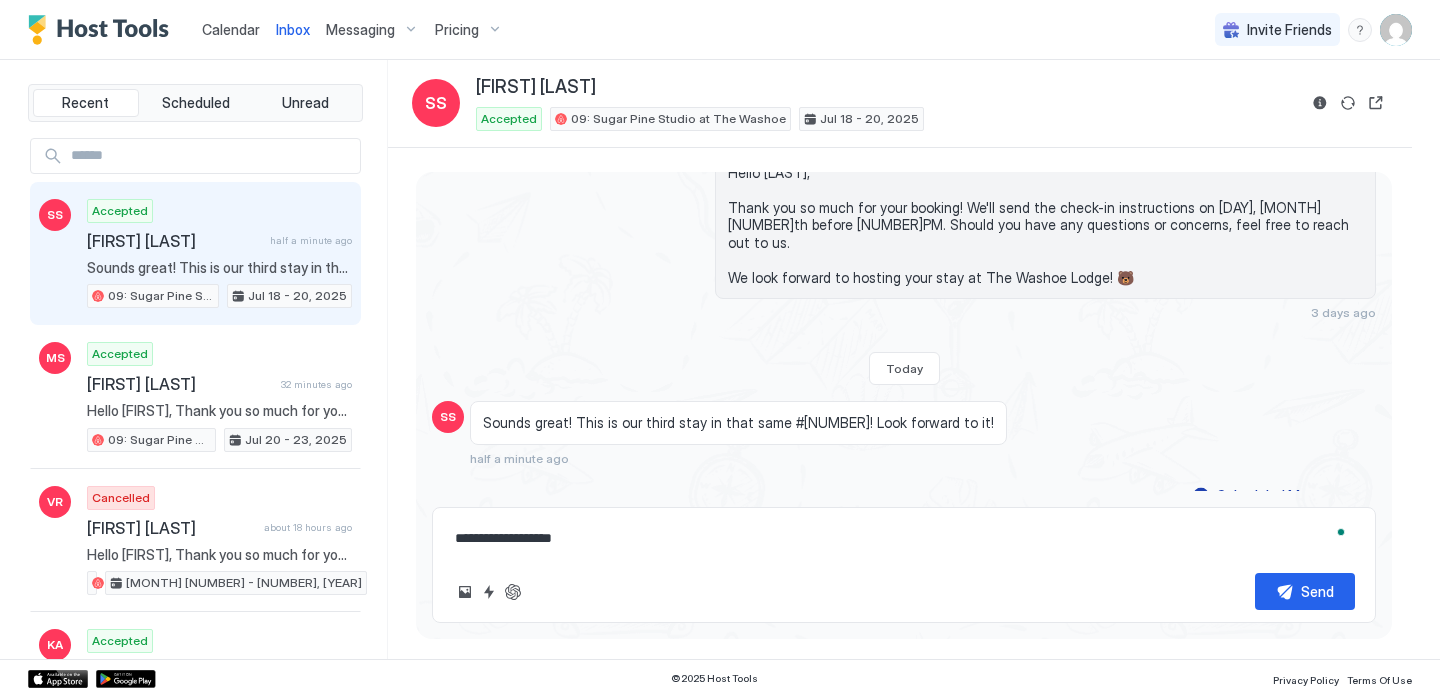 type on "*" 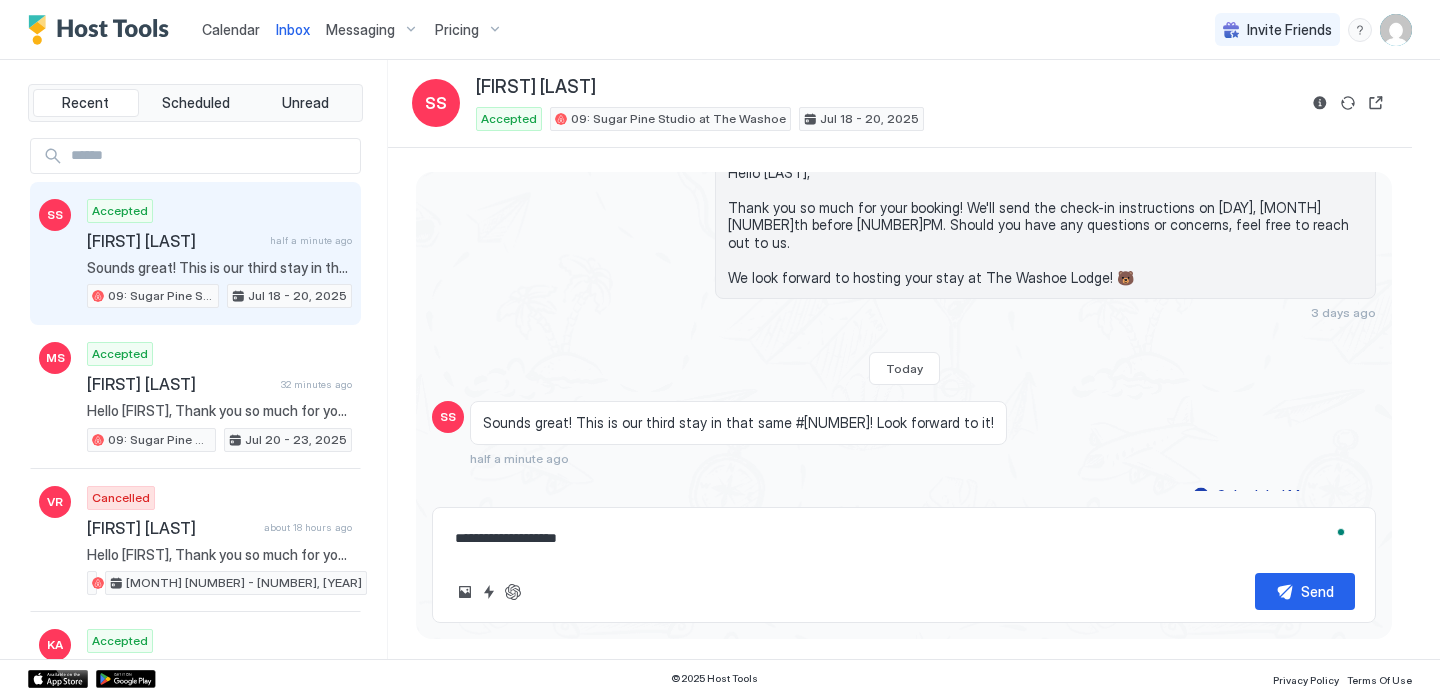 type on "*" 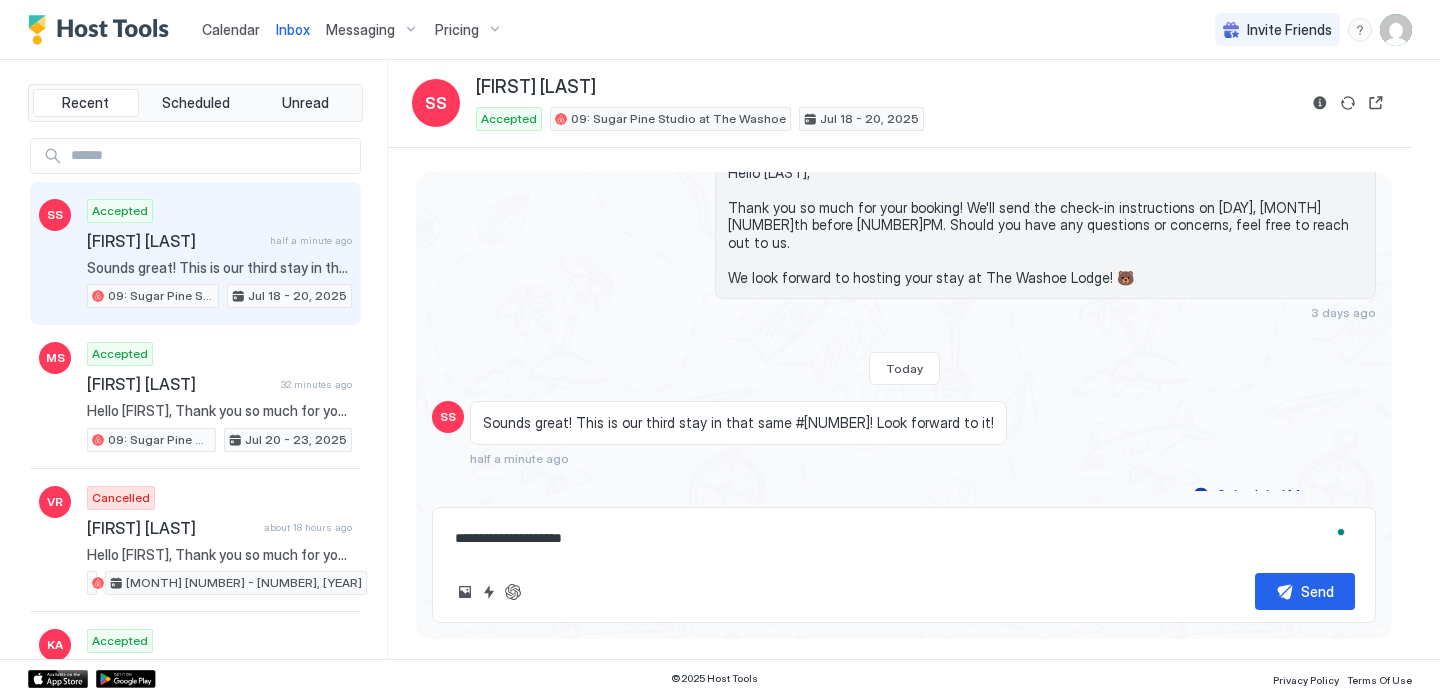 type on "*" 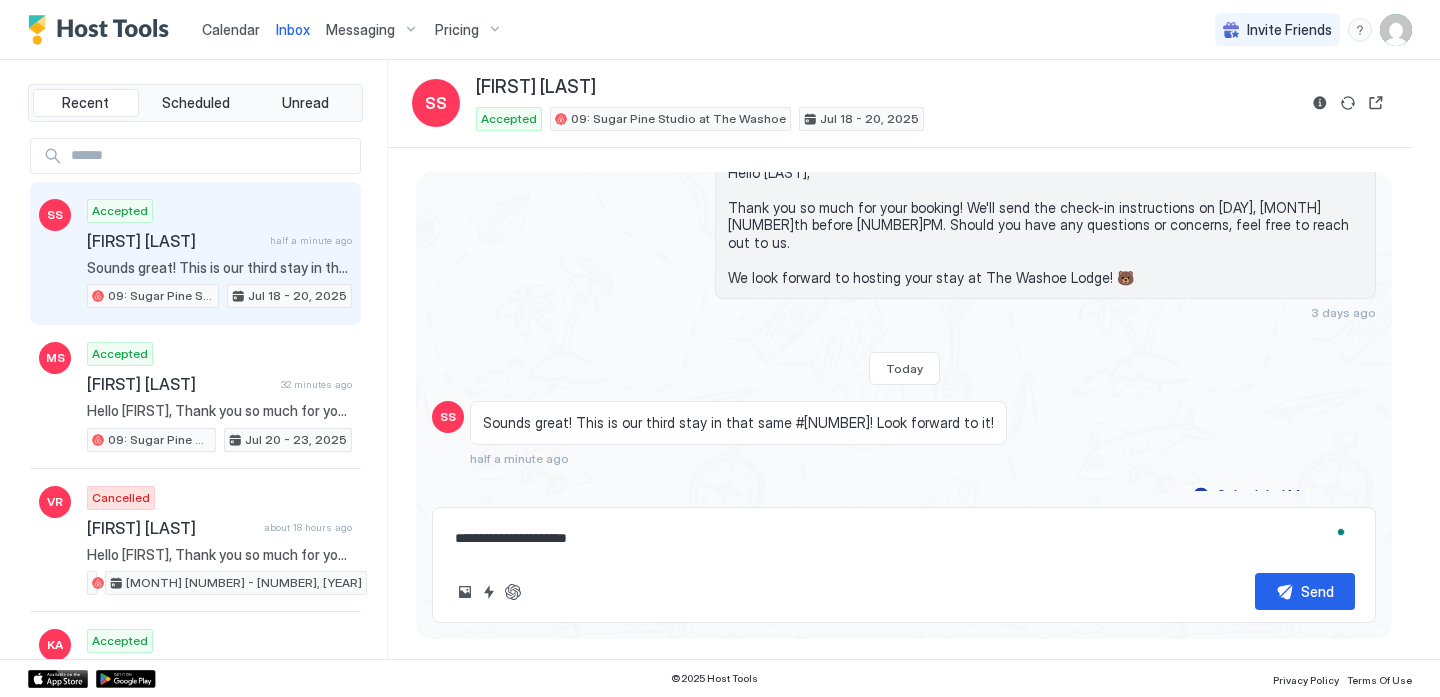 type on "*" 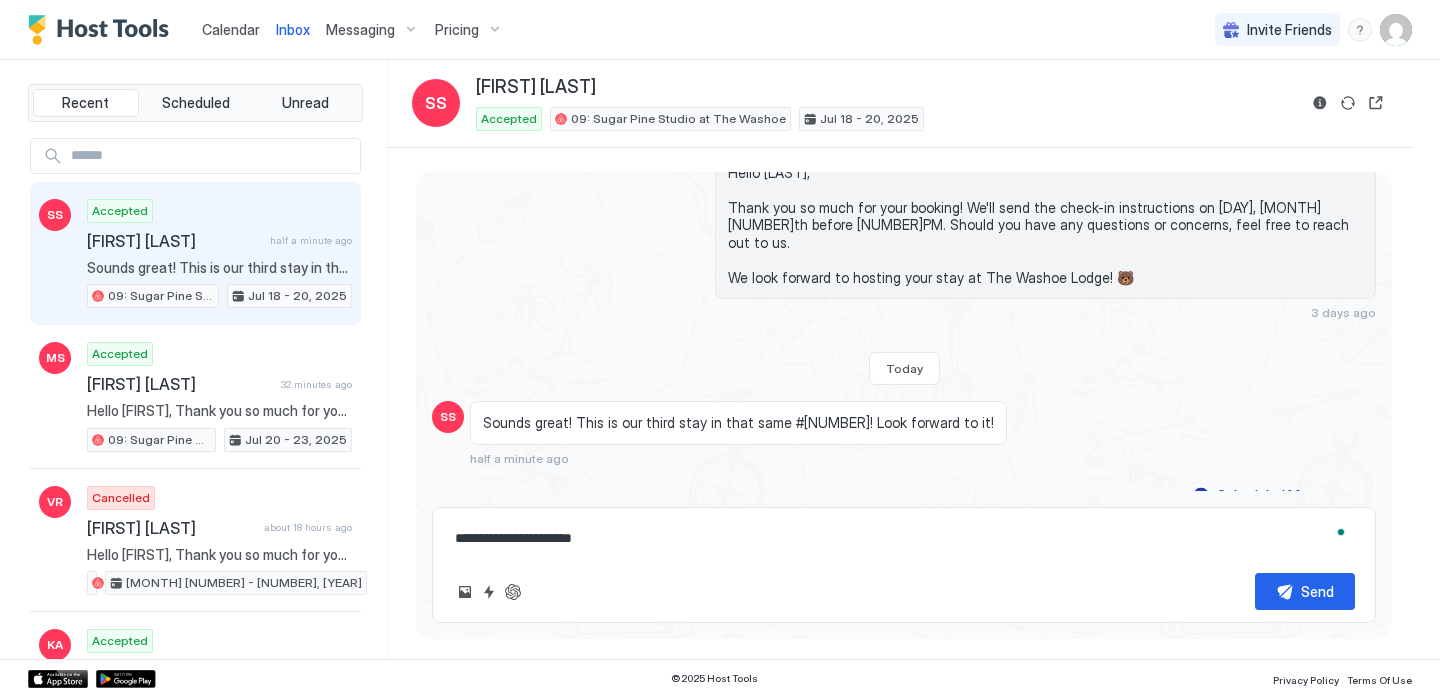 type on "*" 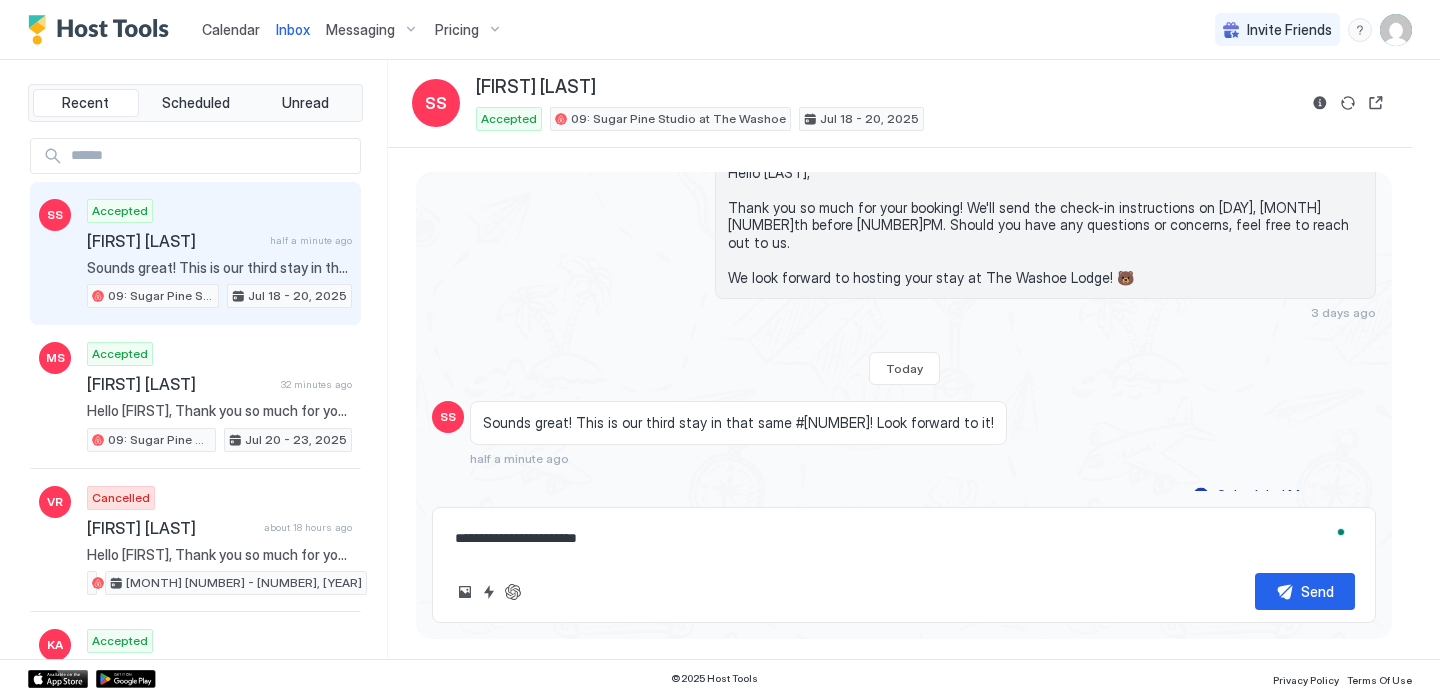 type on "*" 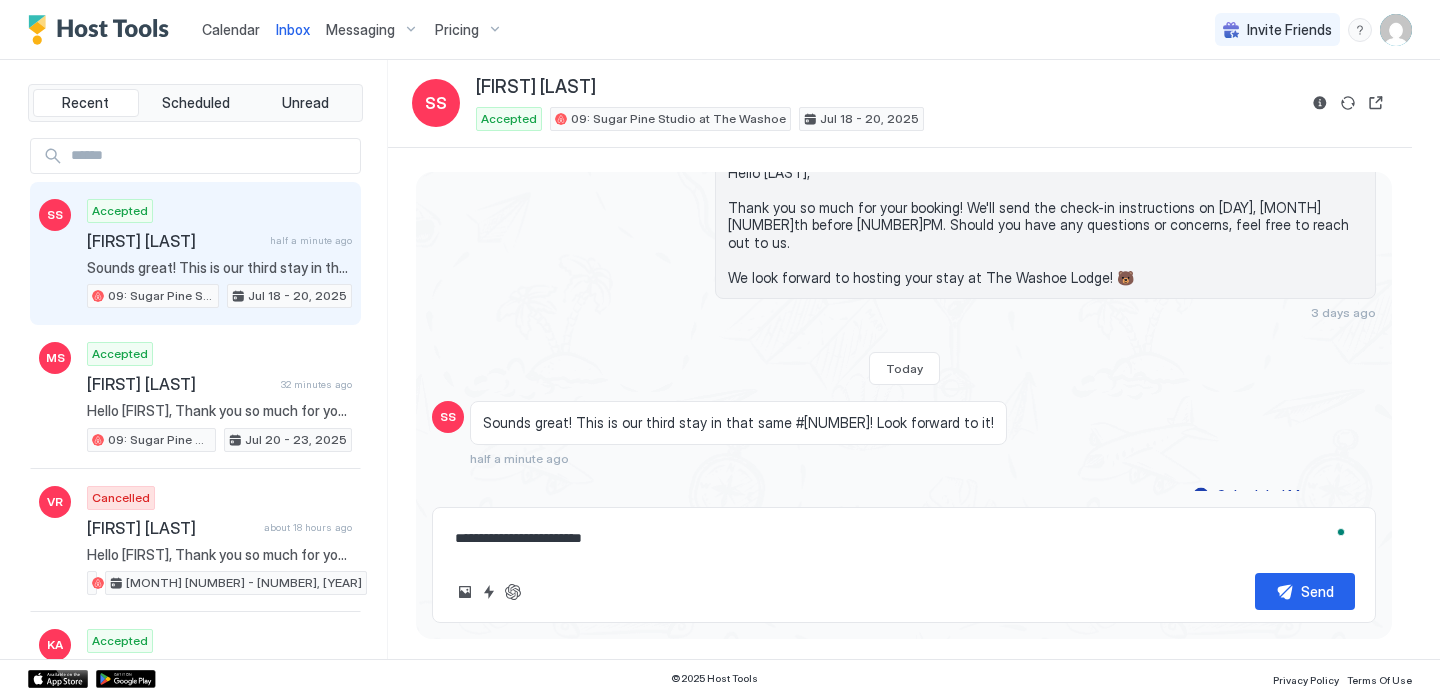 type on "*" 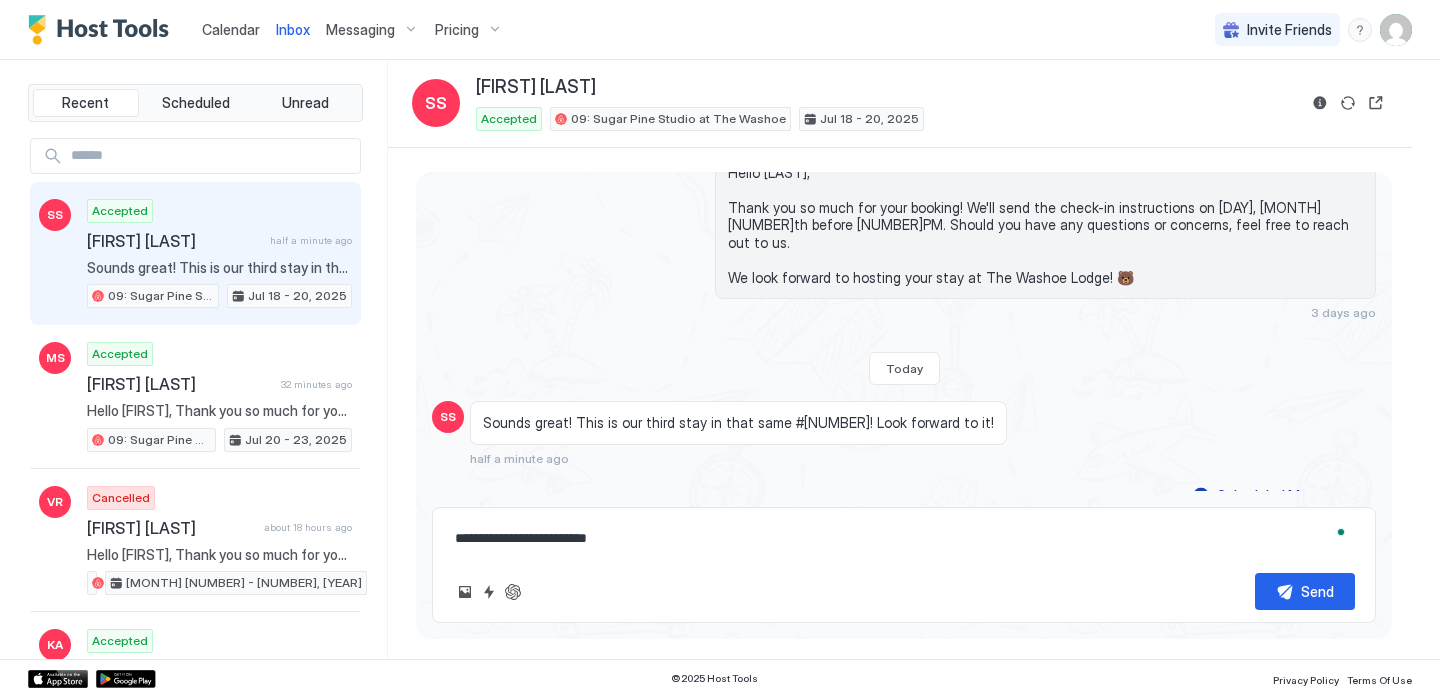 type on "**********" 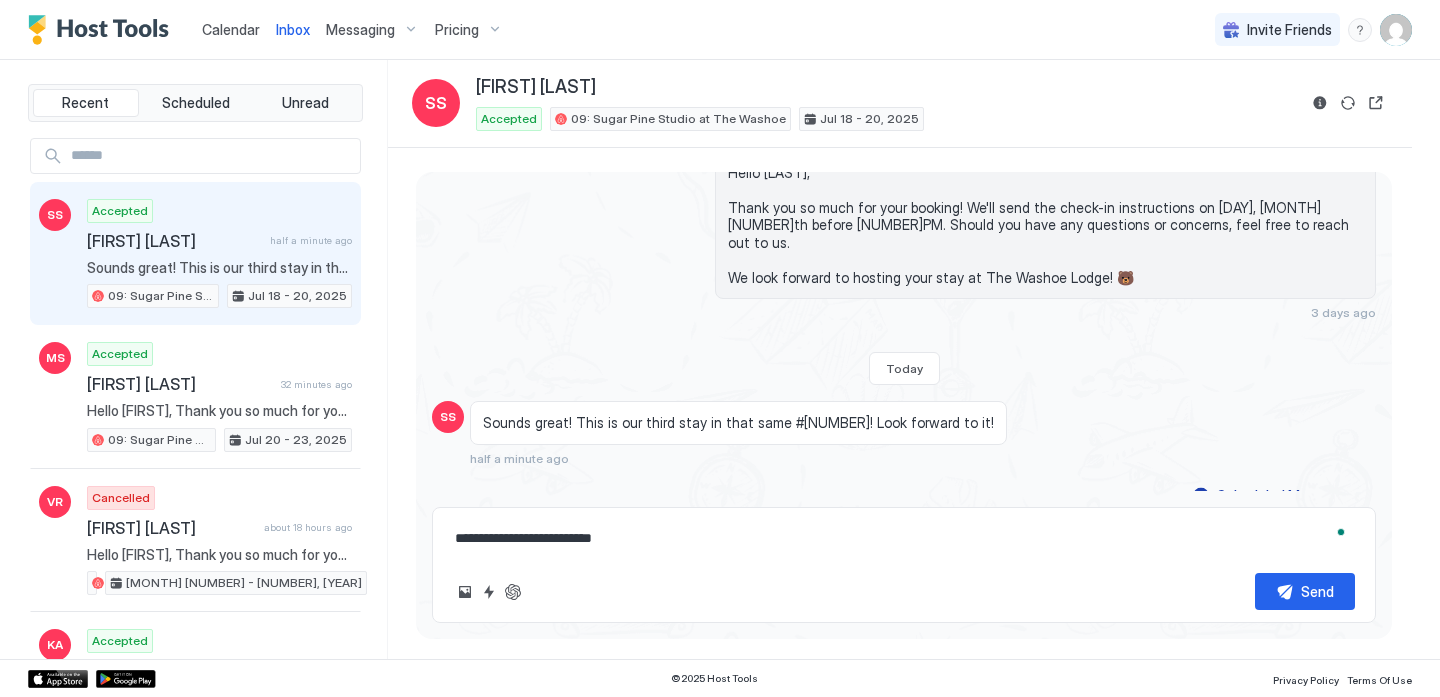 type on "*" 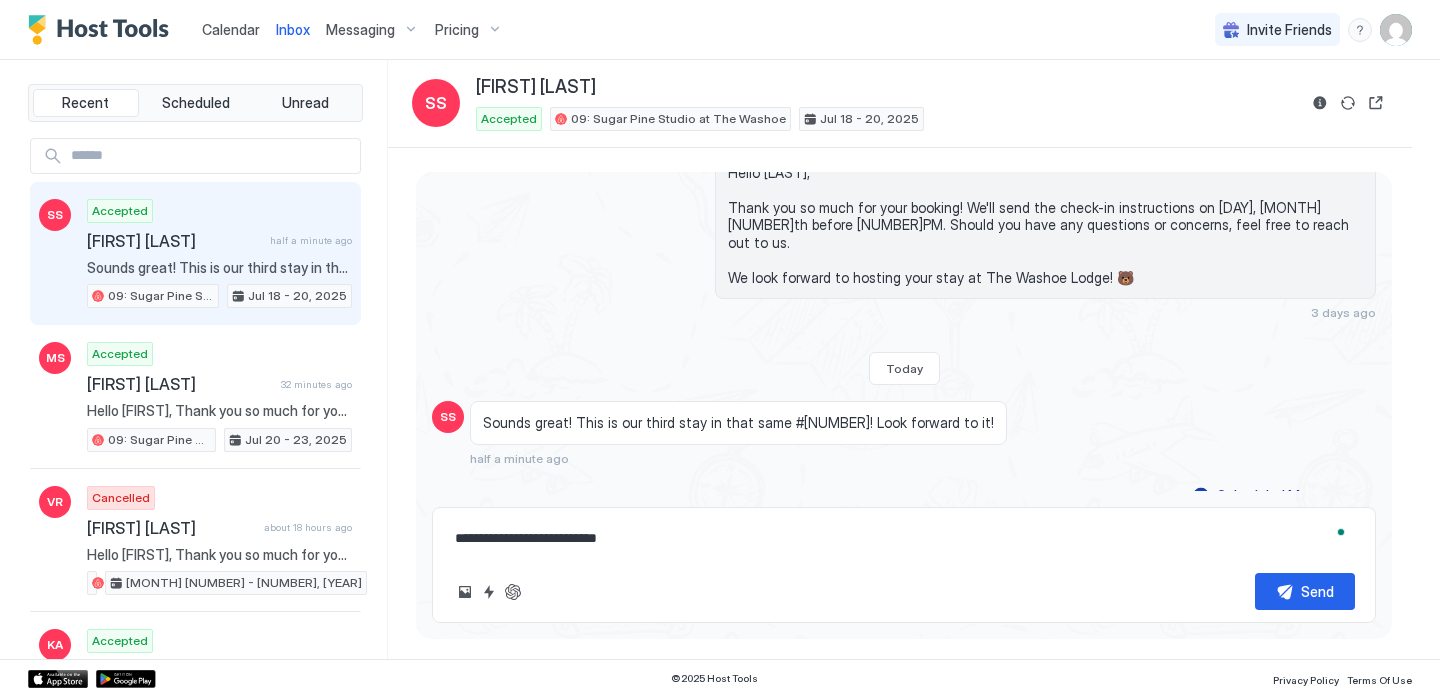 type on "*" 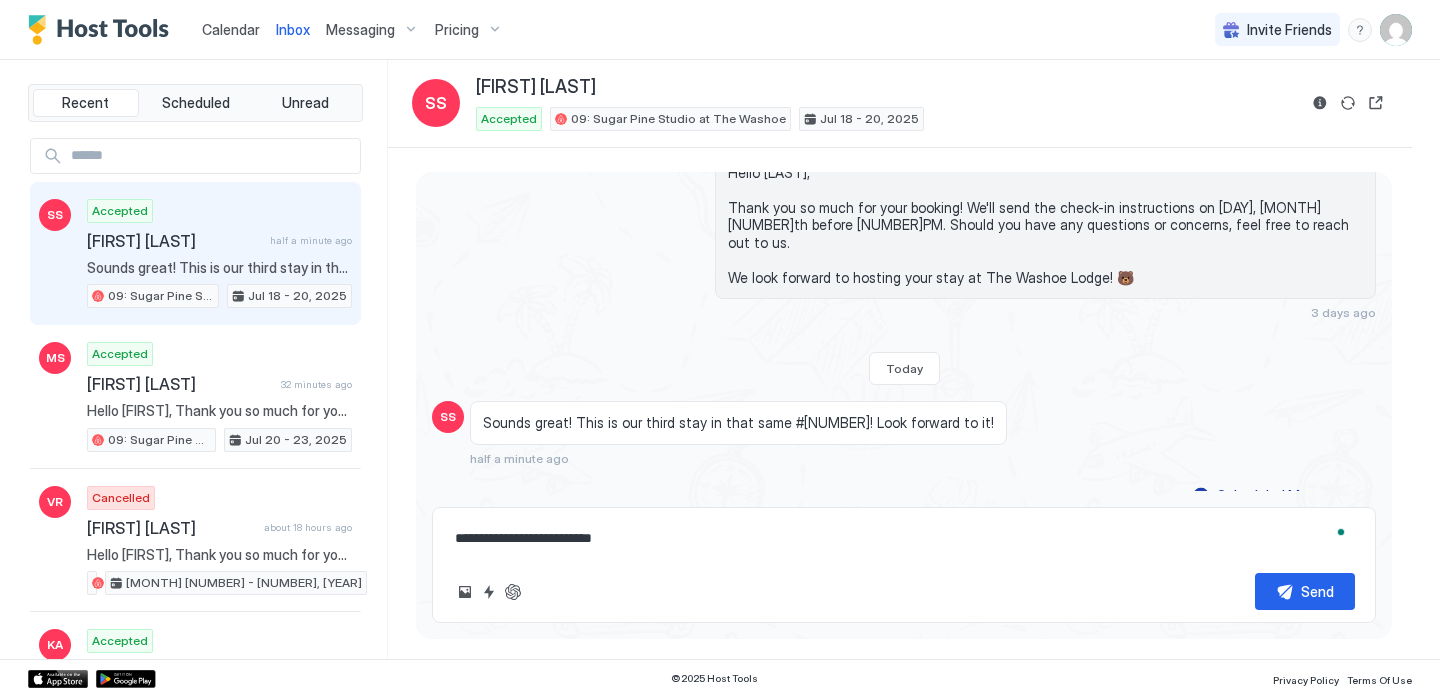 type on "*" 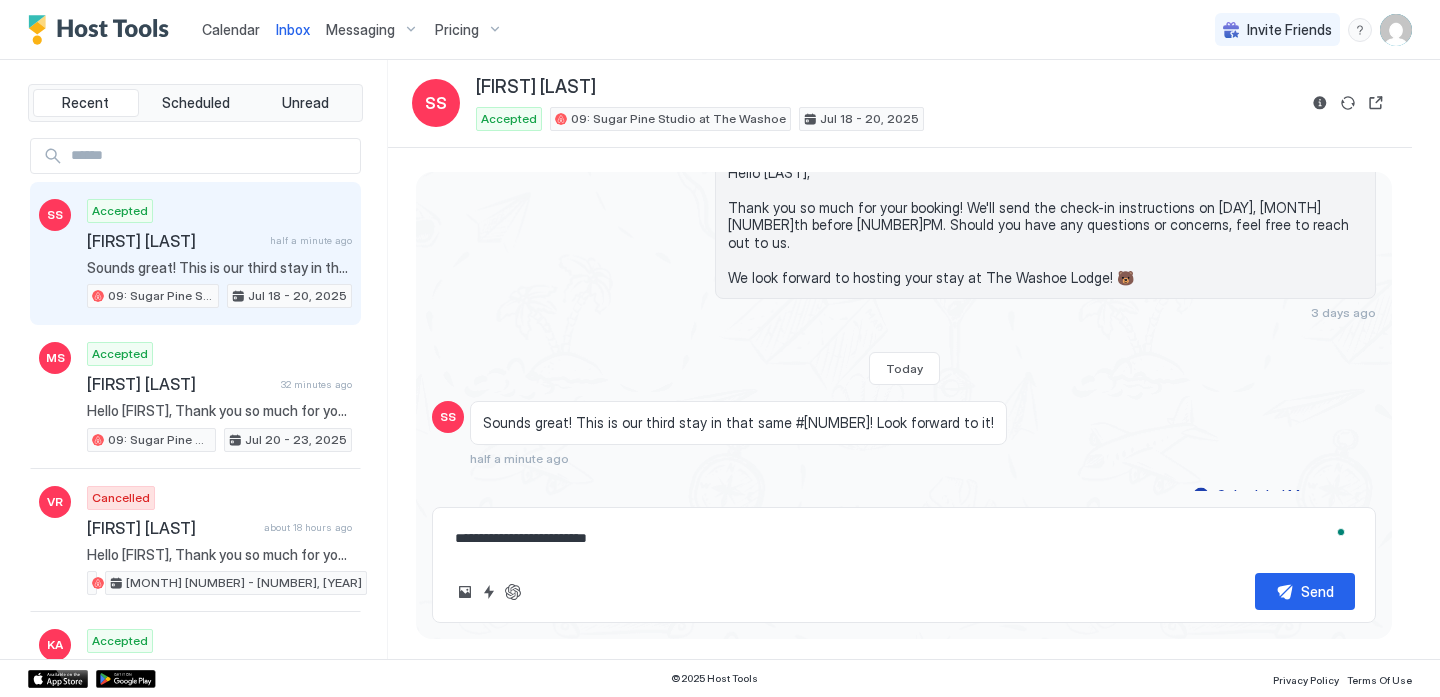 type on "*" 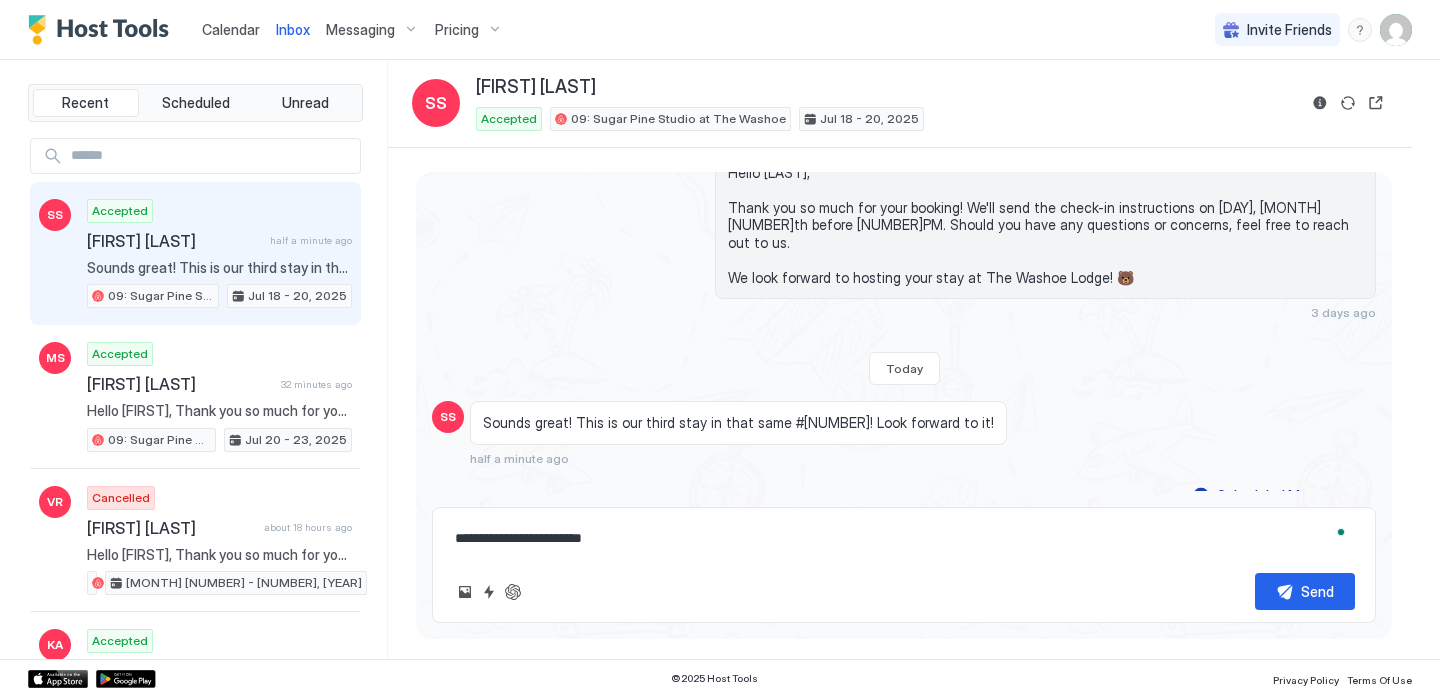 type on "*" 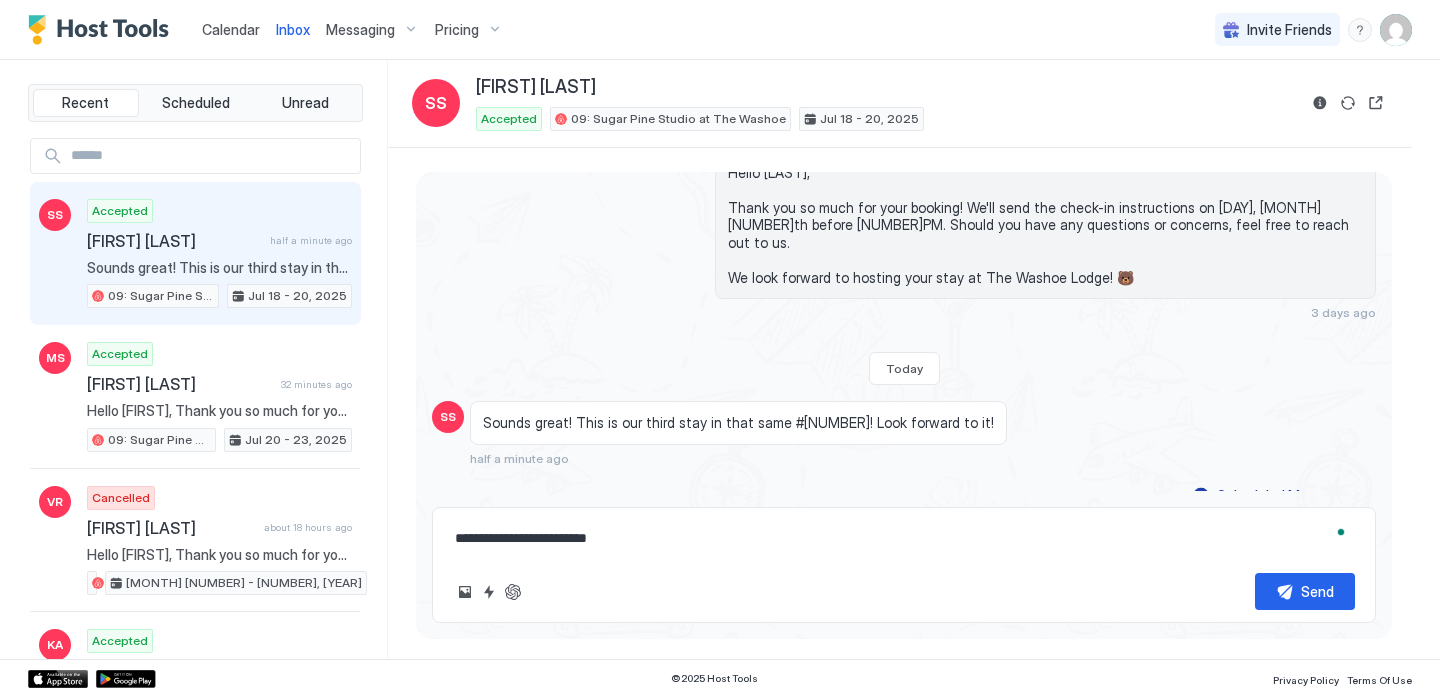 type on "*" 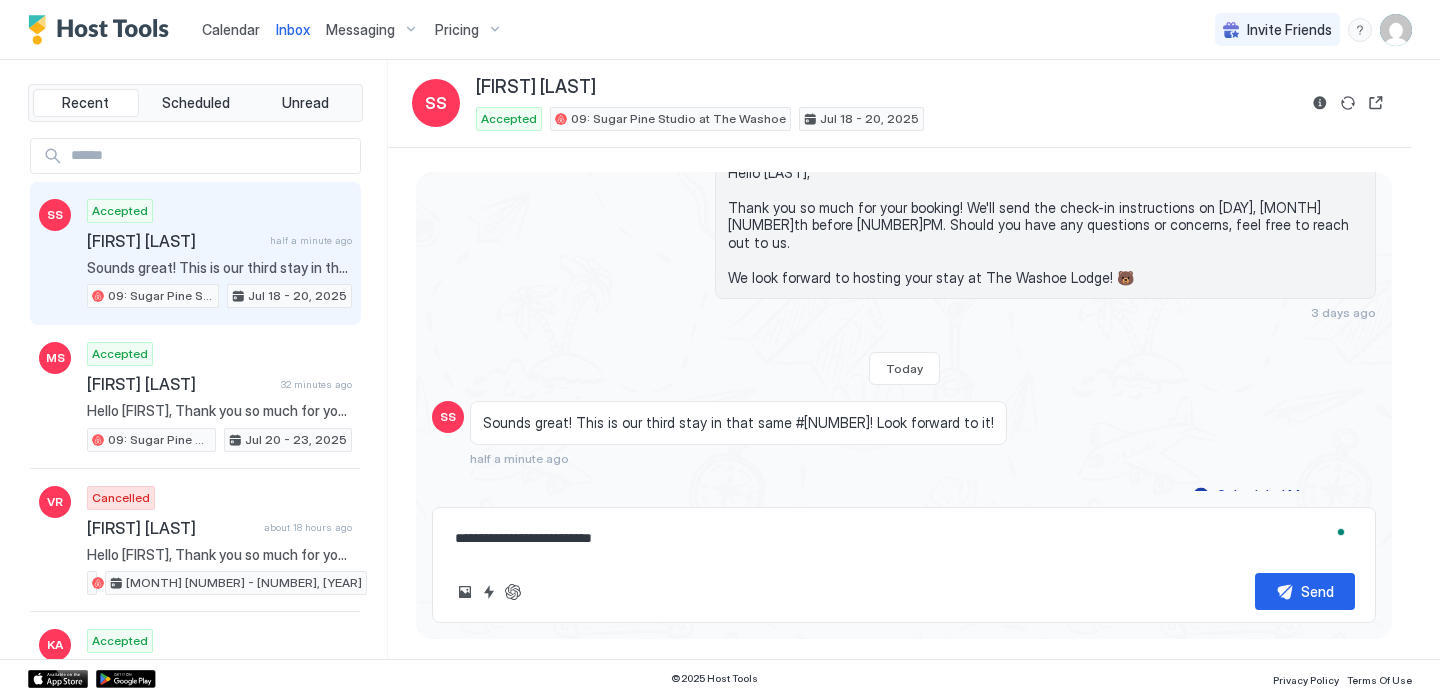 type on "*" 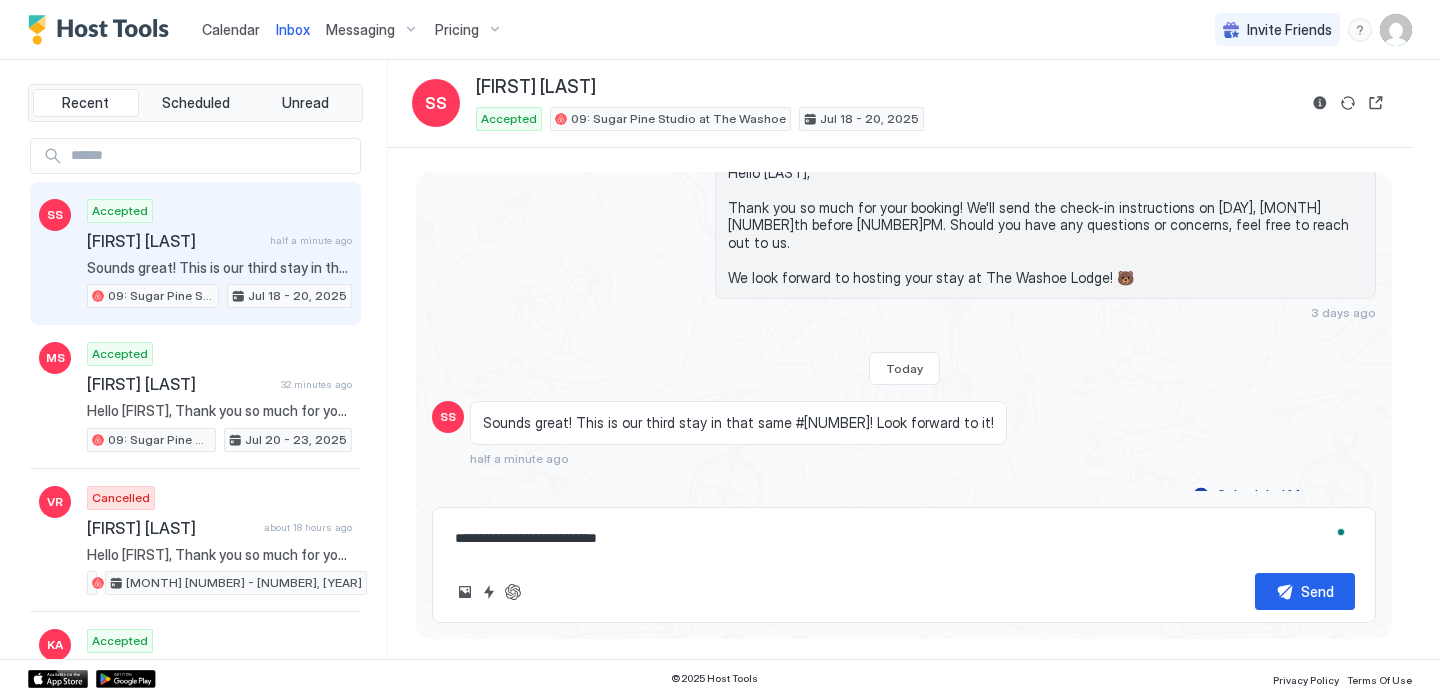 type on "**********" 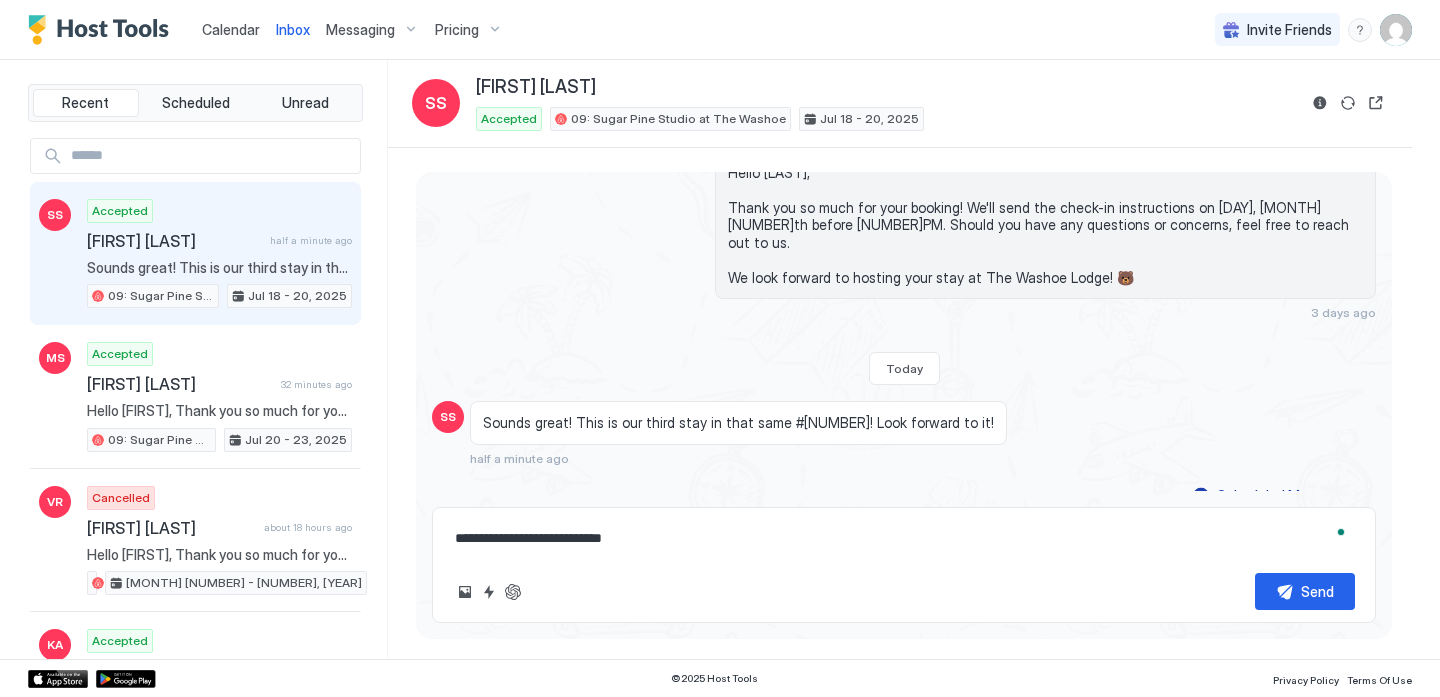 type on "*" 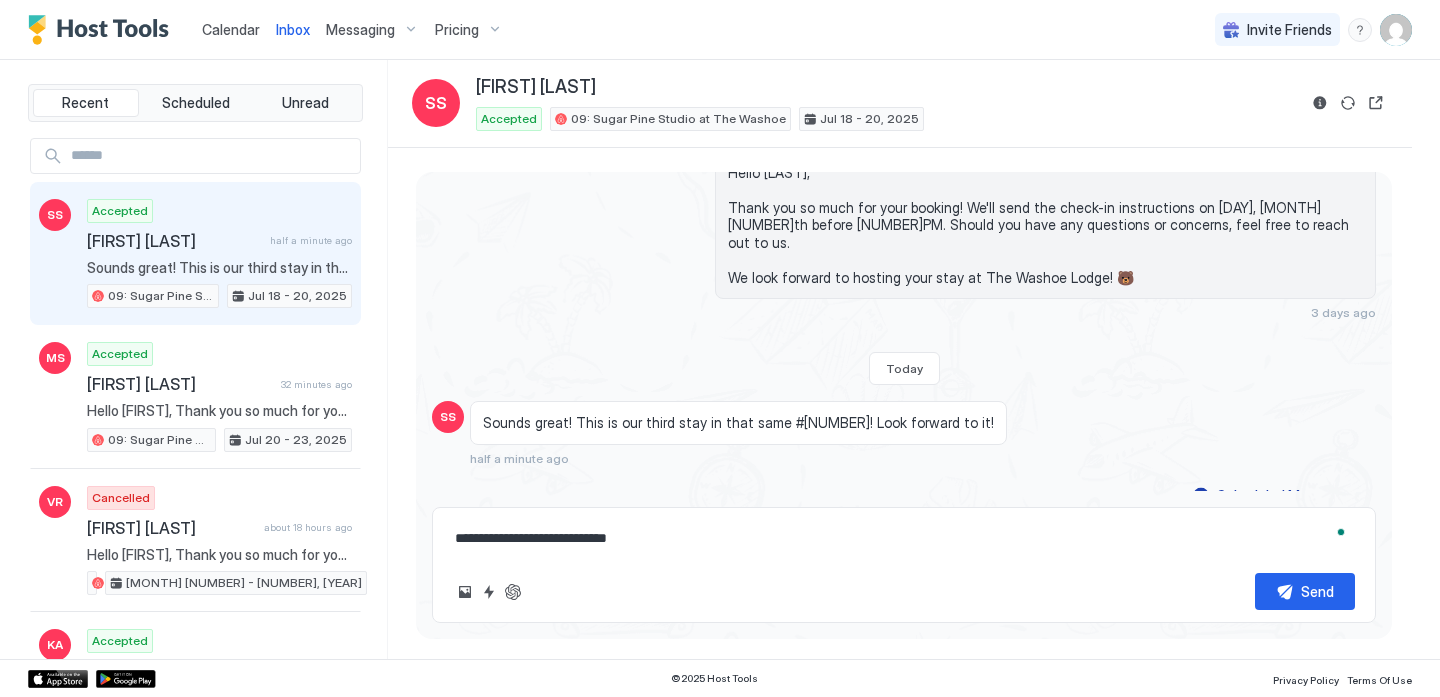 type on "*" 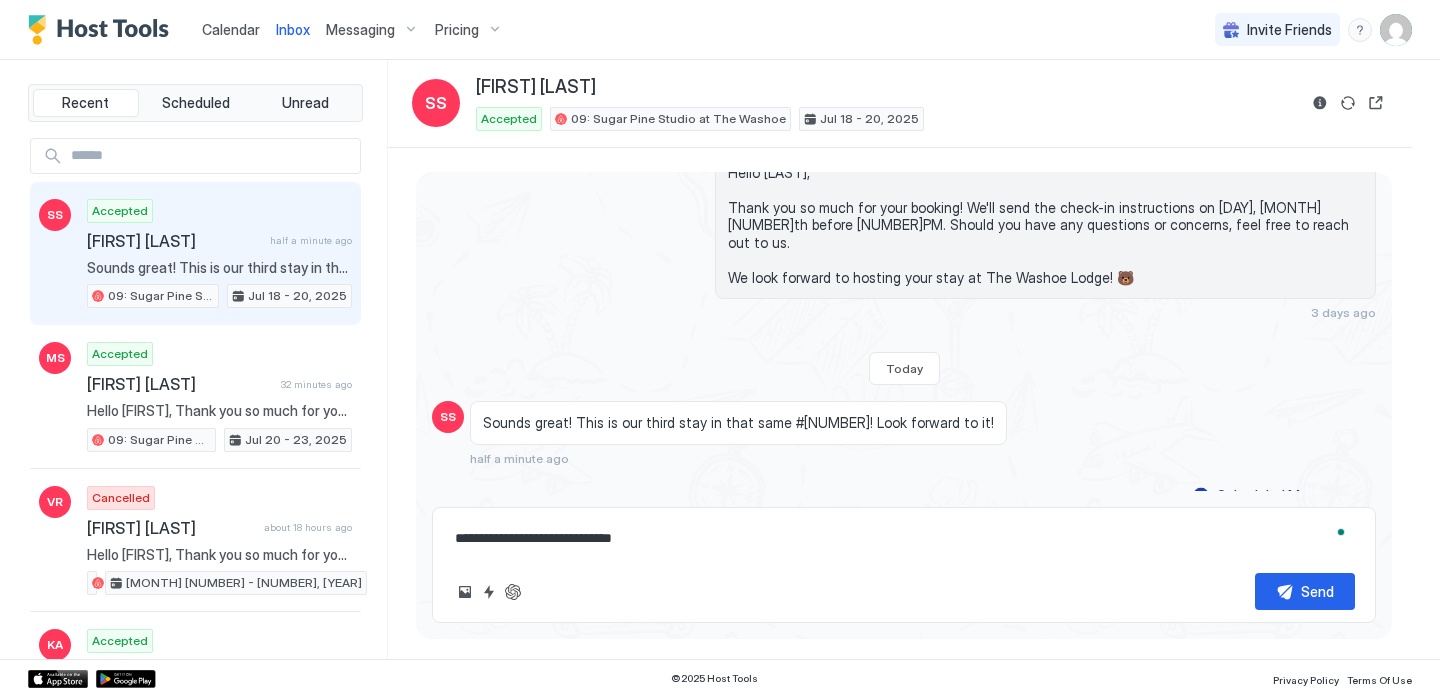 type on "*" 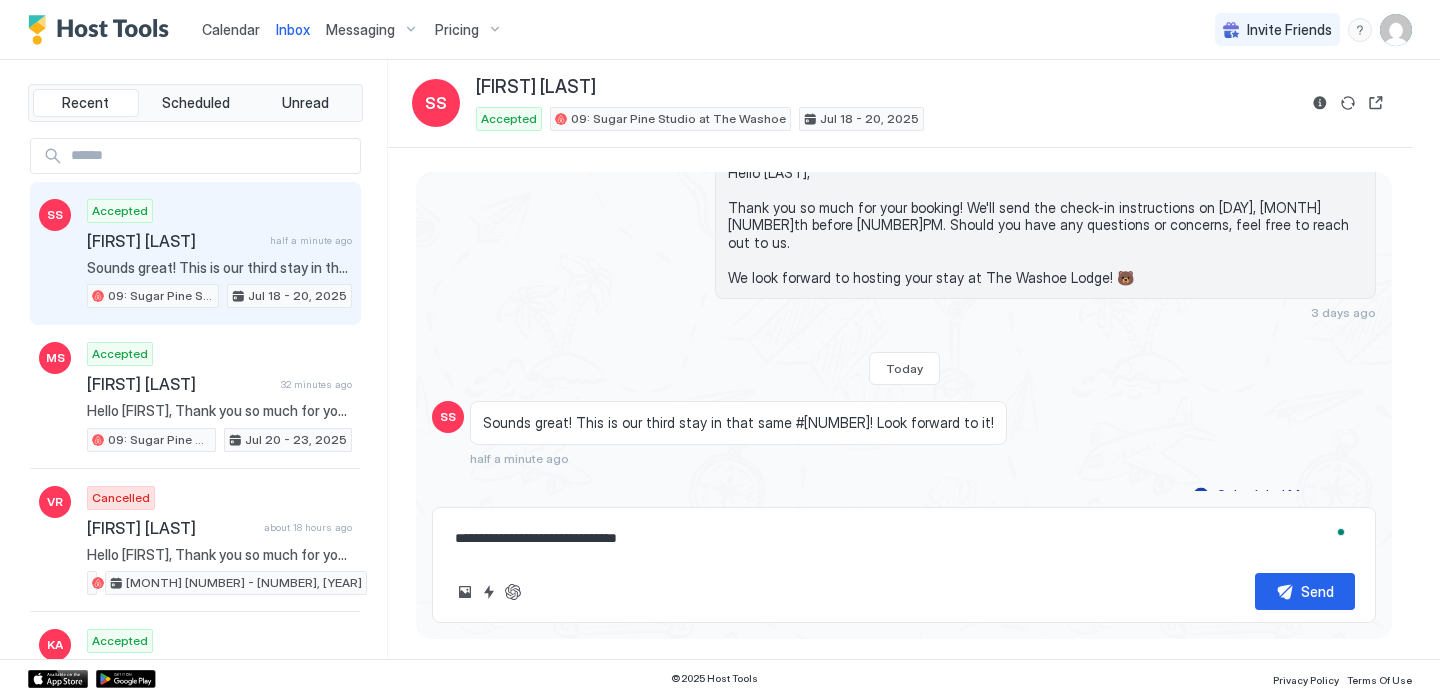 type on "*" 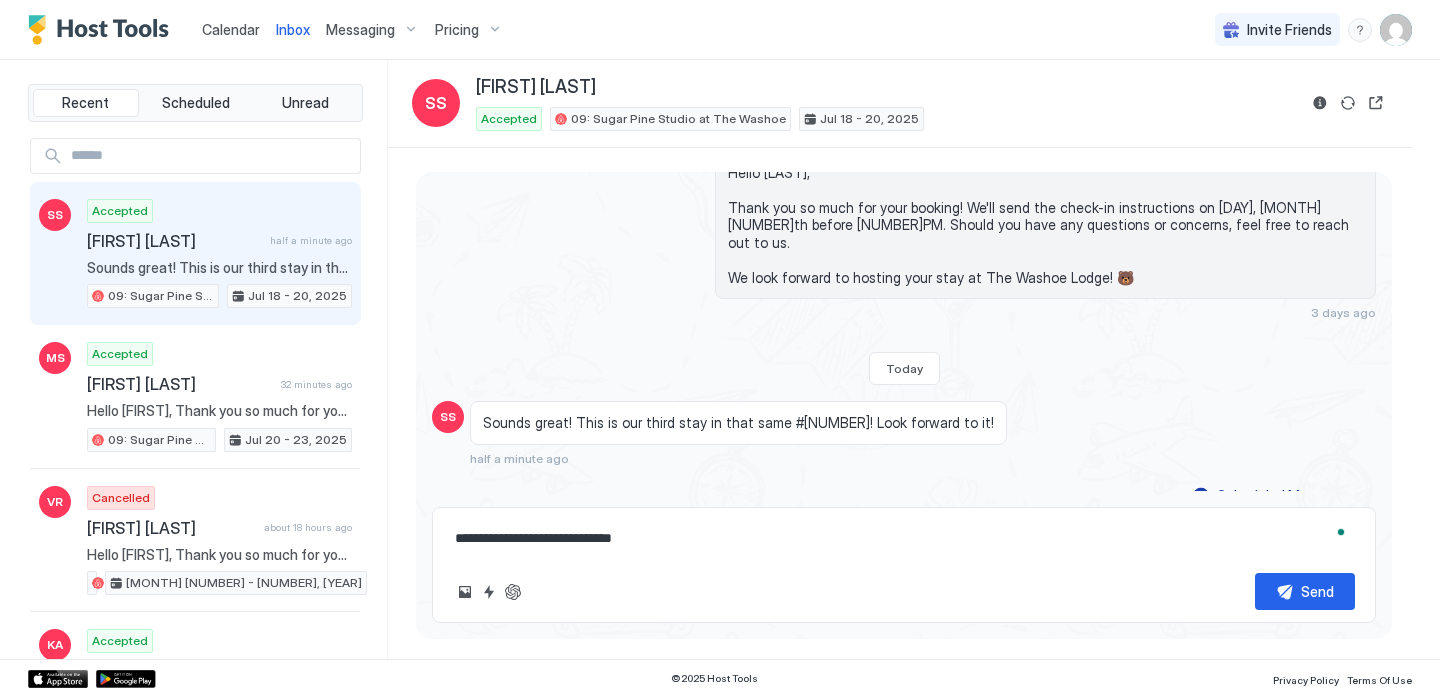 type on "*" 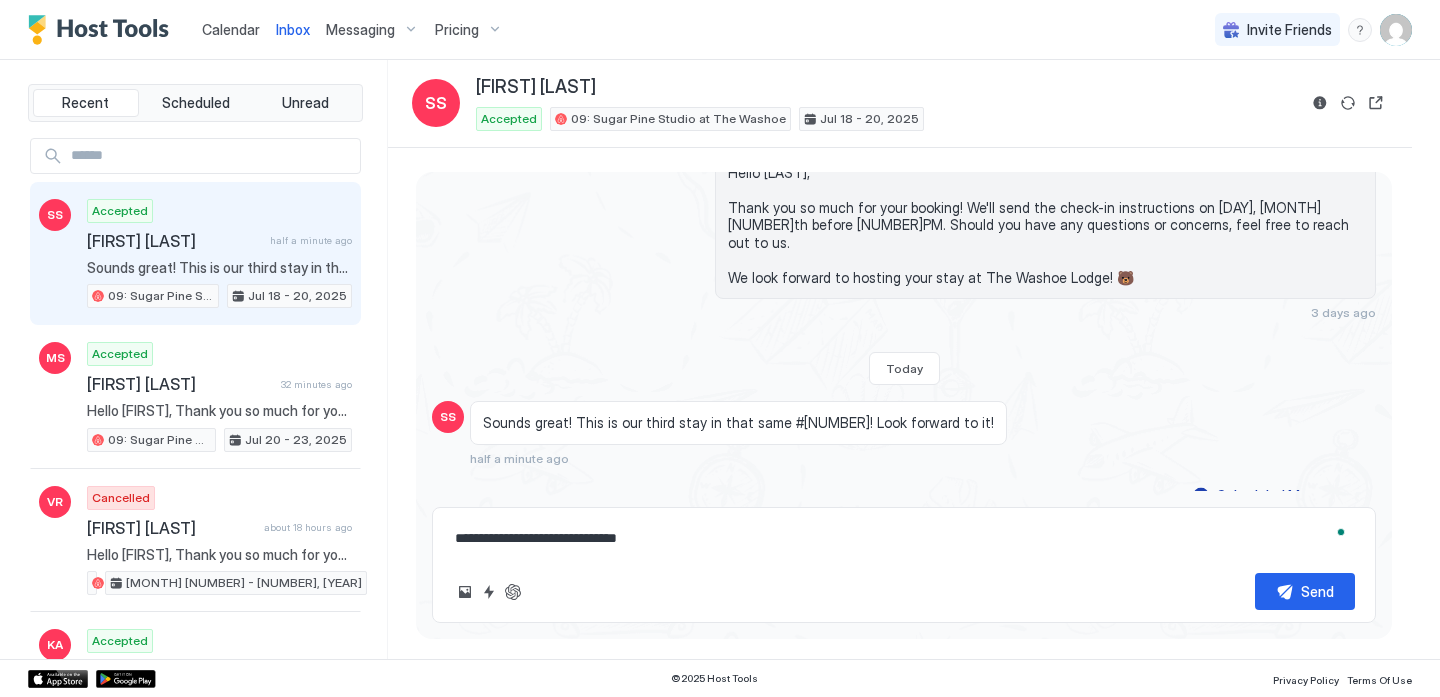 type on "*" 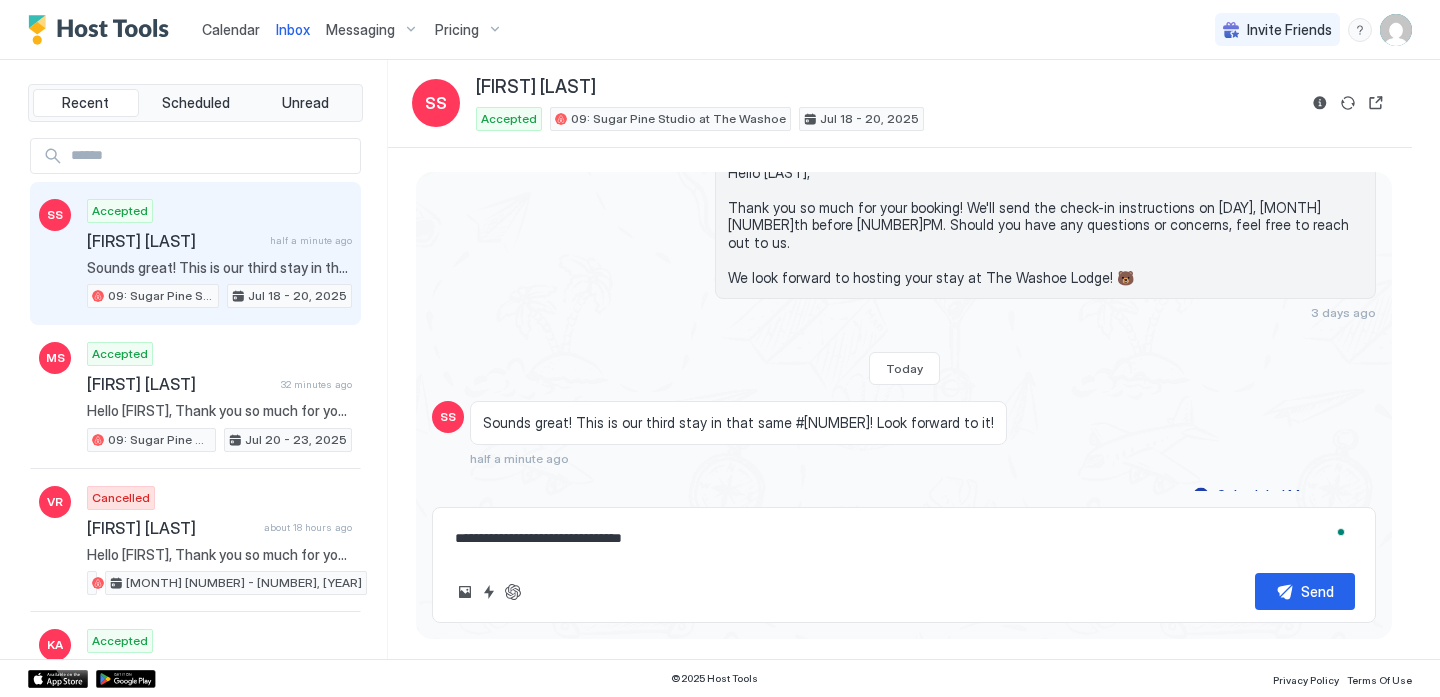type on "*" 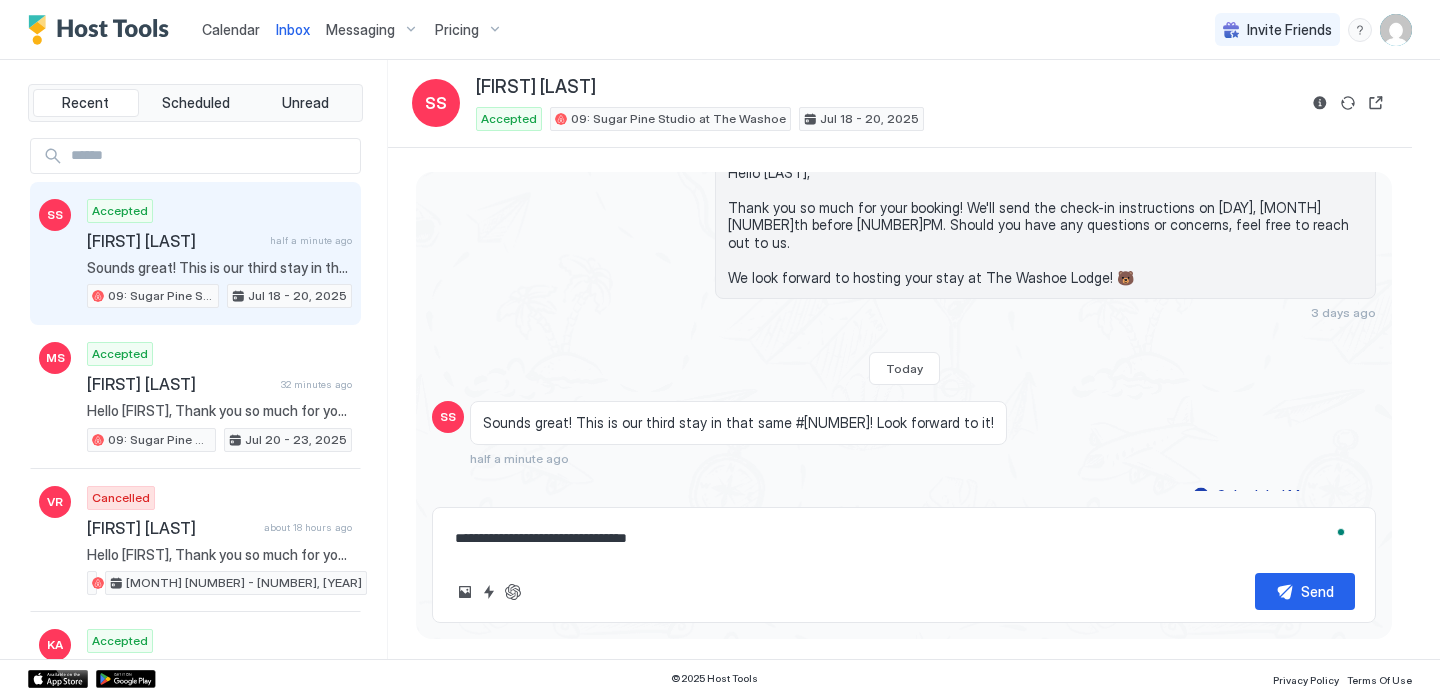type on "**********" 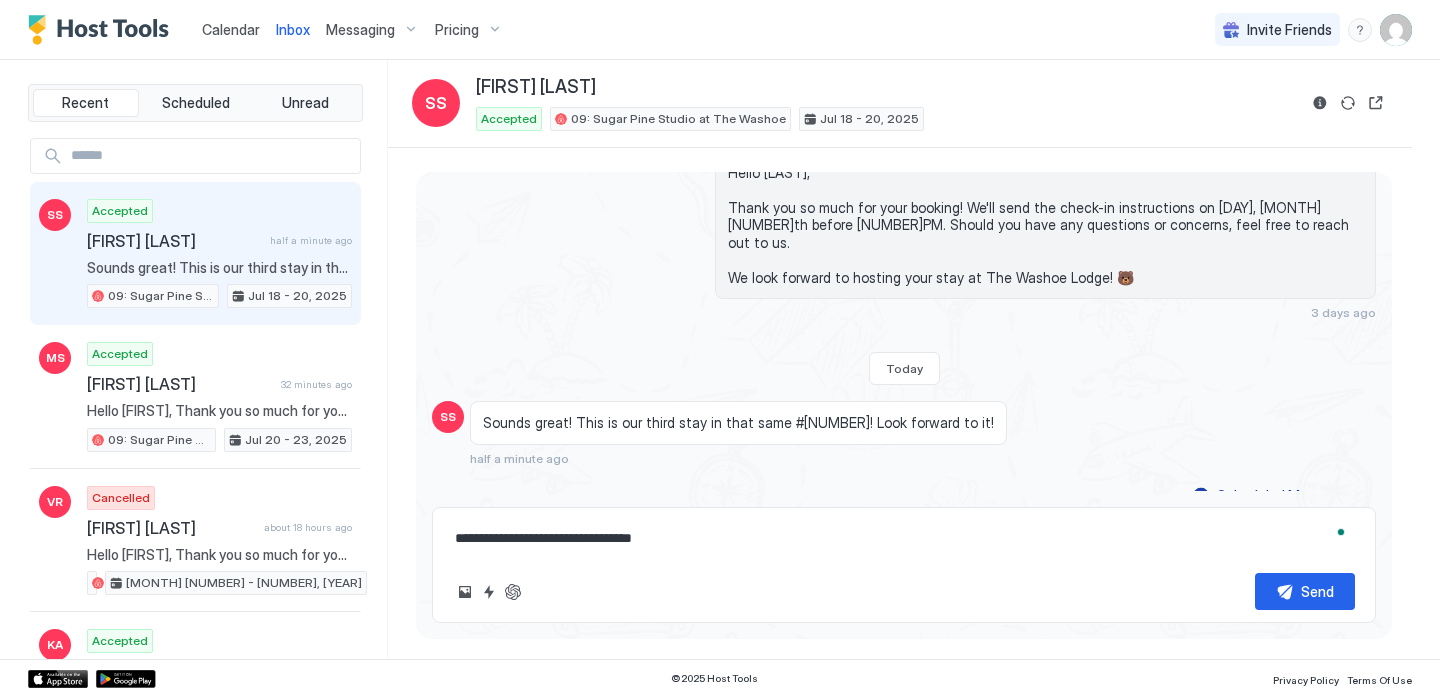 type on "*" 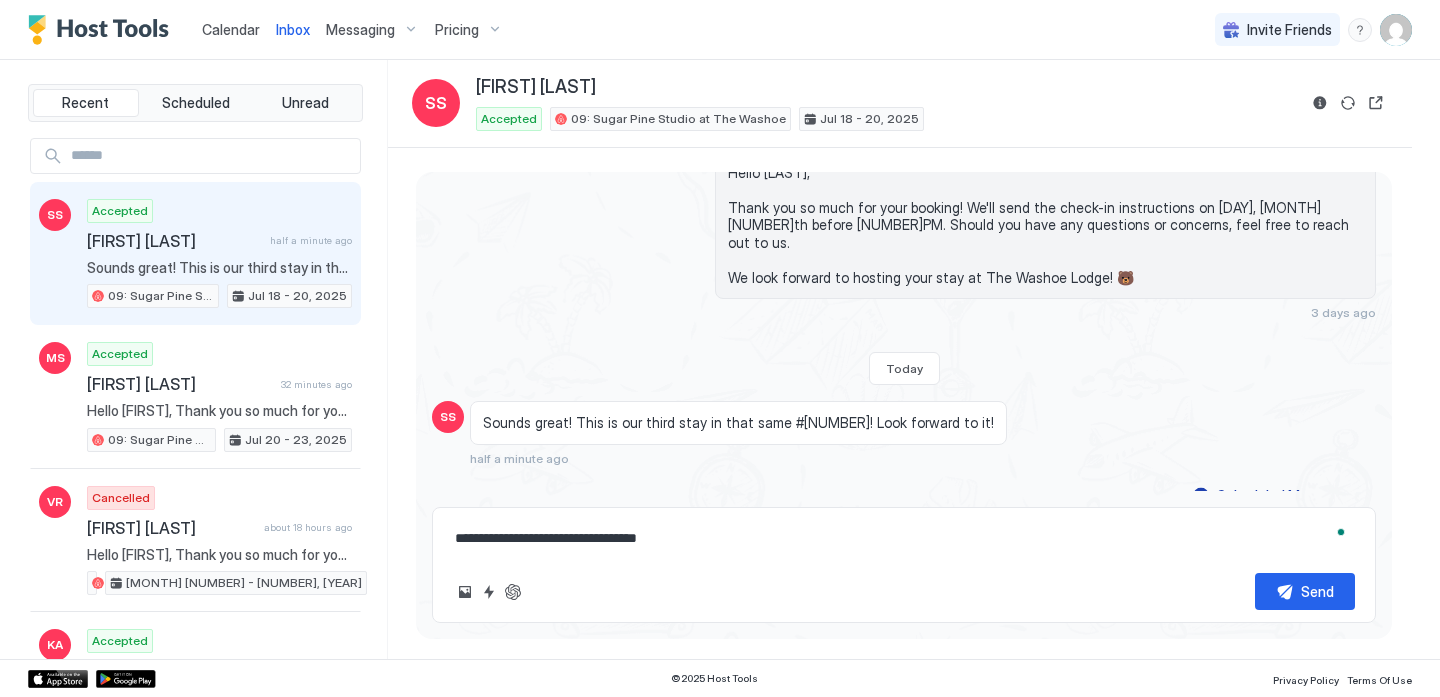 type on "*" 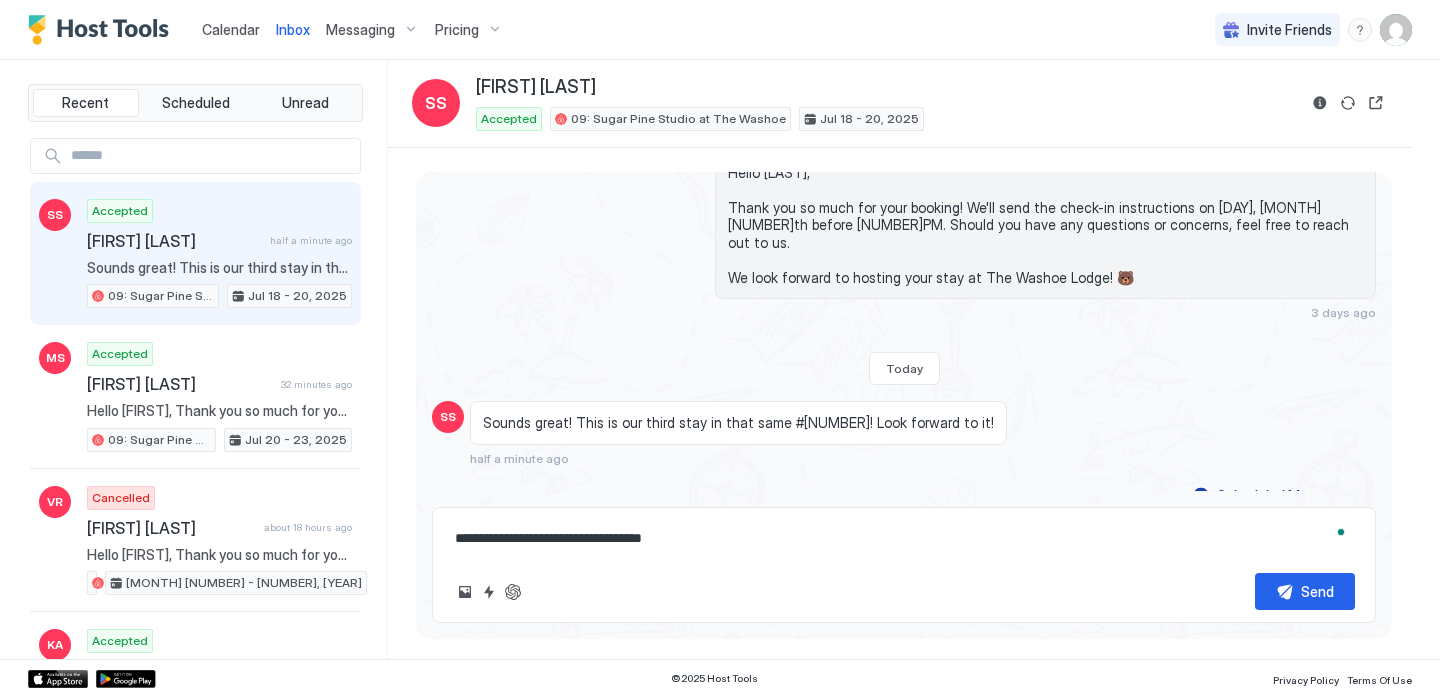 type on "**********" 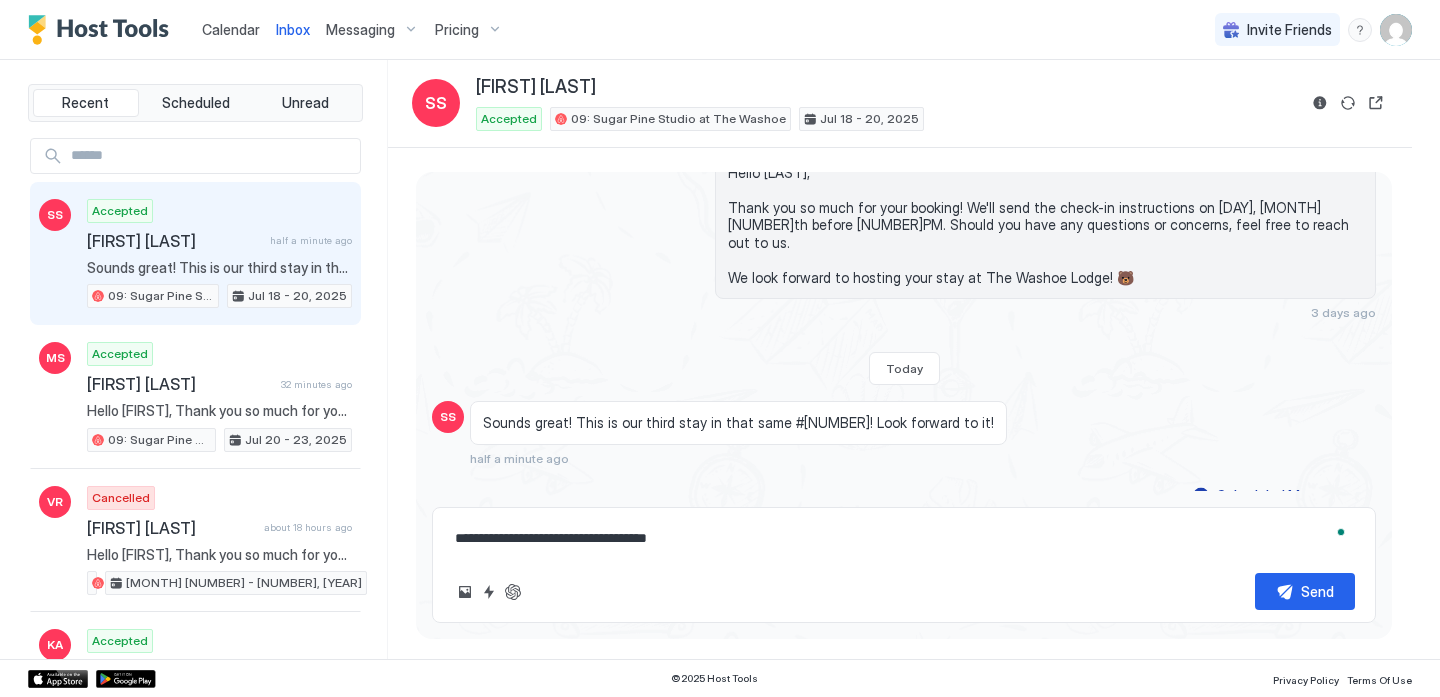 type on "*" 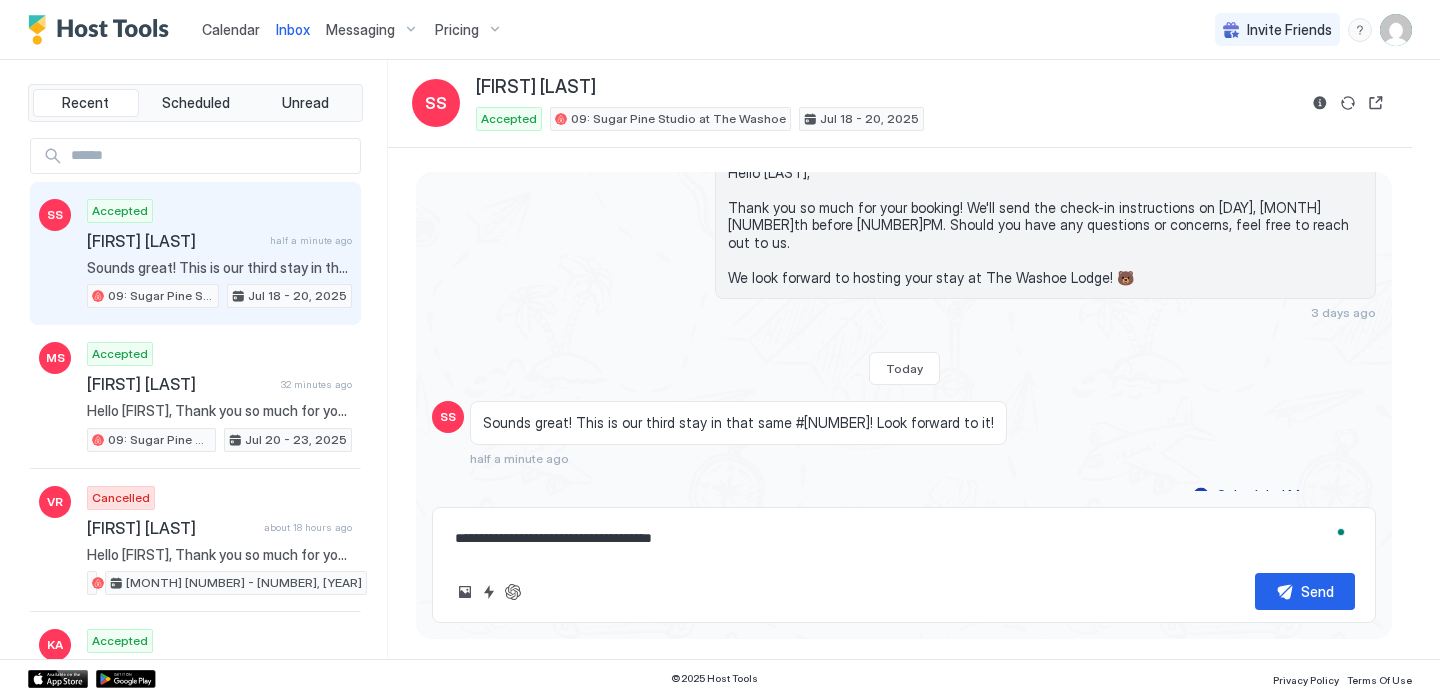 type on "*" 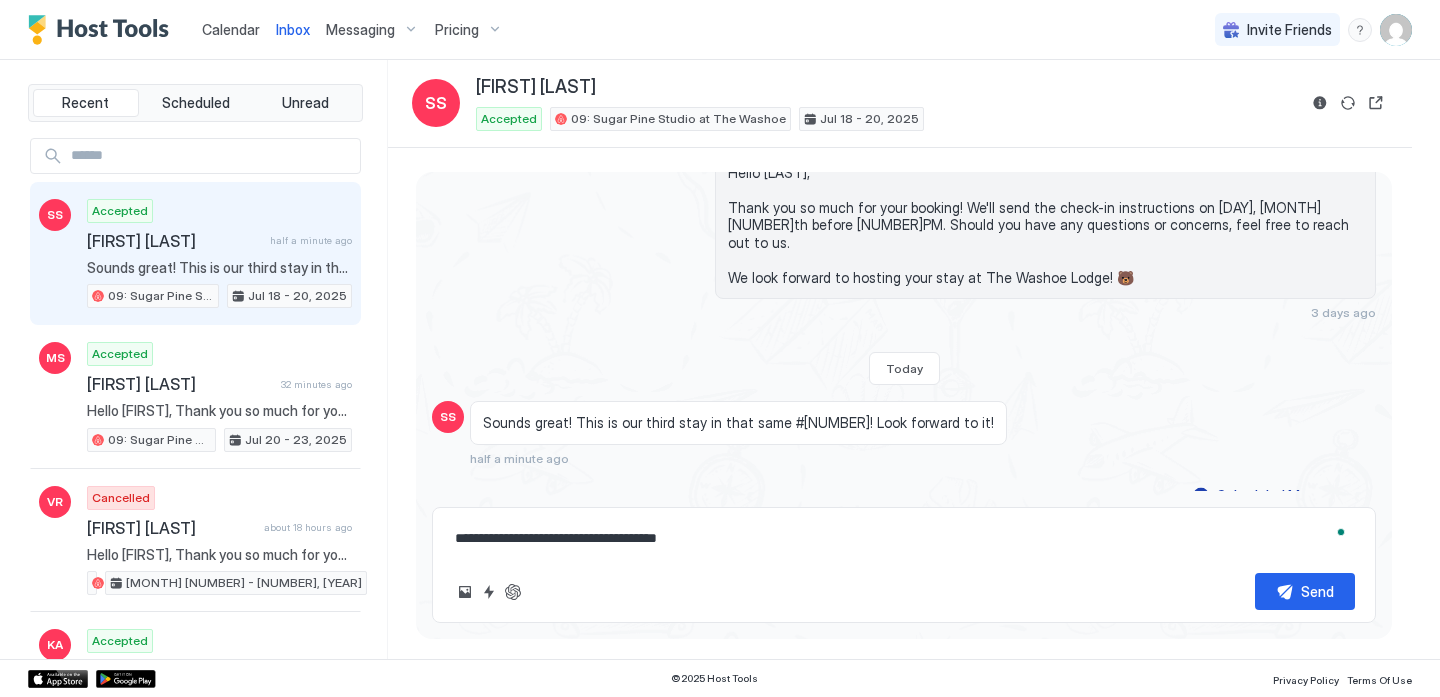 type on "*" 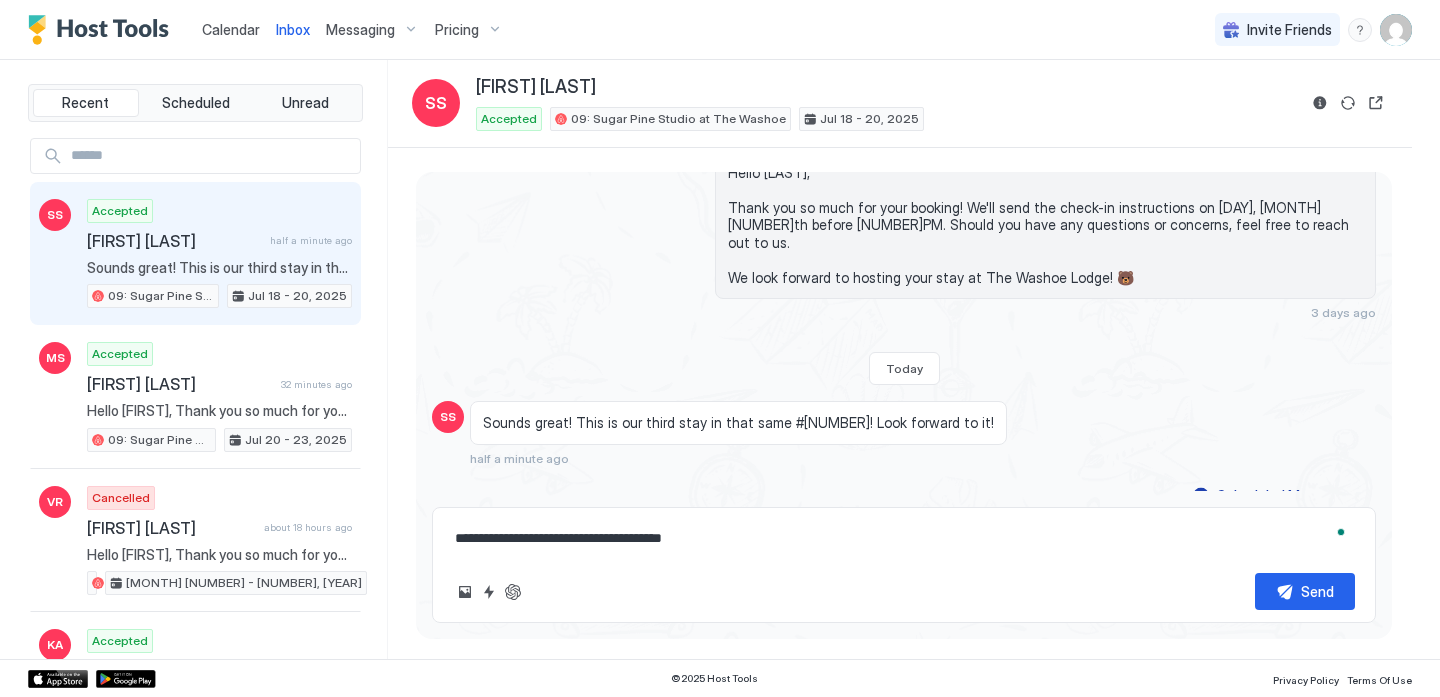 type on "*" 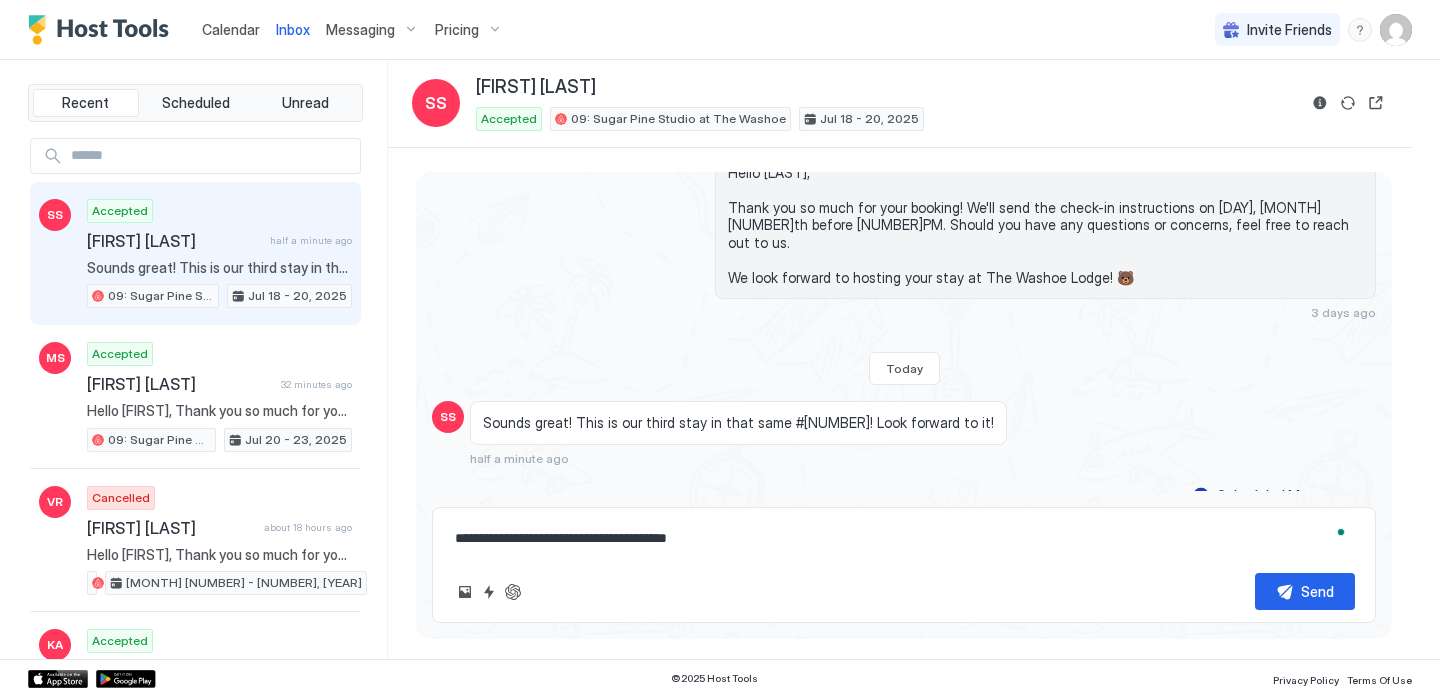 type on "*" 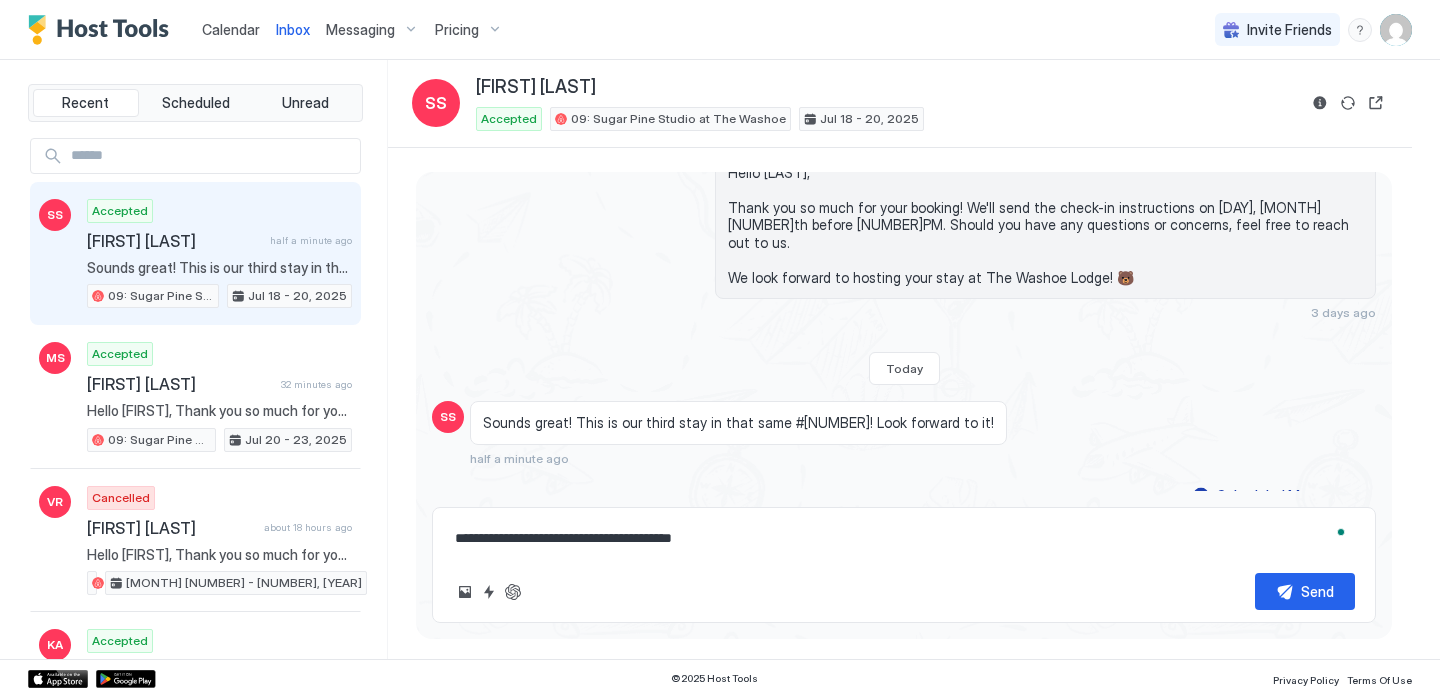 type on "*" 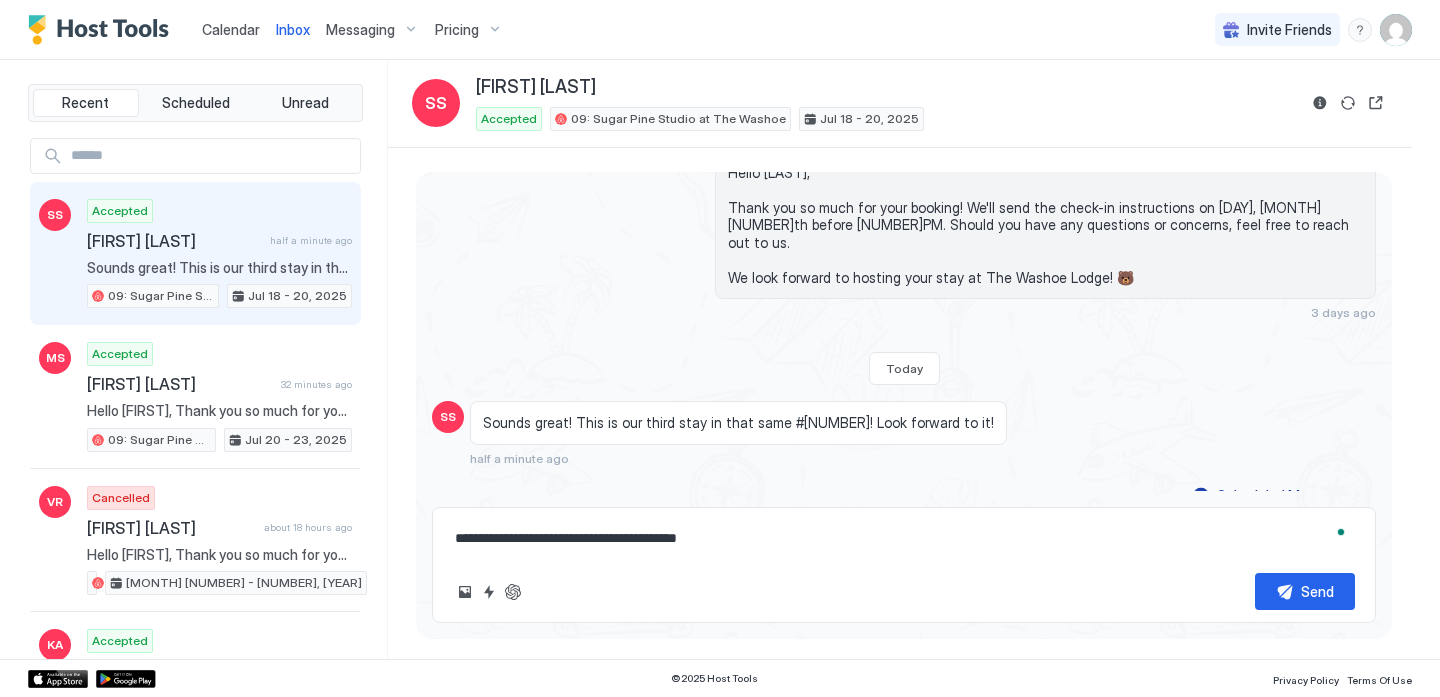 type on "*" 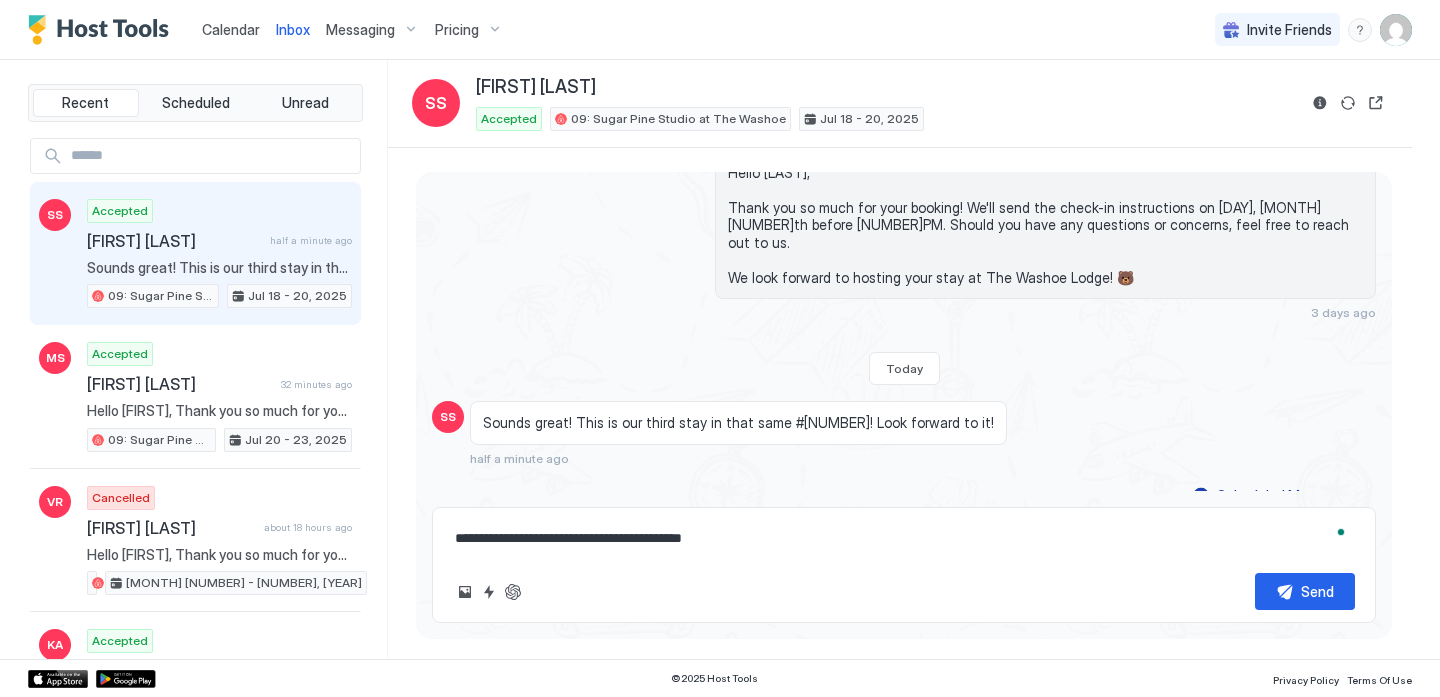 type on "*" 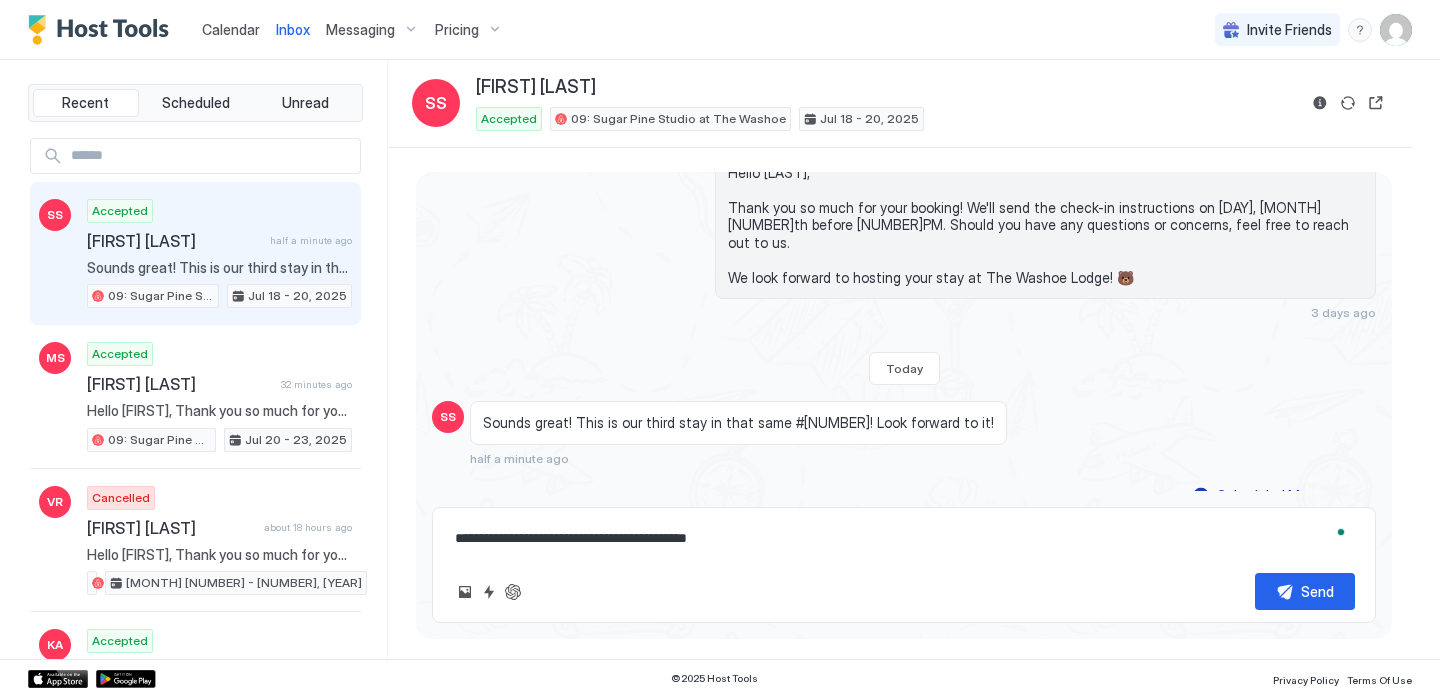 type on "**********" 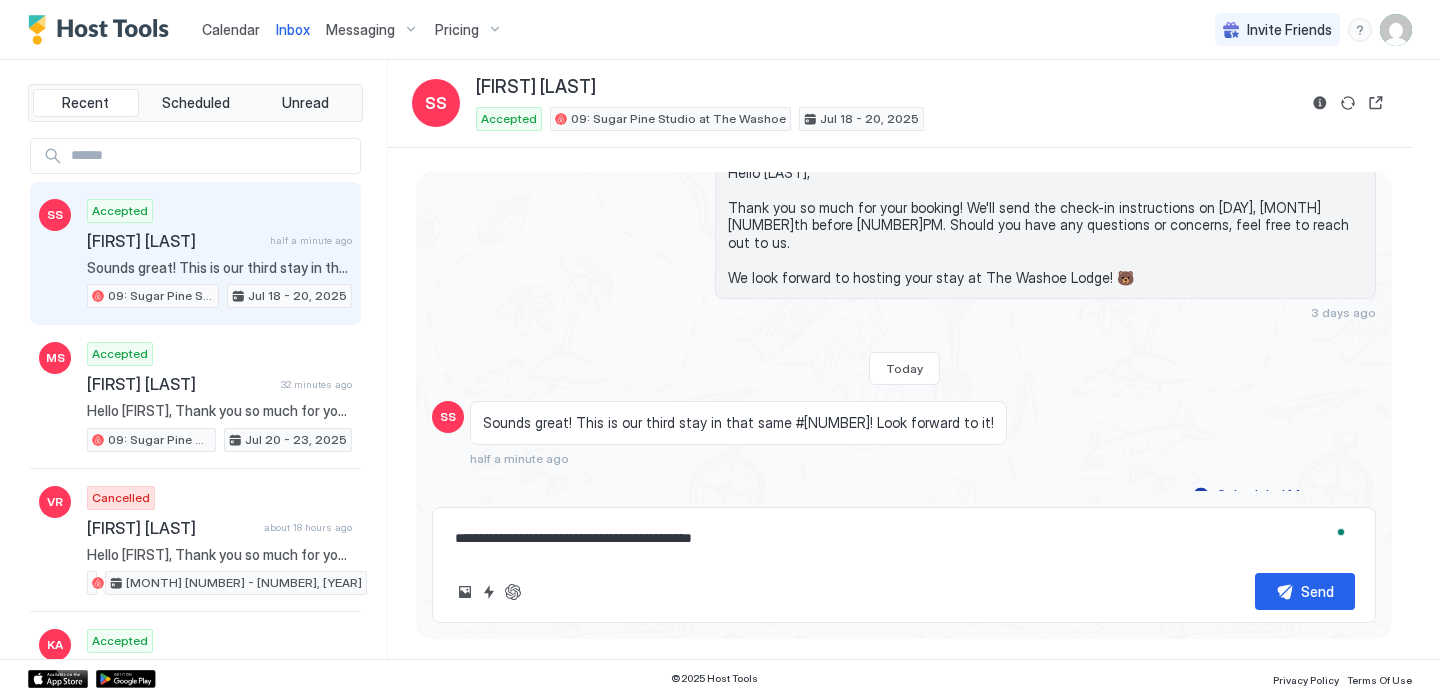 type on "*" 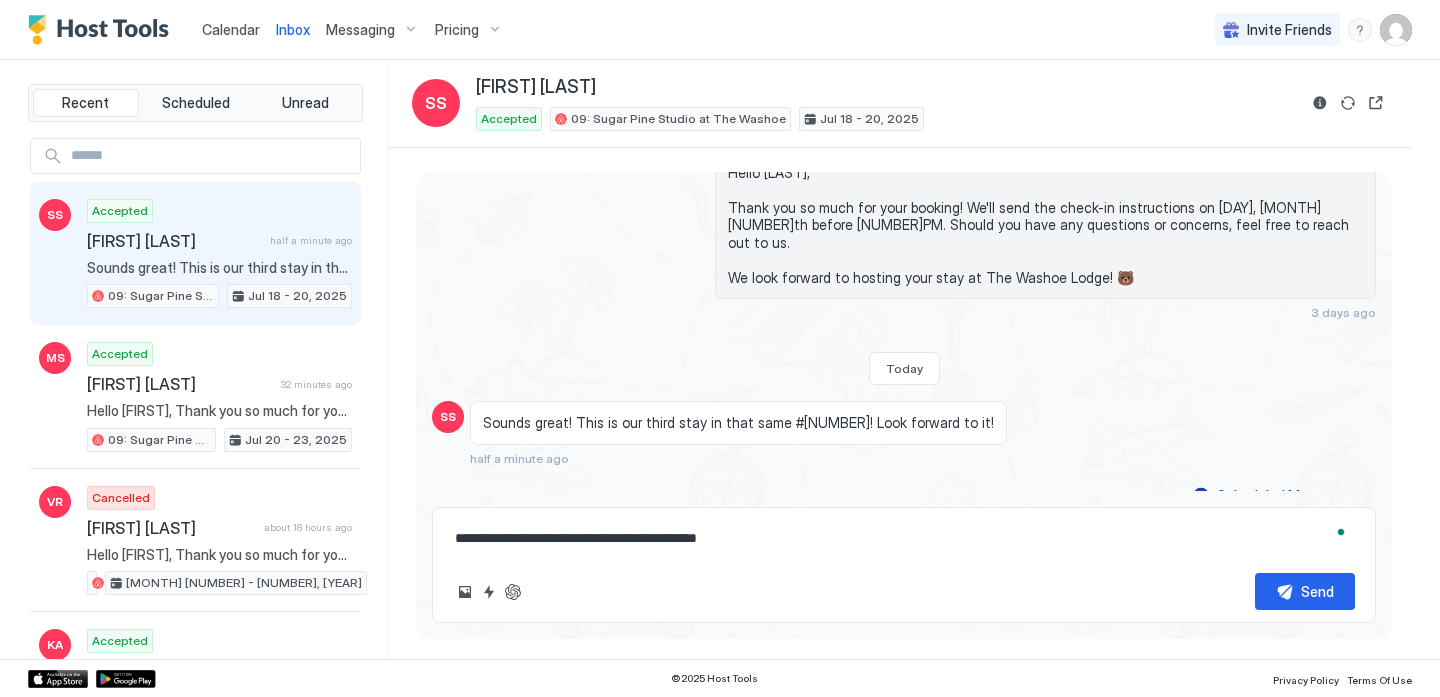 type on "*" 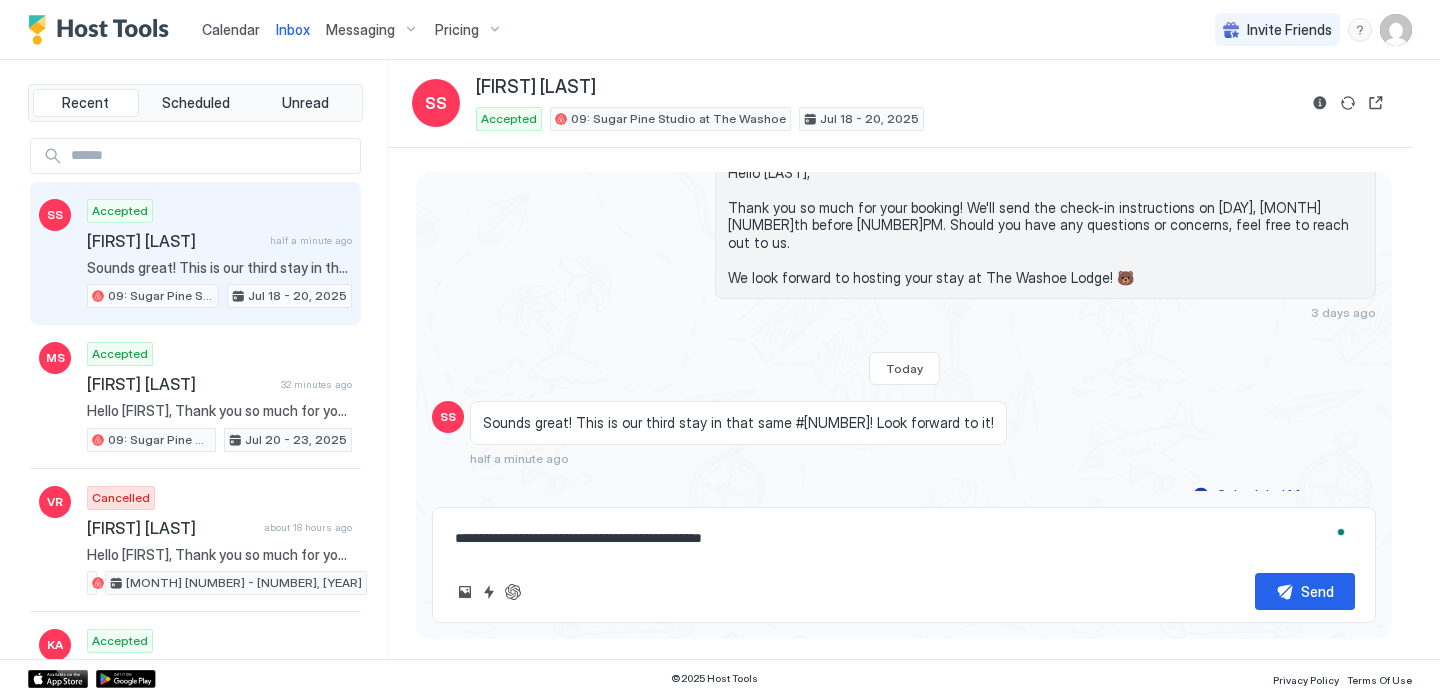 type on "*" 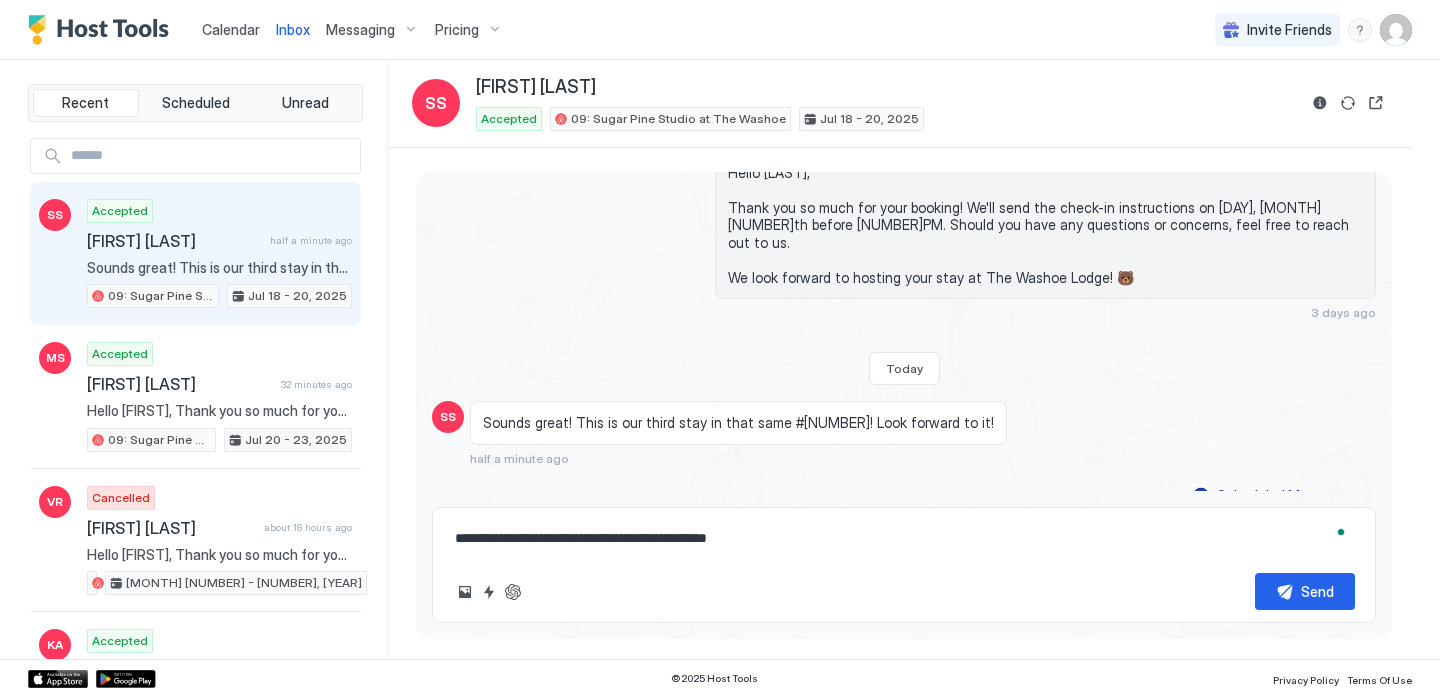 type on "*" 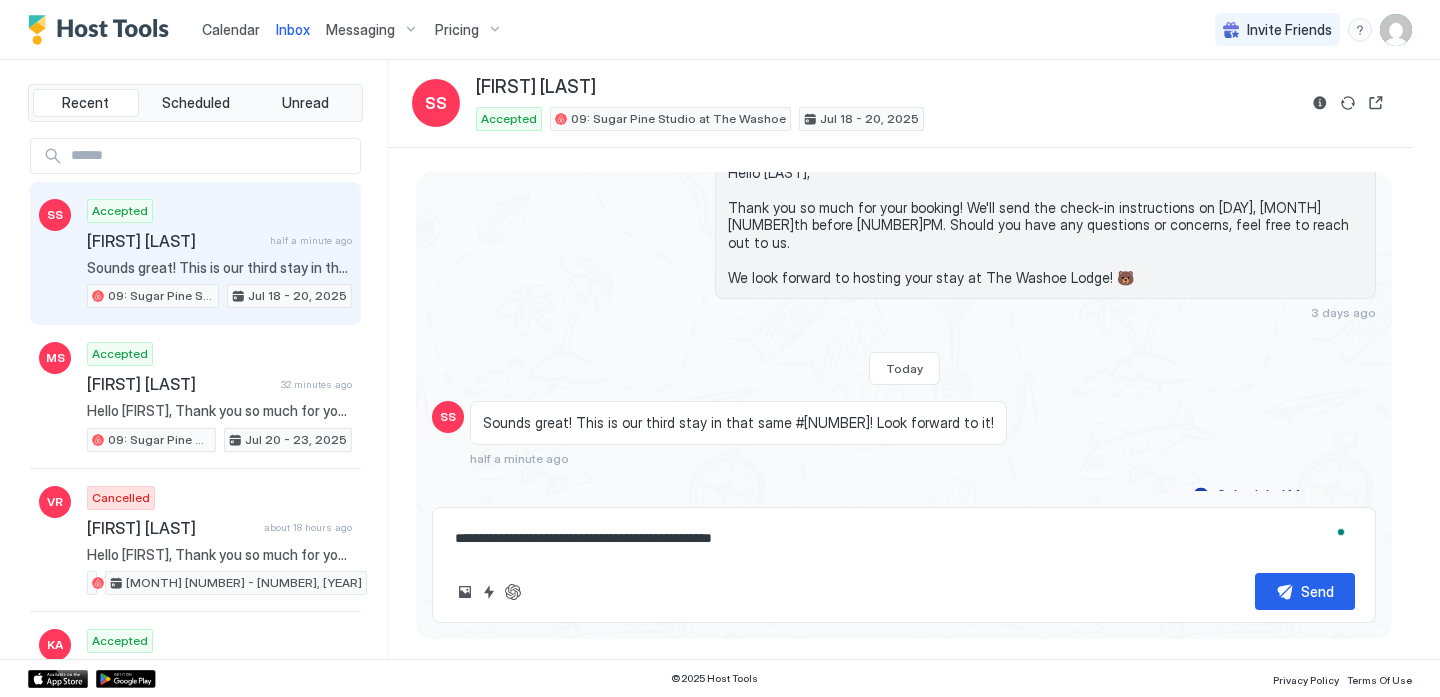 type on "*" 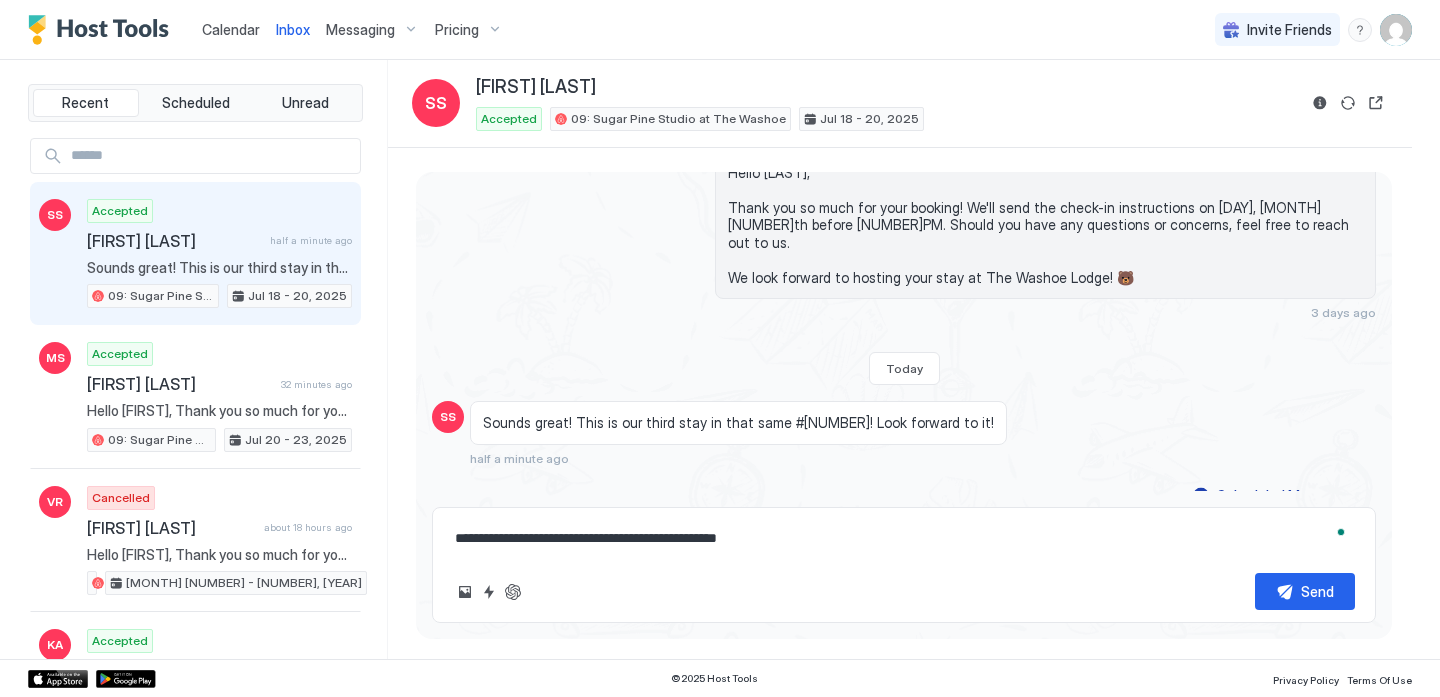 type on "*" 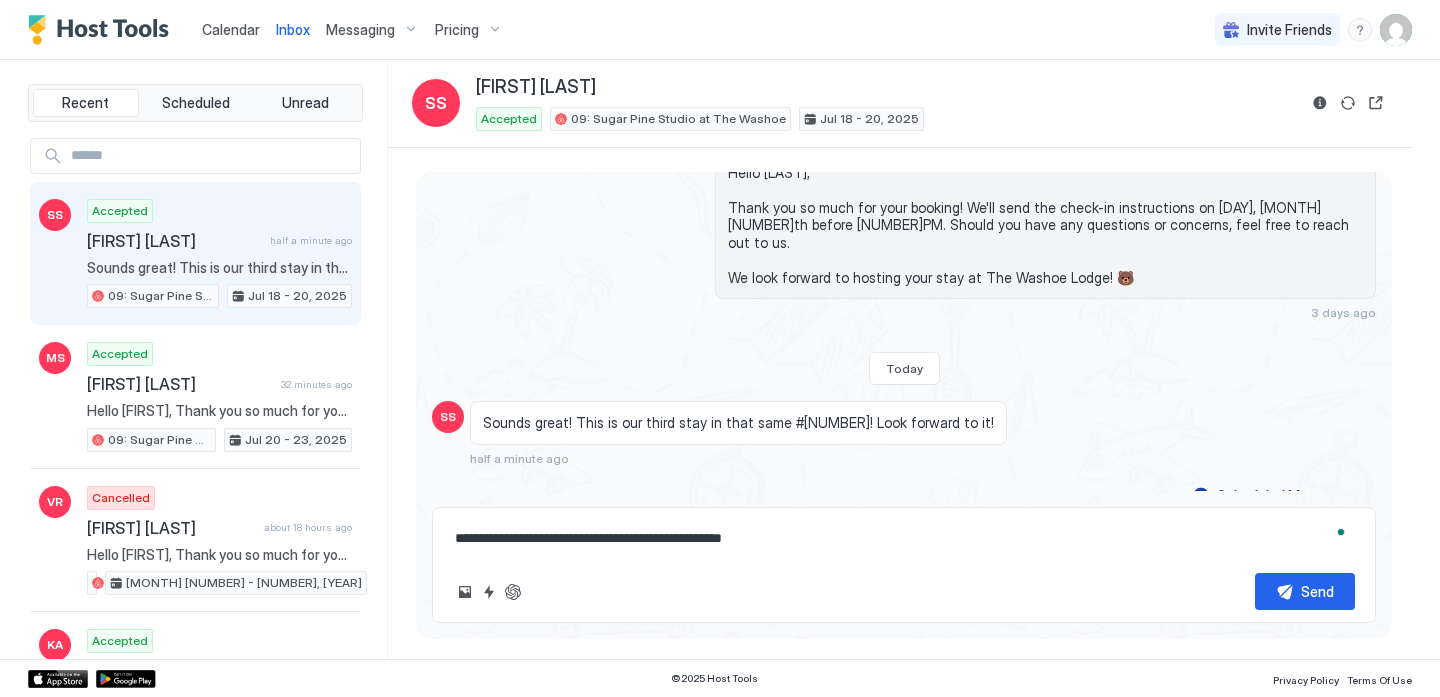 type on "*" 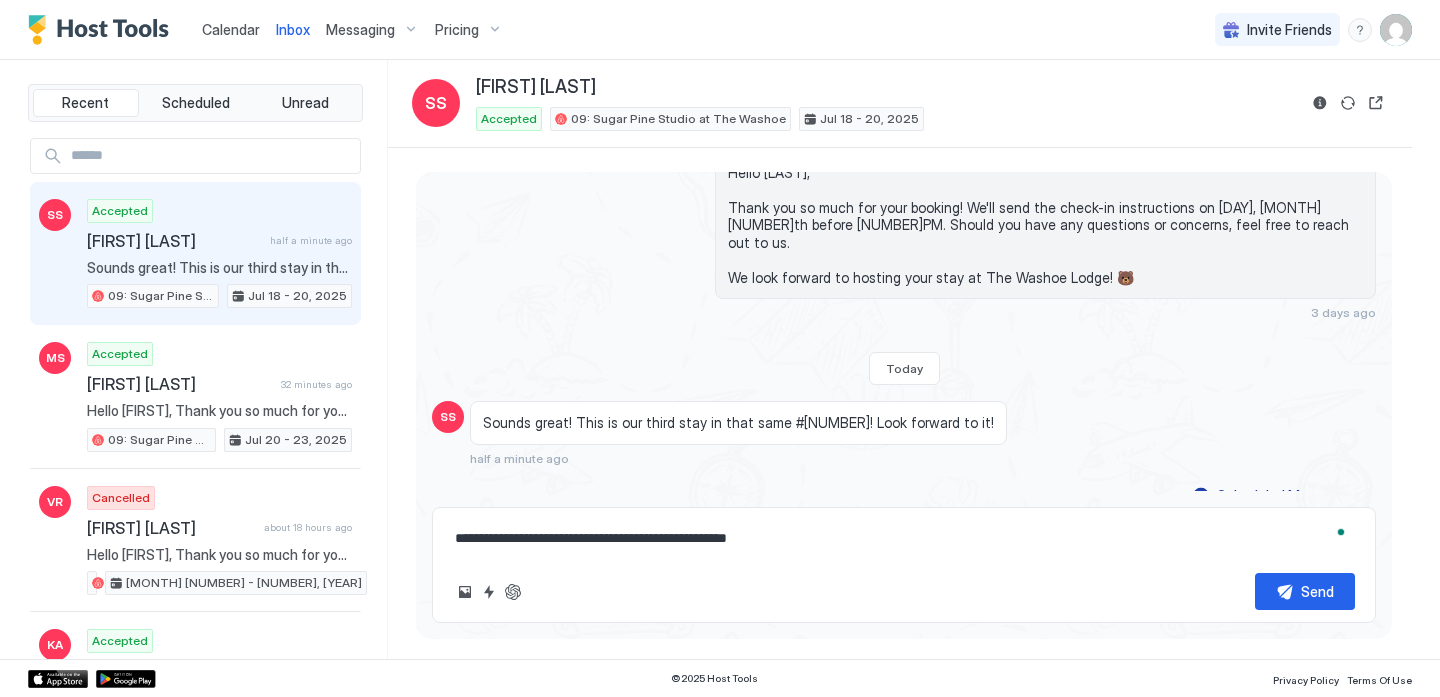 type on "*" 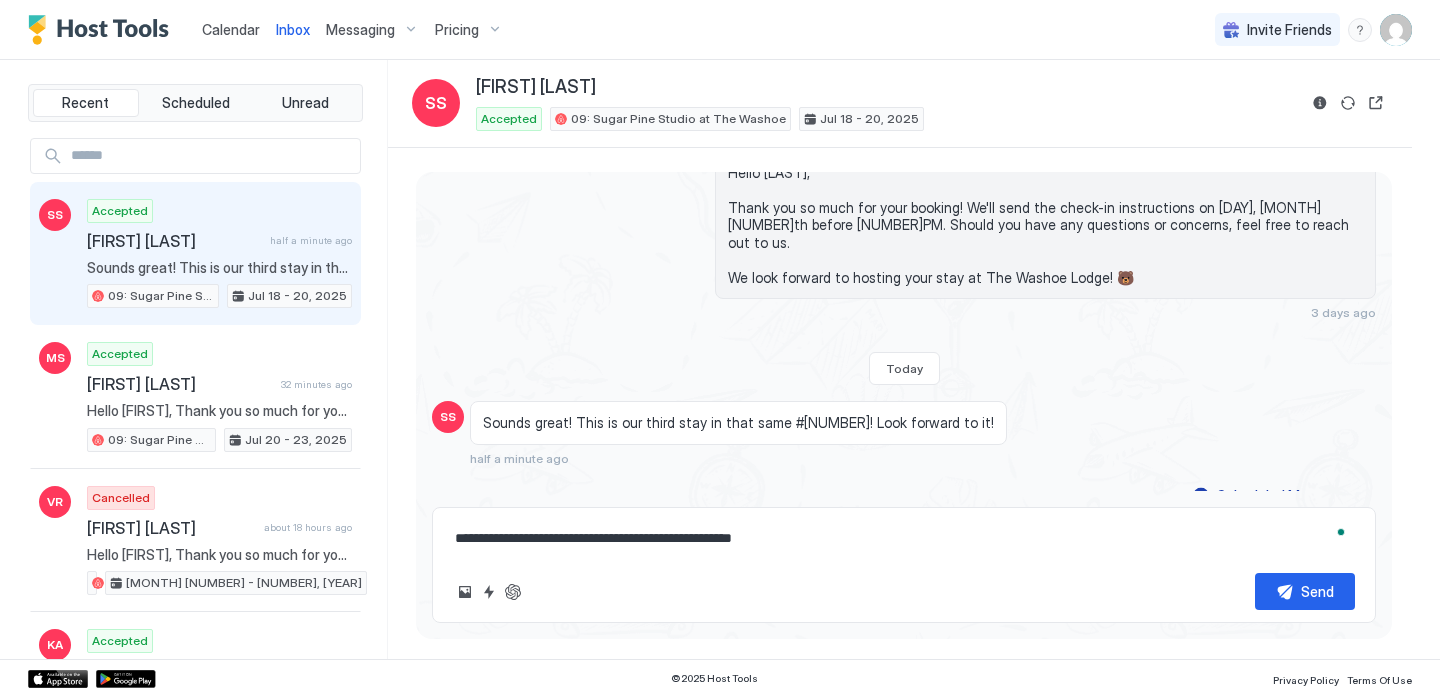 type on "*" 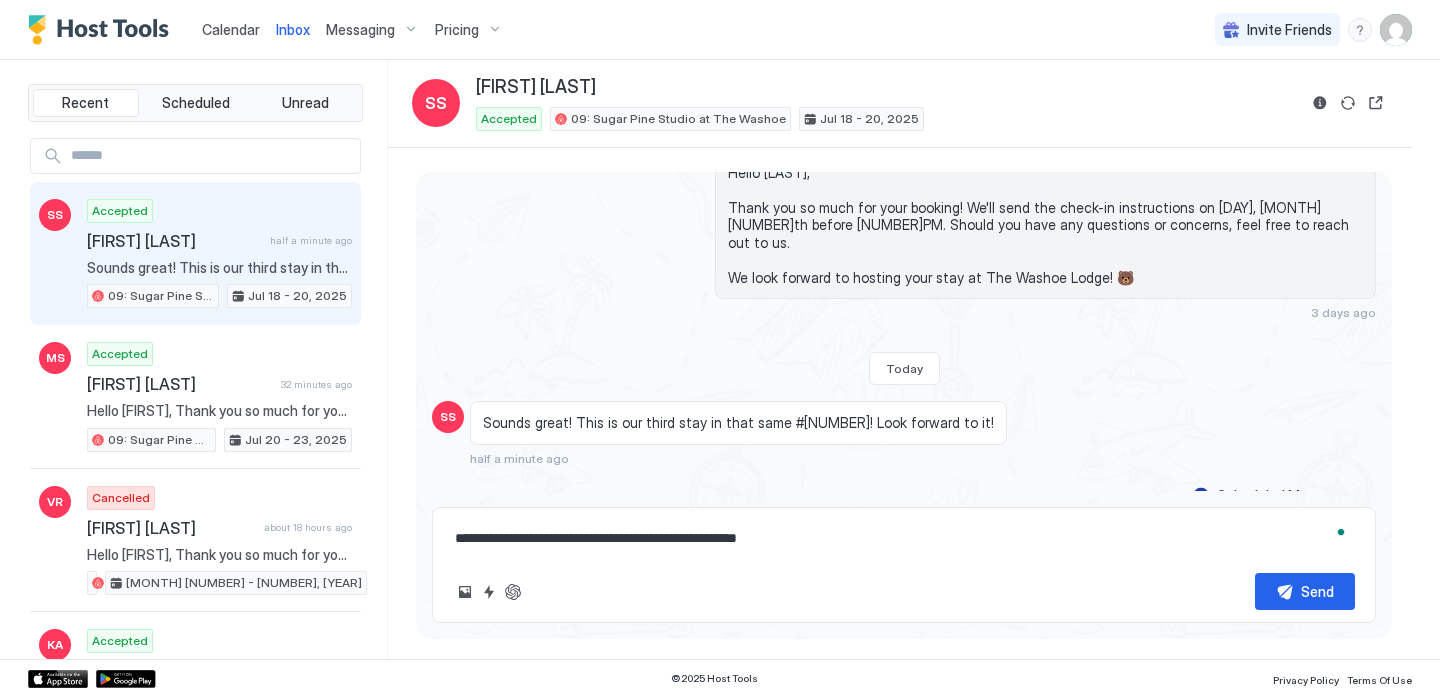 type on "*" 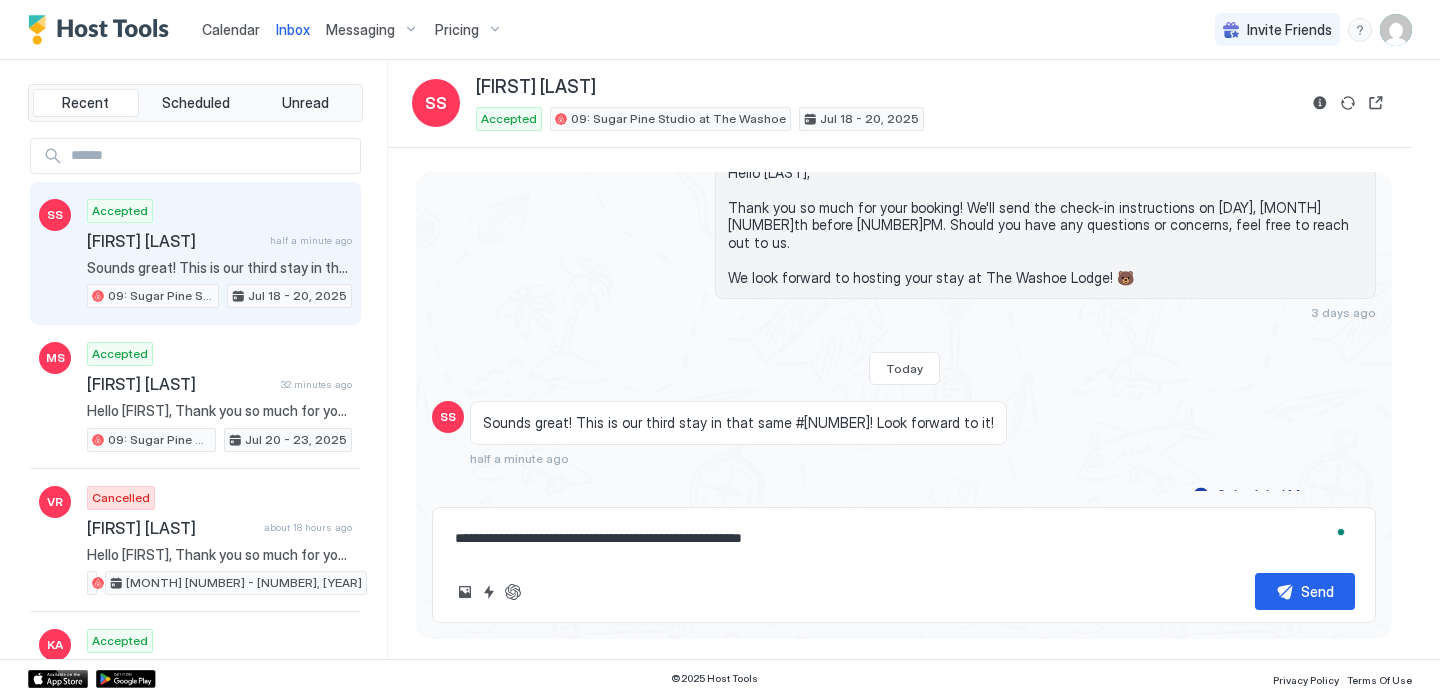 type on "*" 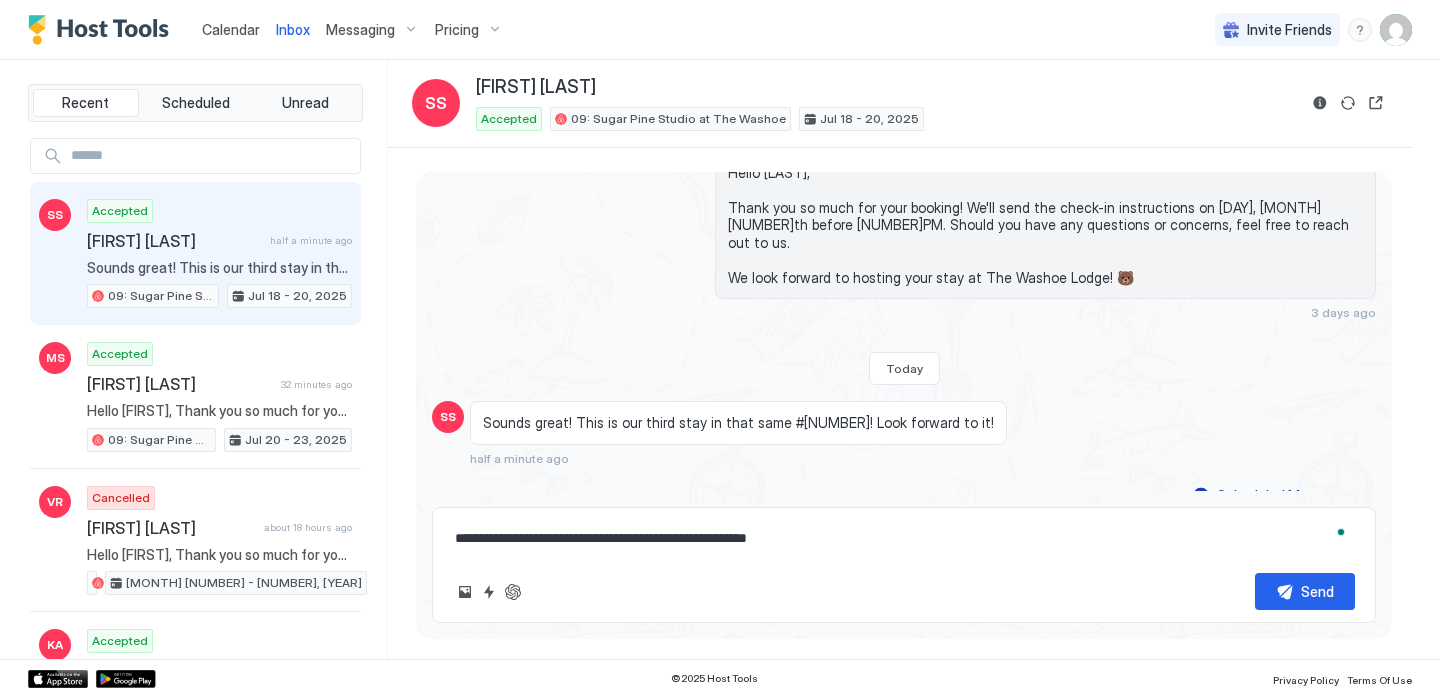 type on "*" 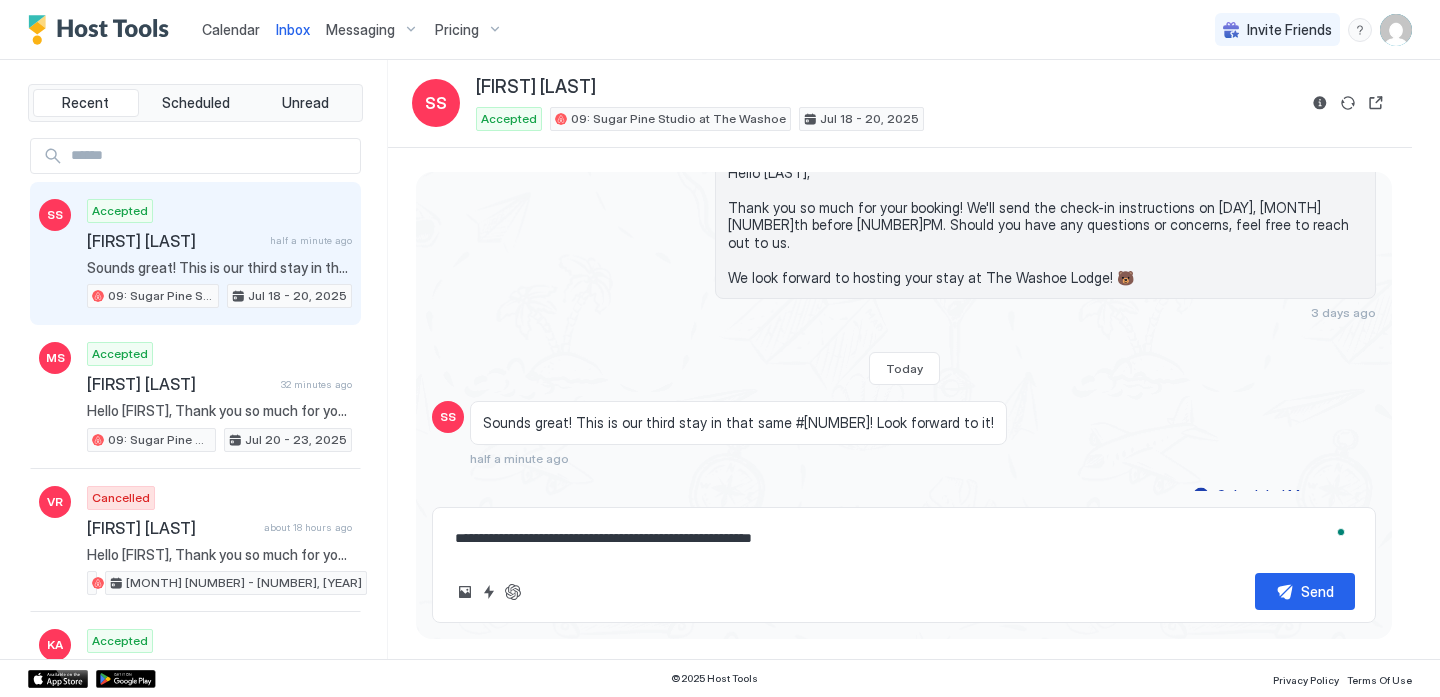 type on "*" 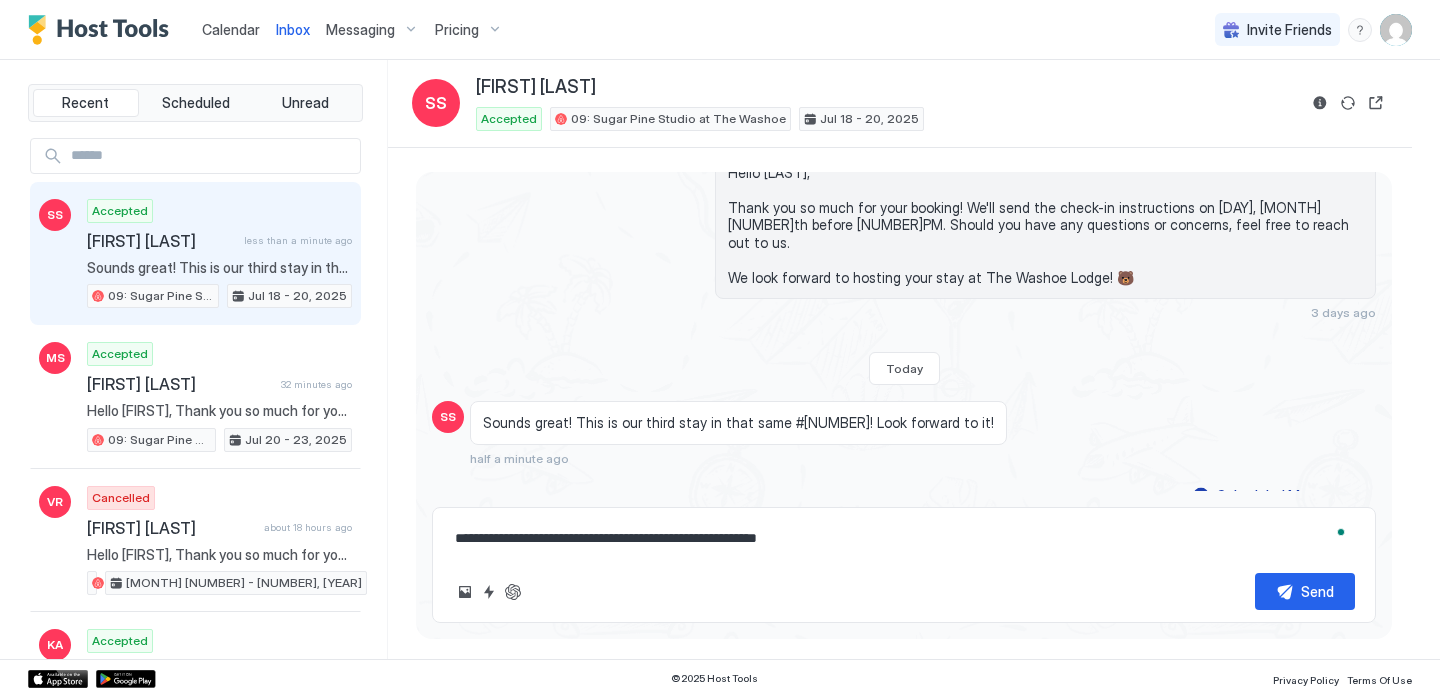 type on "*" 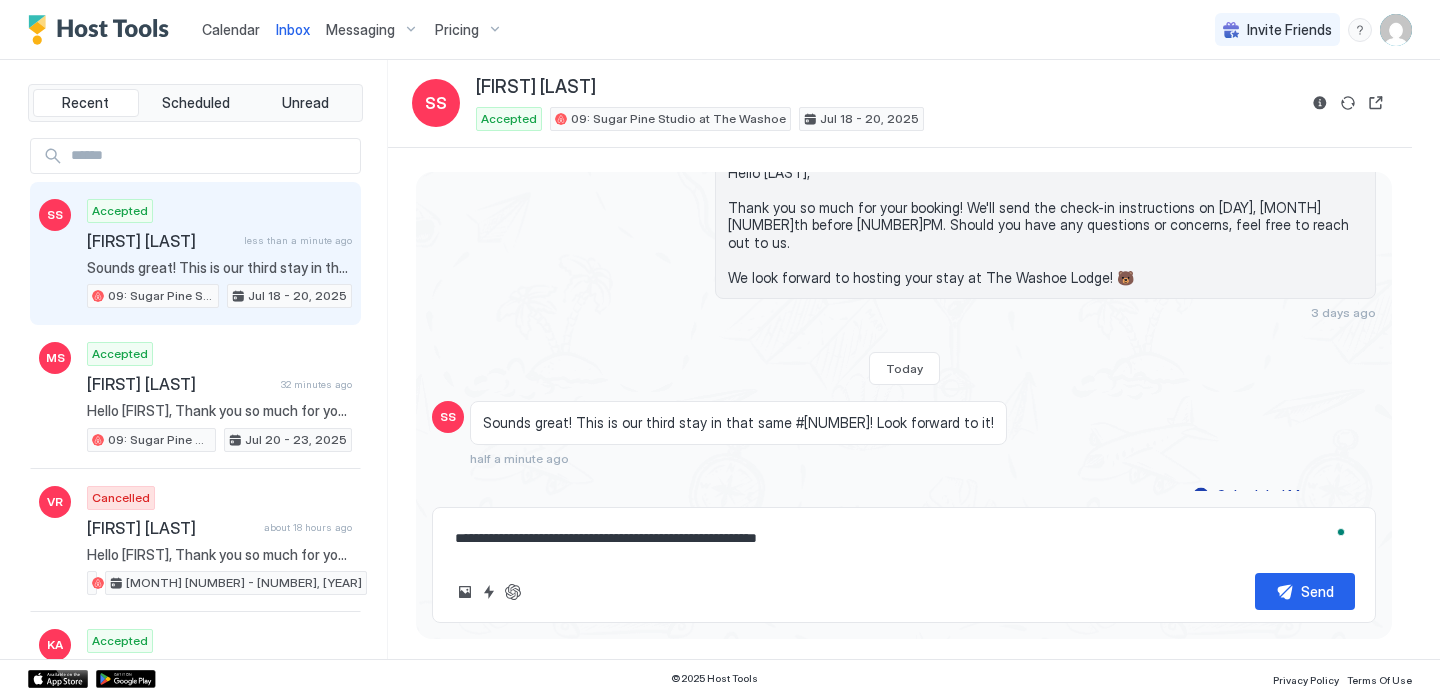 type on "**********" 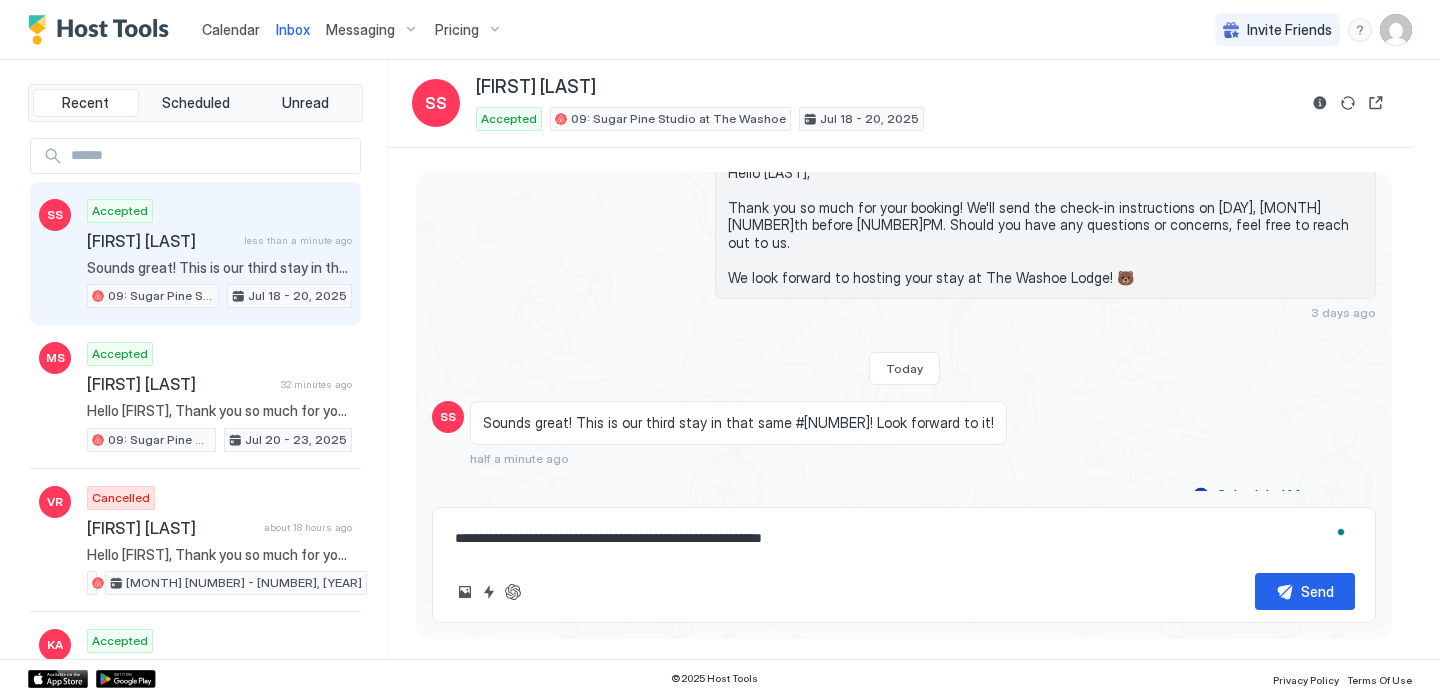 type on "*" 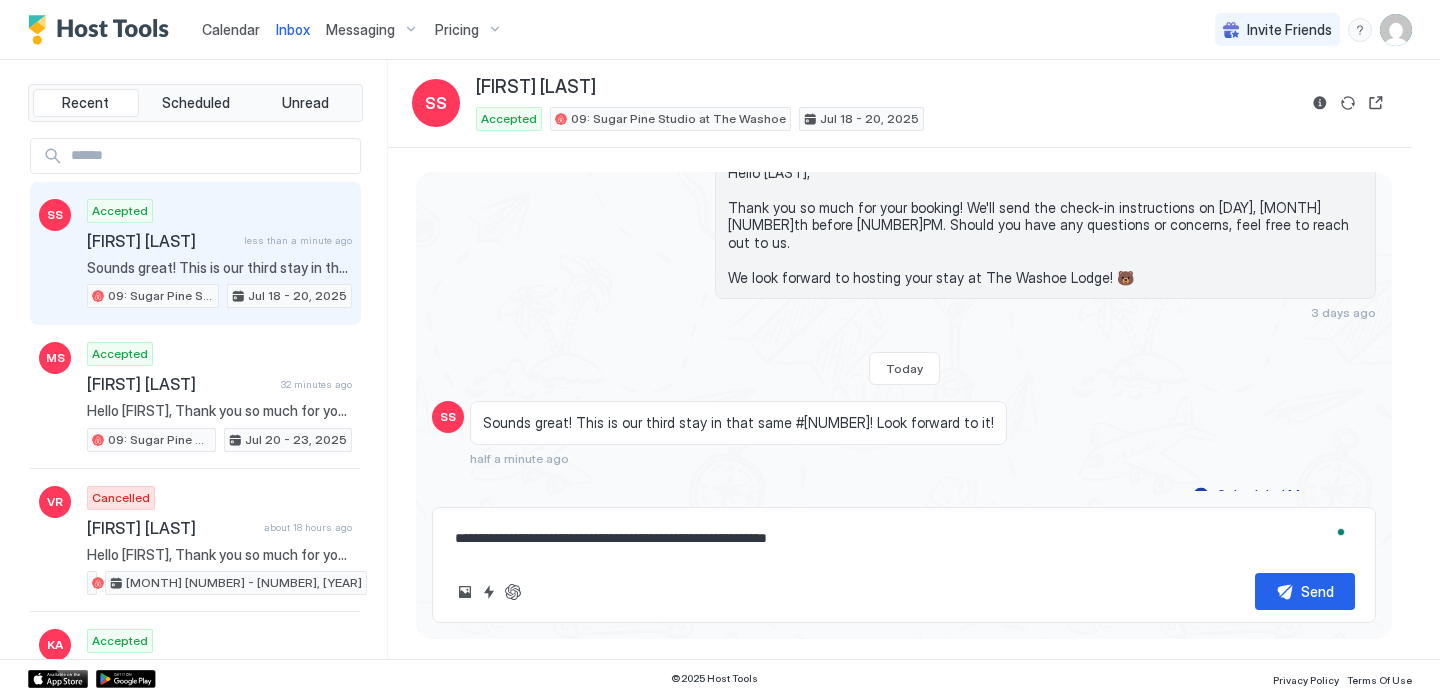 type on "*" 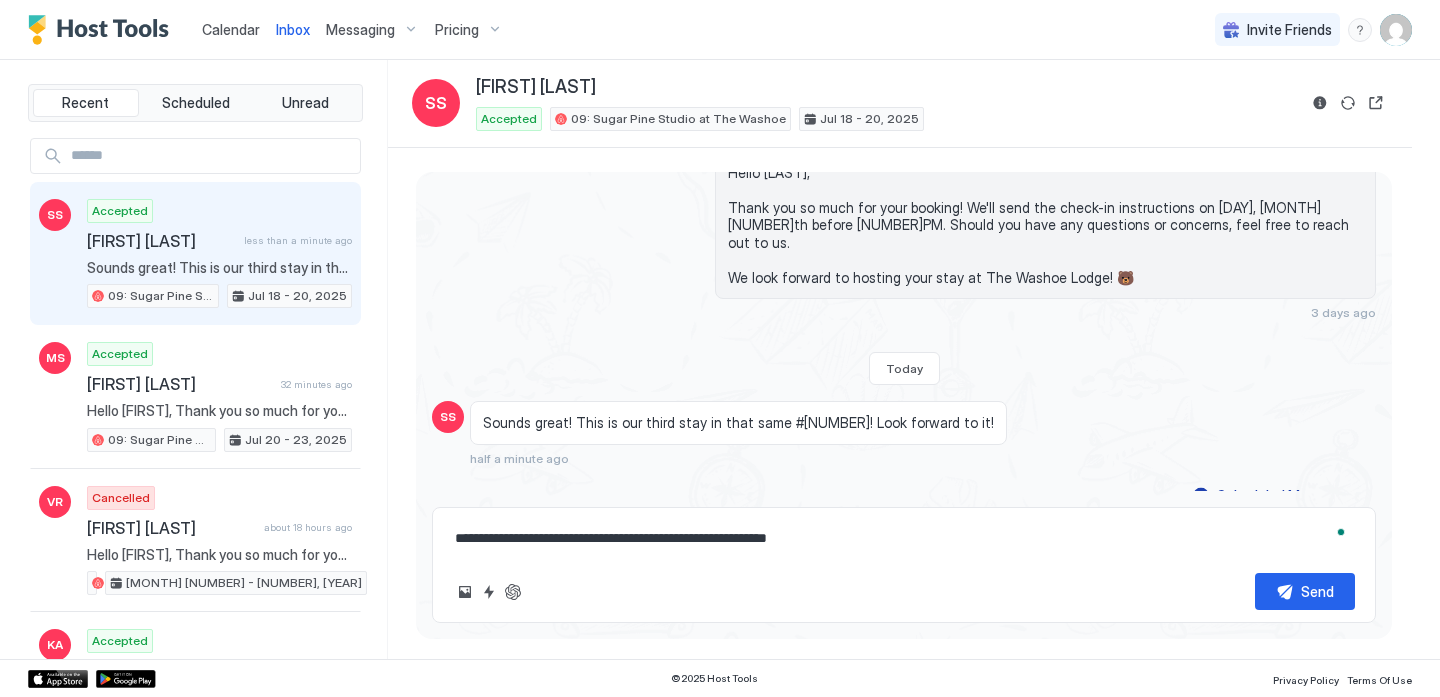 type on "**********" 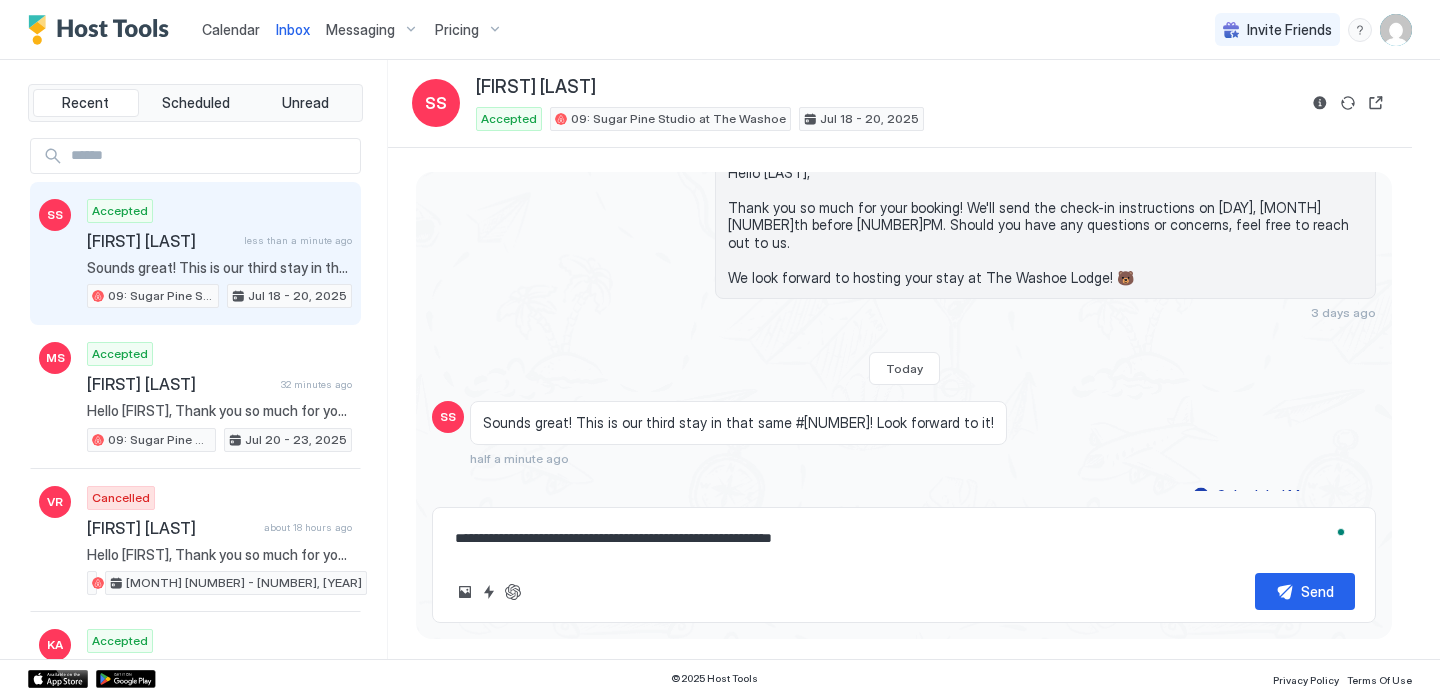 type on "*" 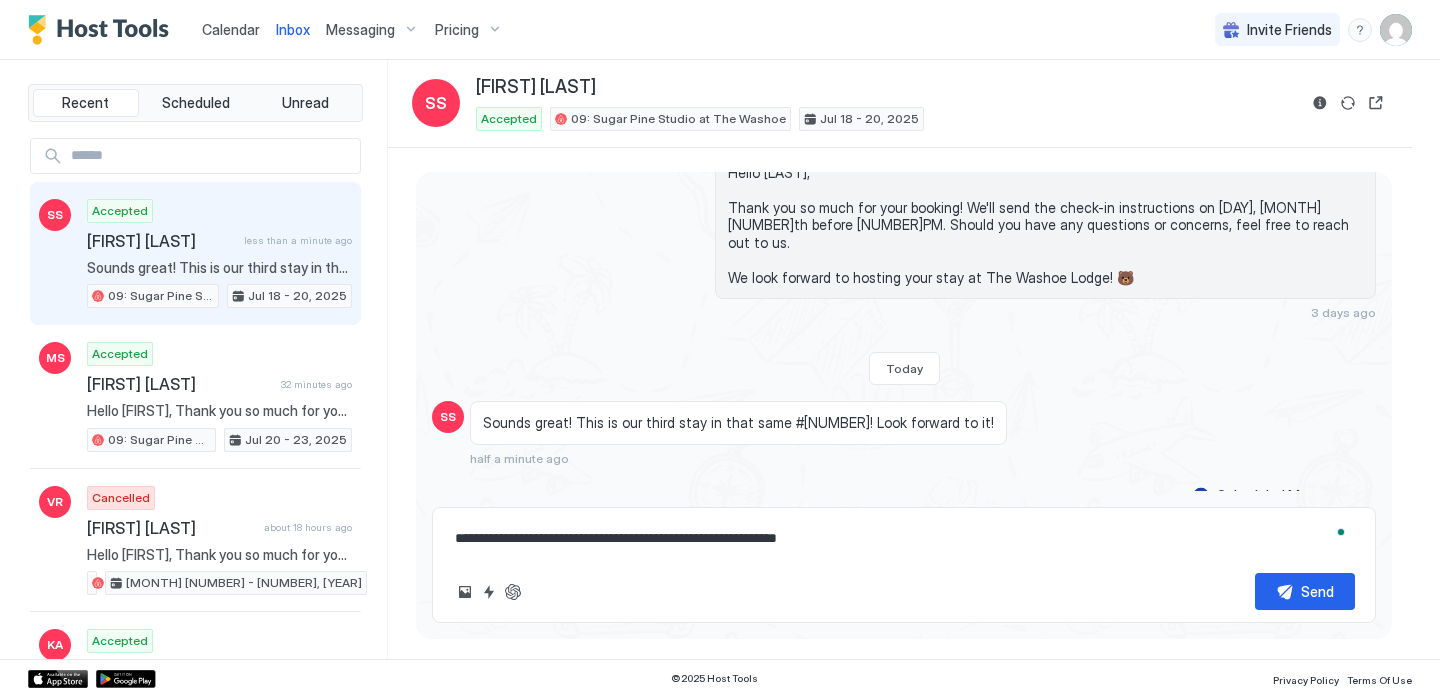 type on "*" 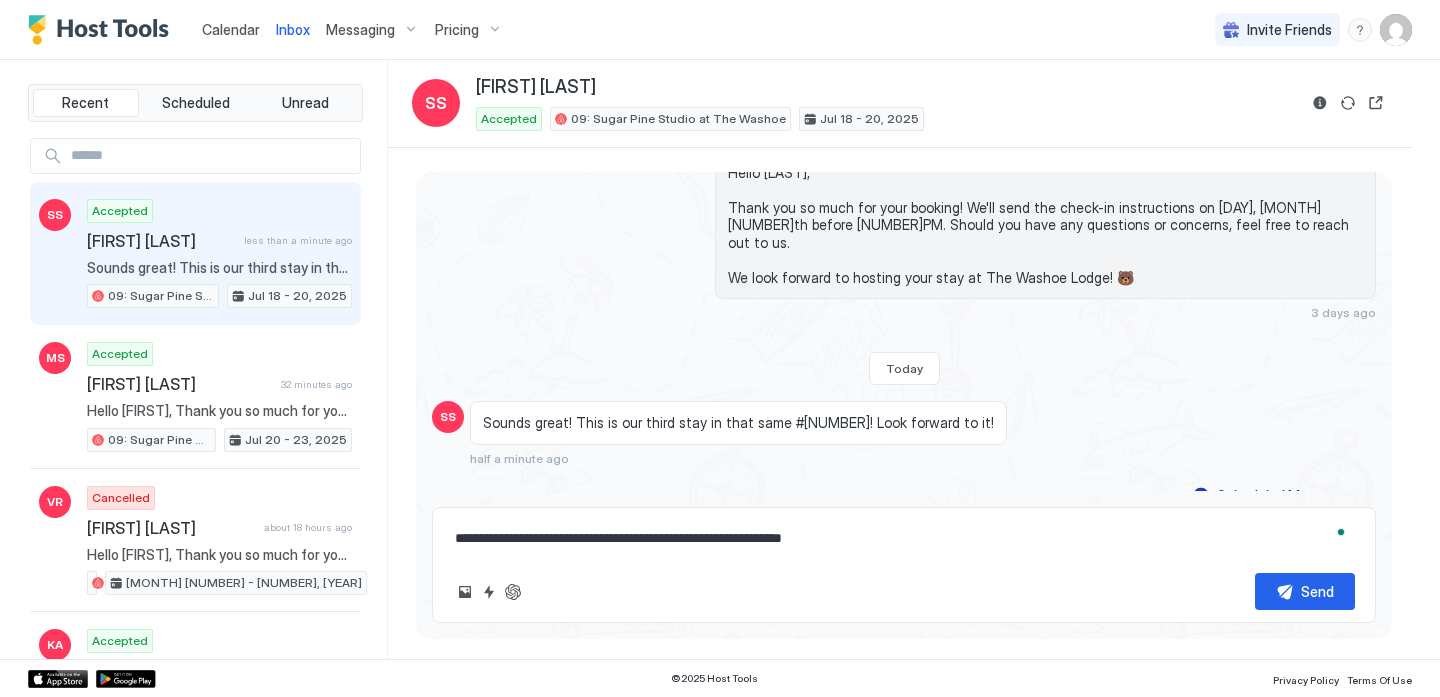 type on "*" 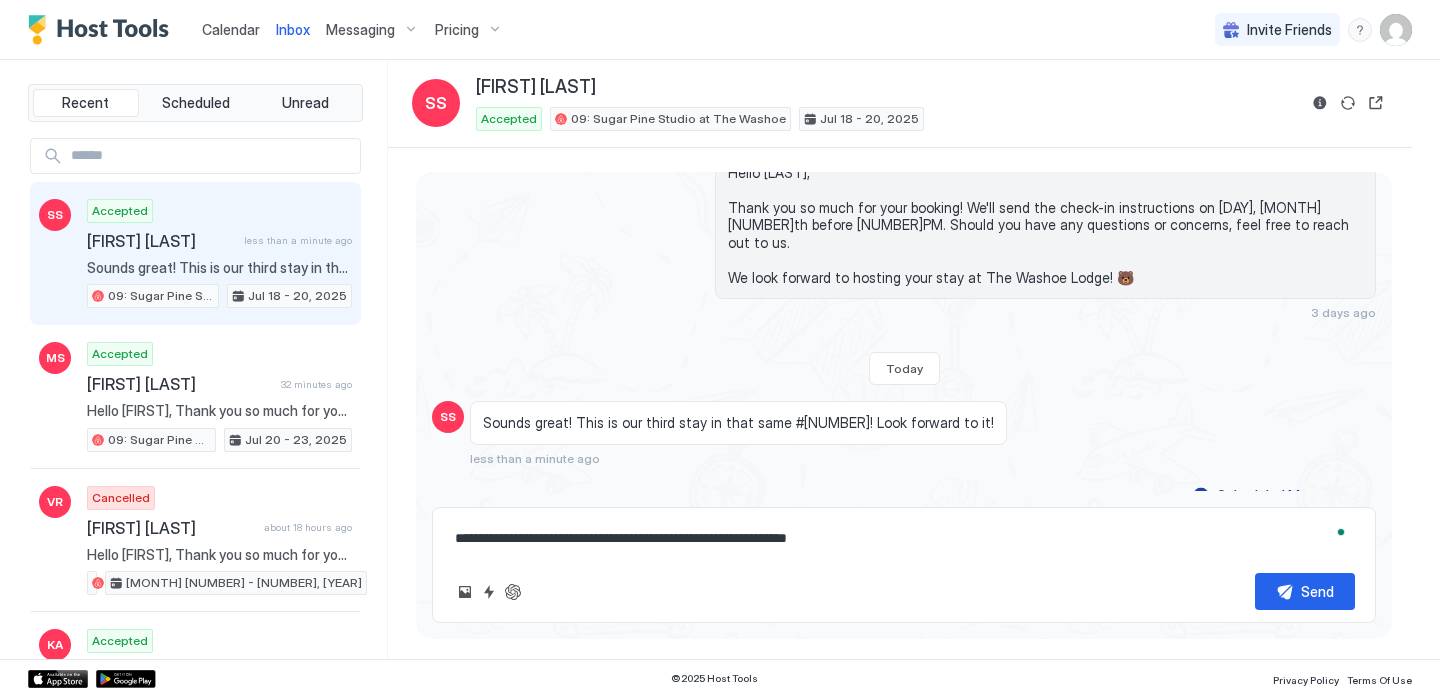 type on "*" 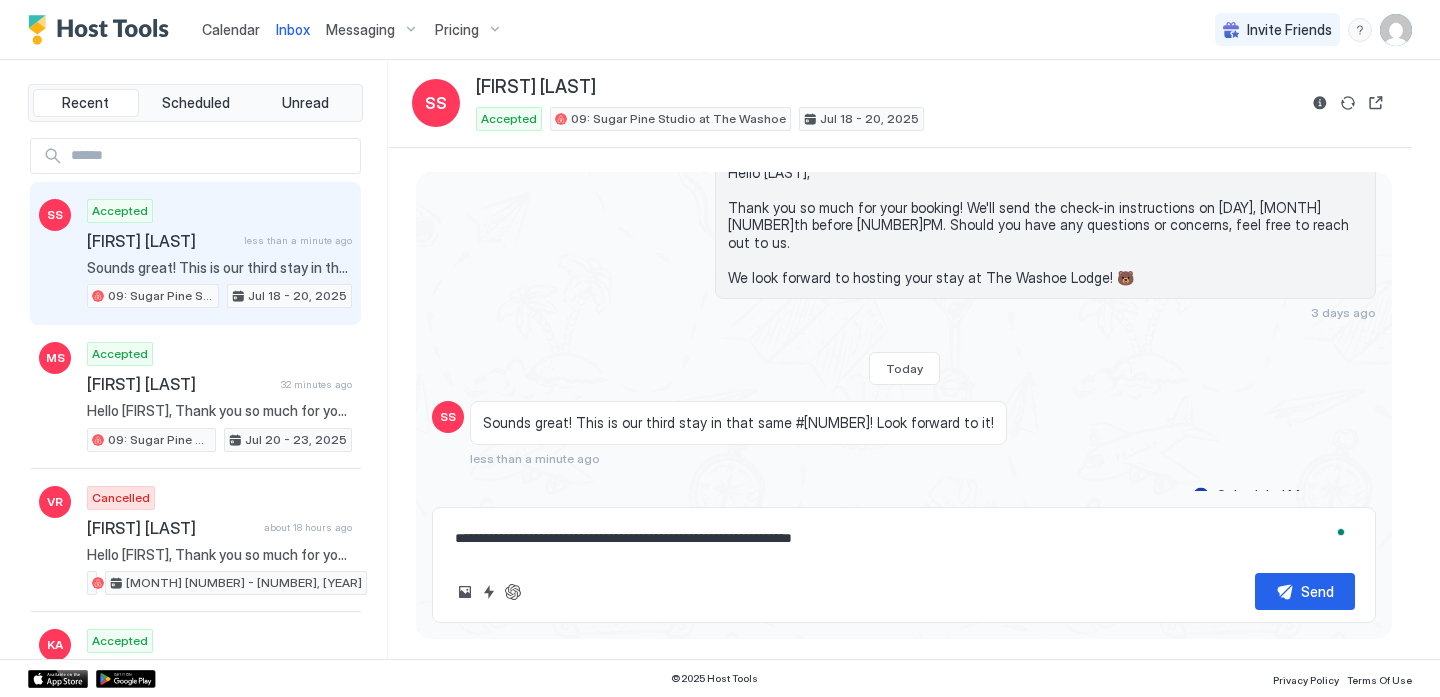 type on "*" 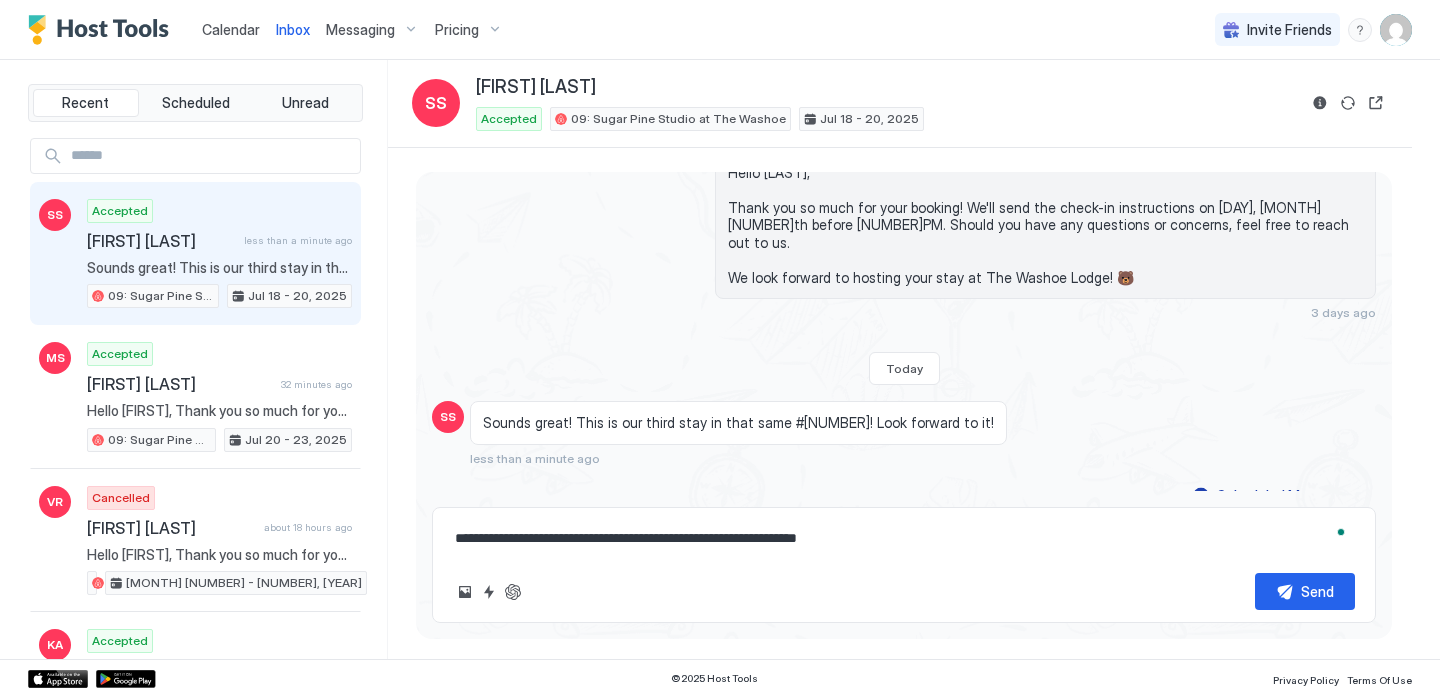 type on "*" 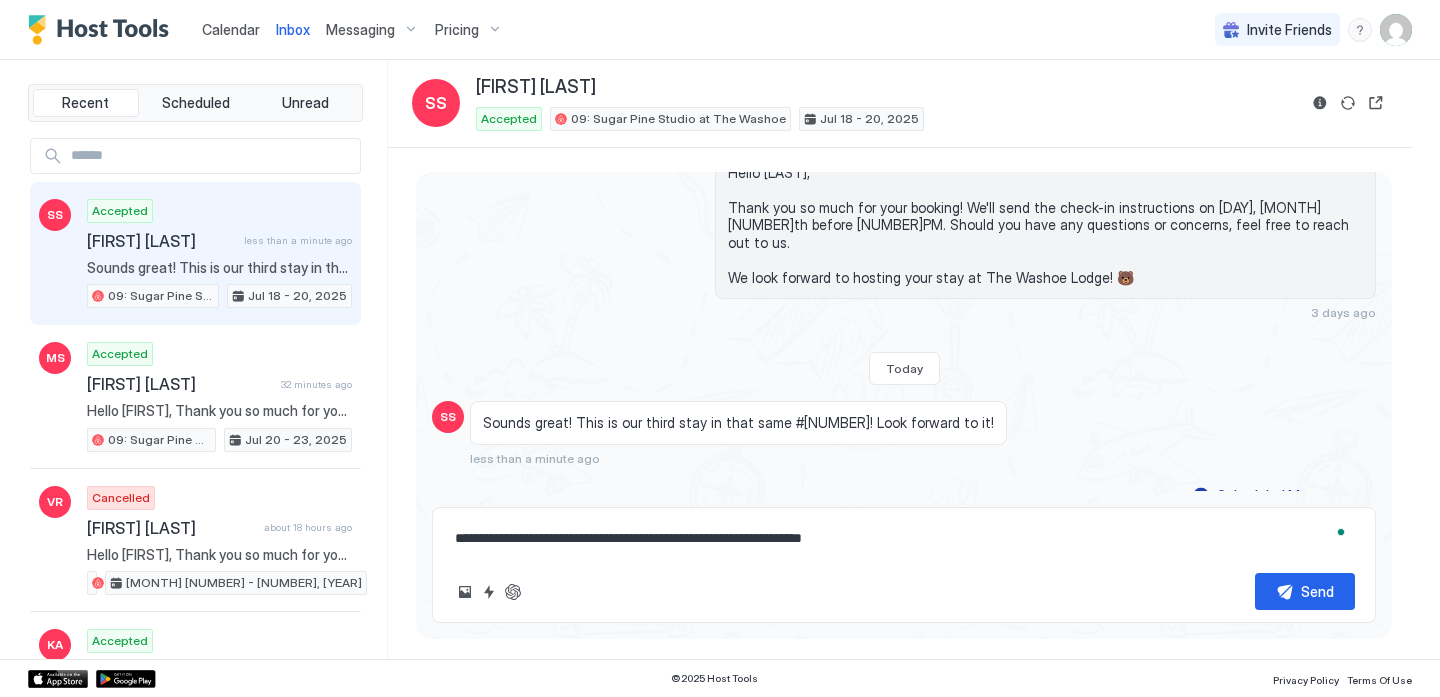 type on "*" 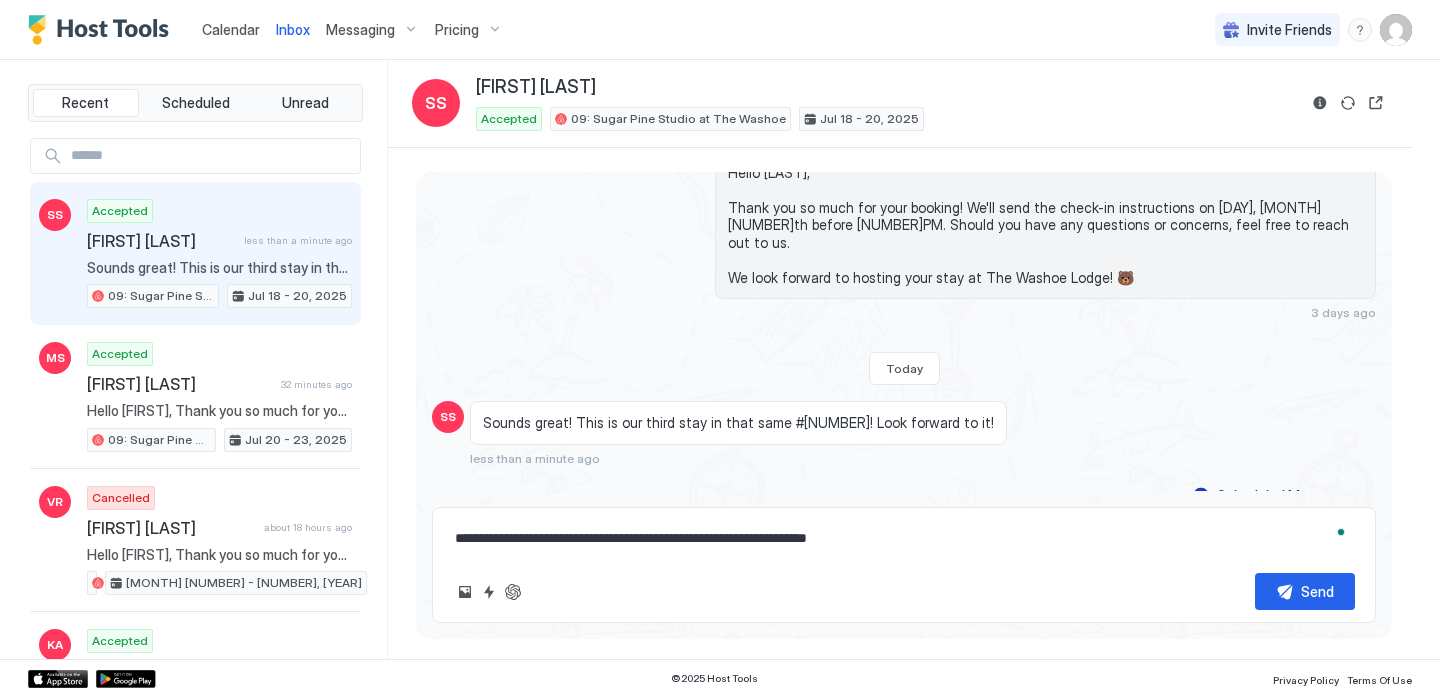 type on "*" 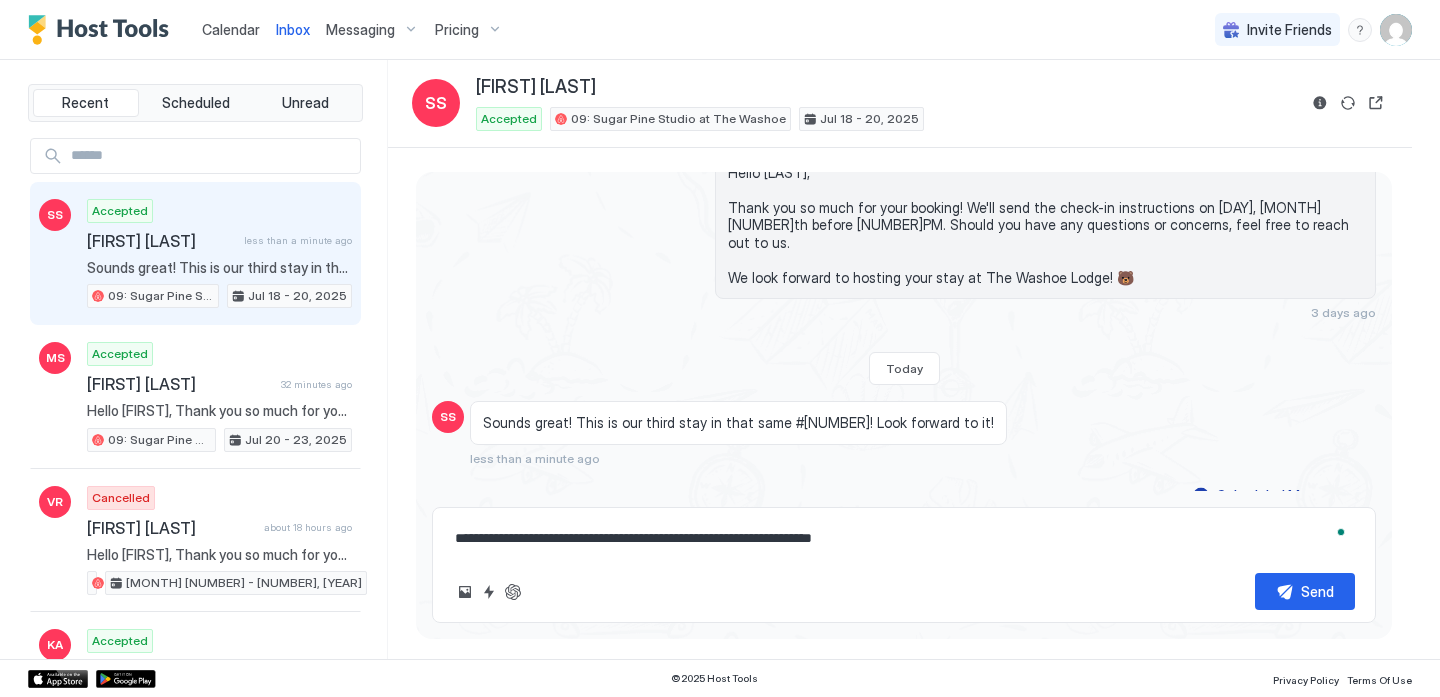type on "*" 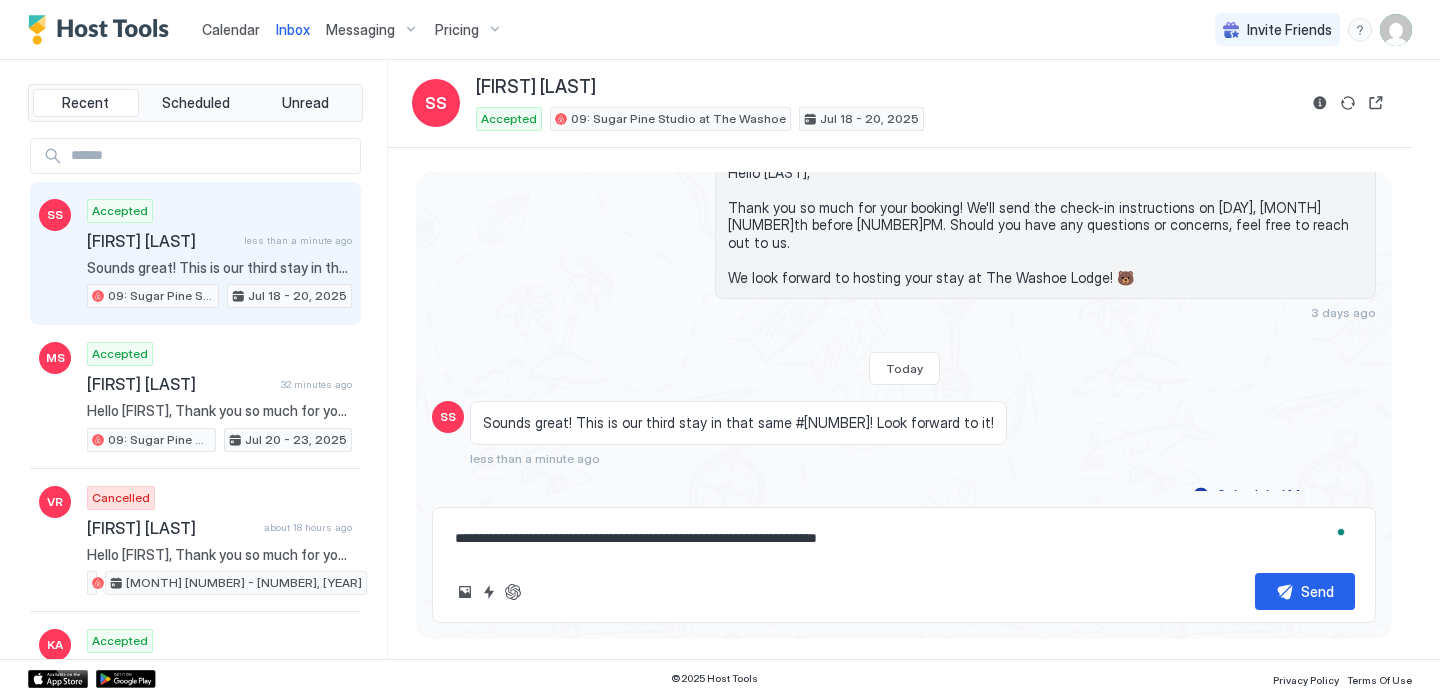 type on "*" 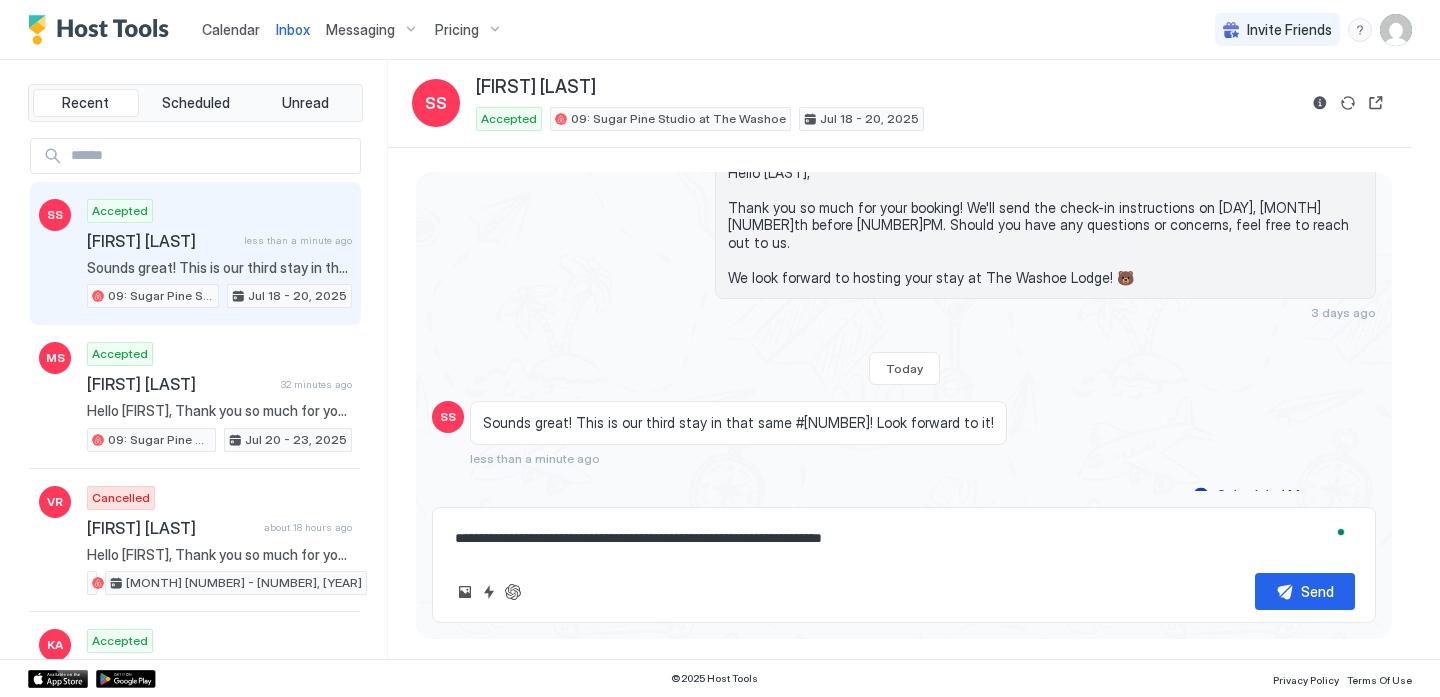 type on "*" 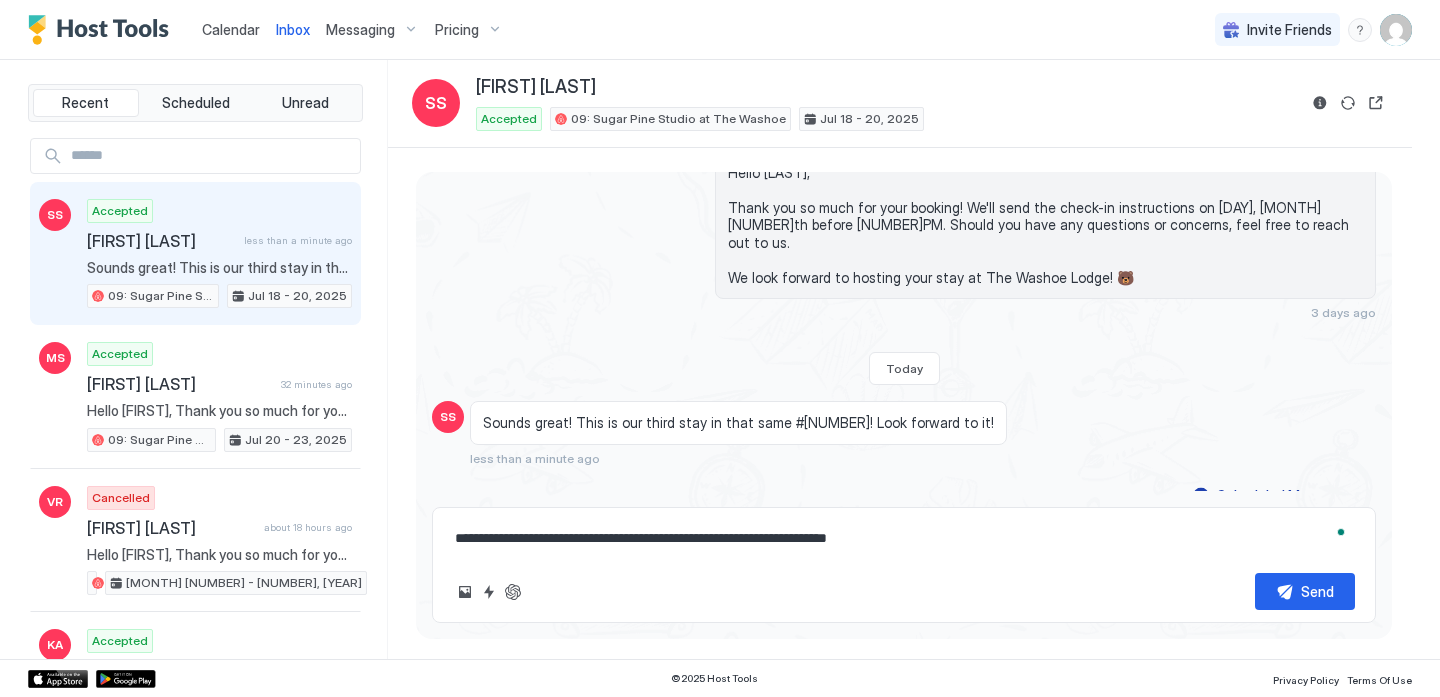 type on "**********" 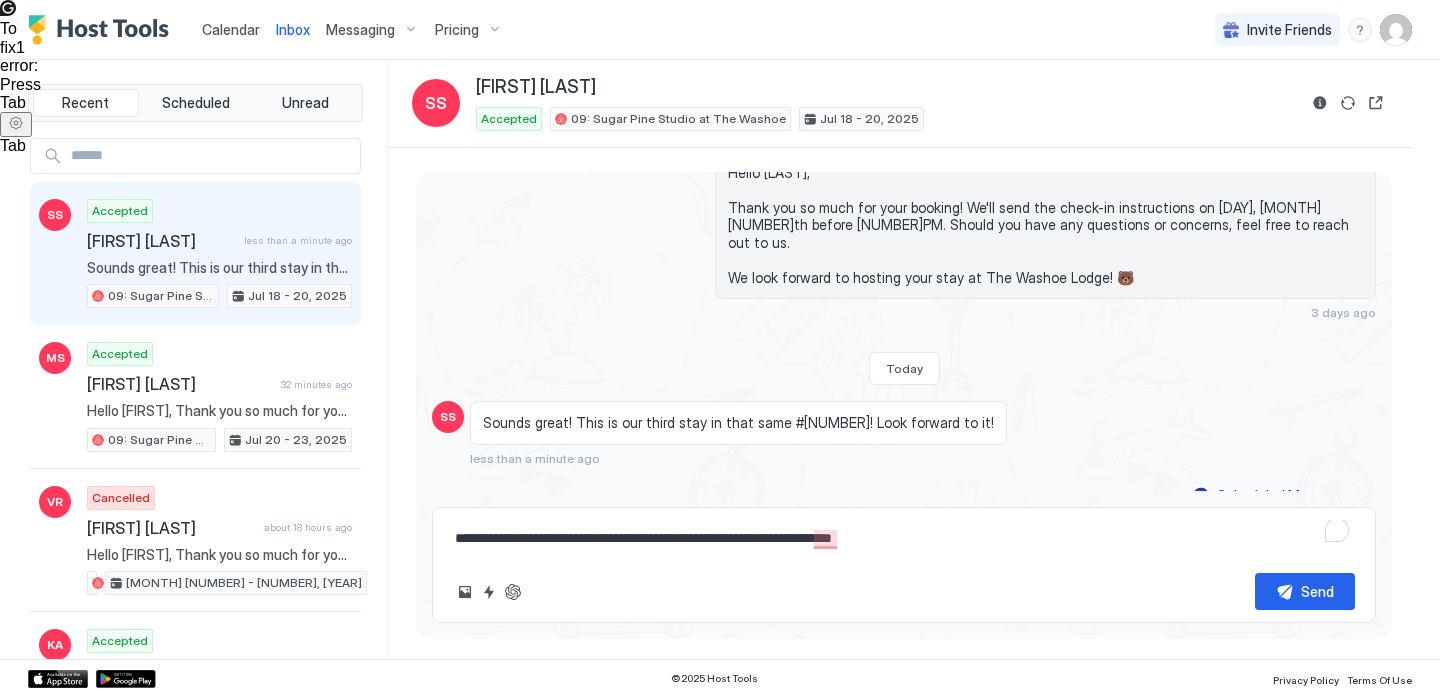 type on "*" 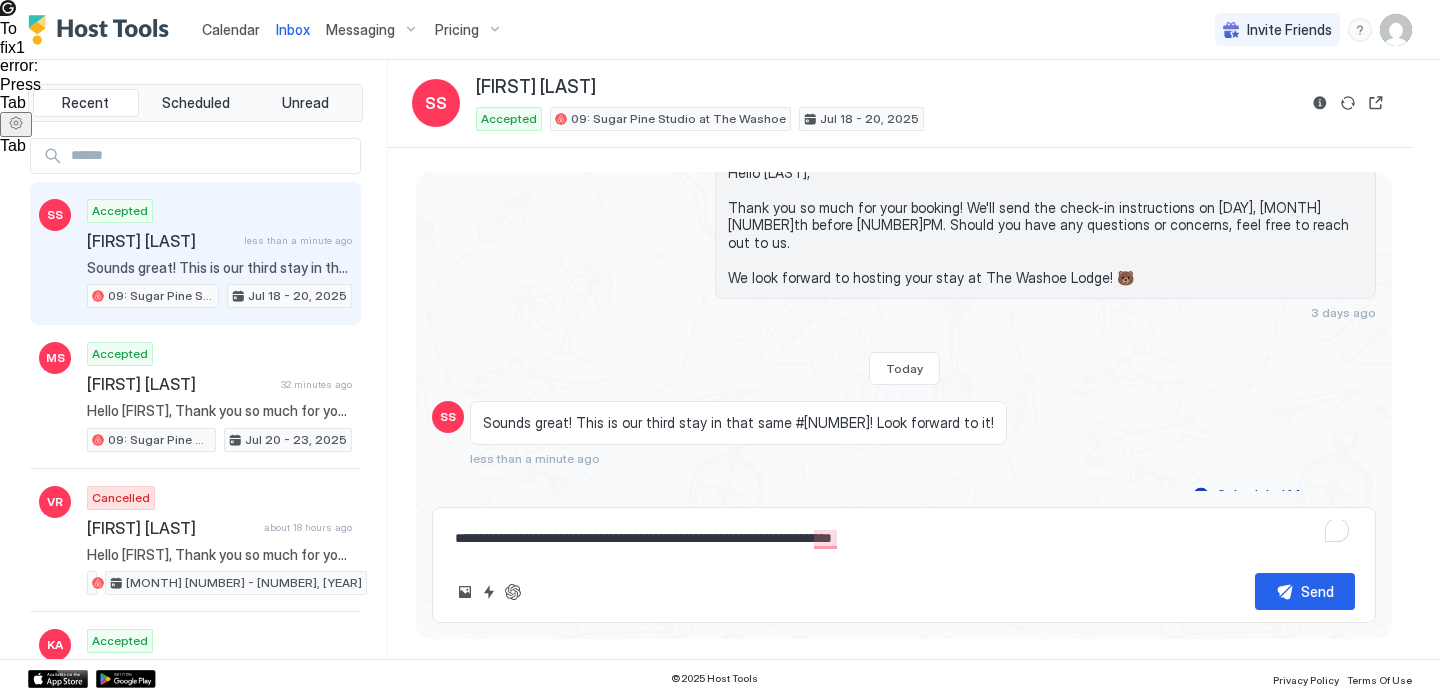 type on "**********" 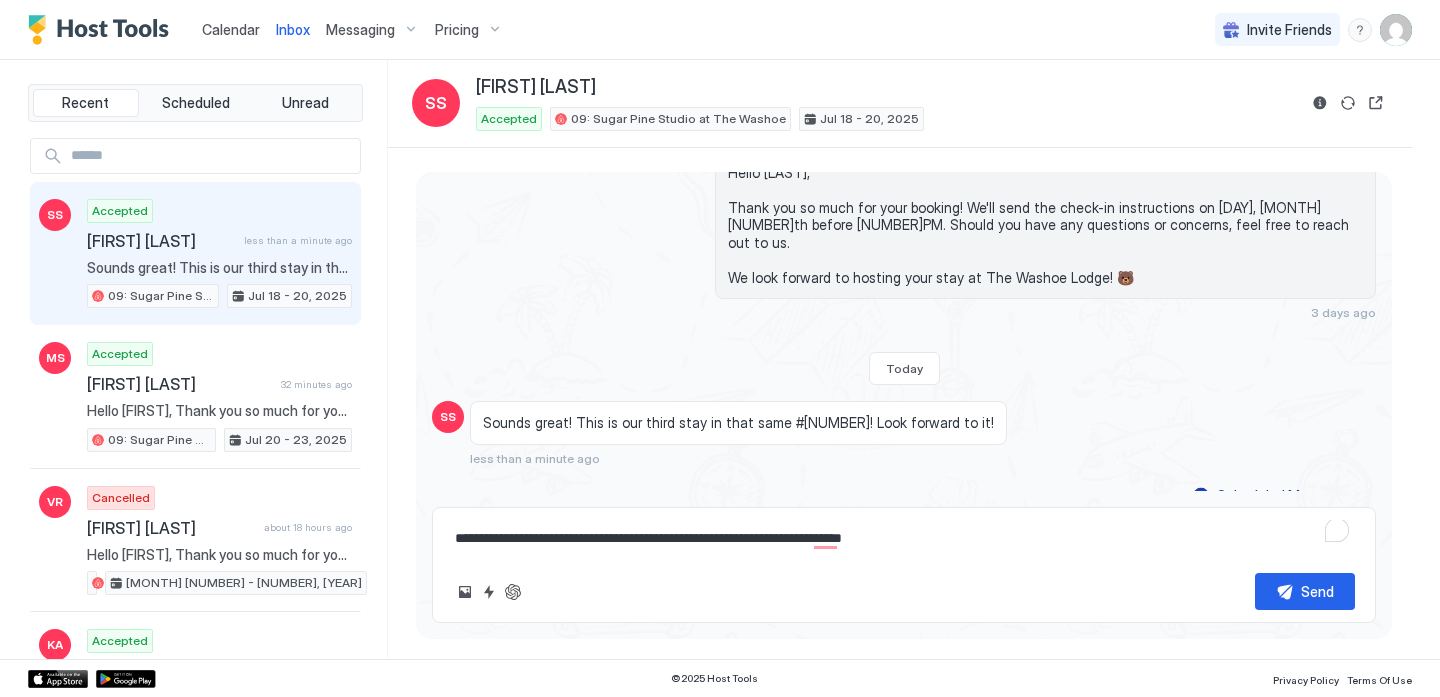 click on "**********" at bounding box center [904, 538] 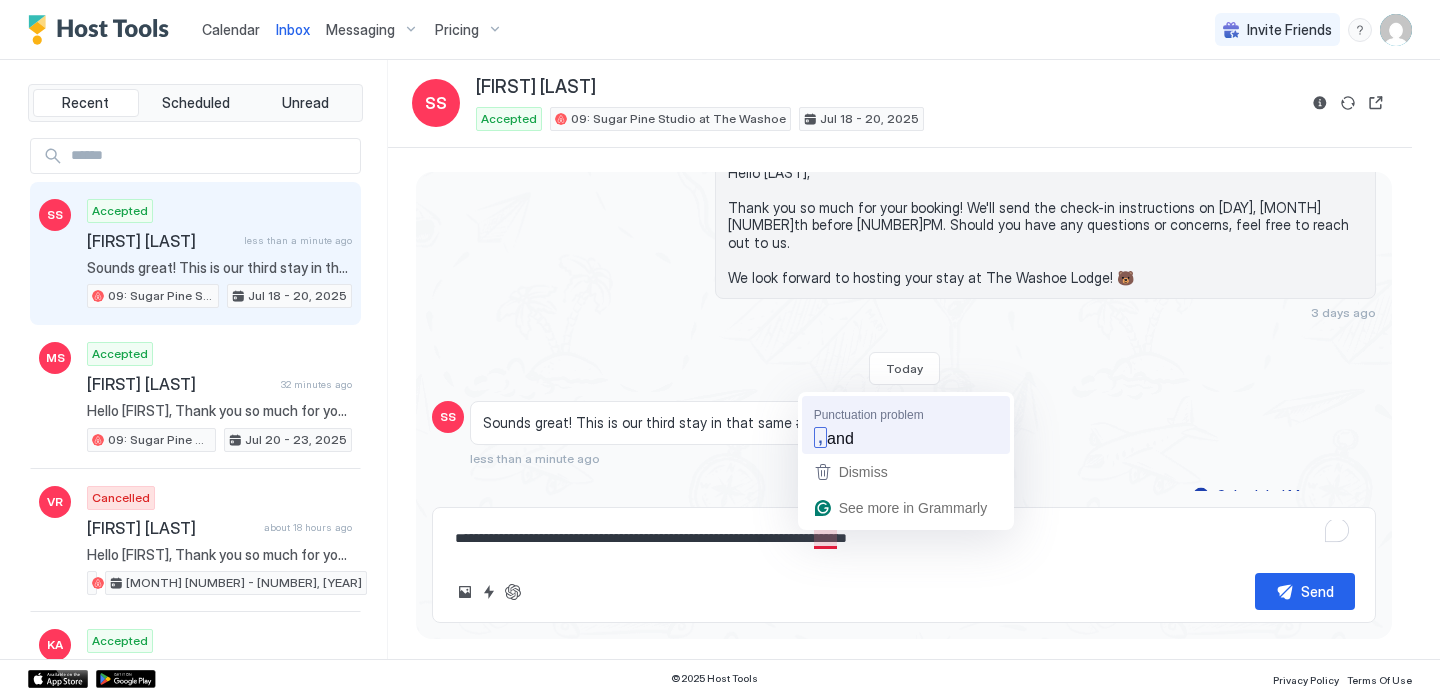 type on "**********" 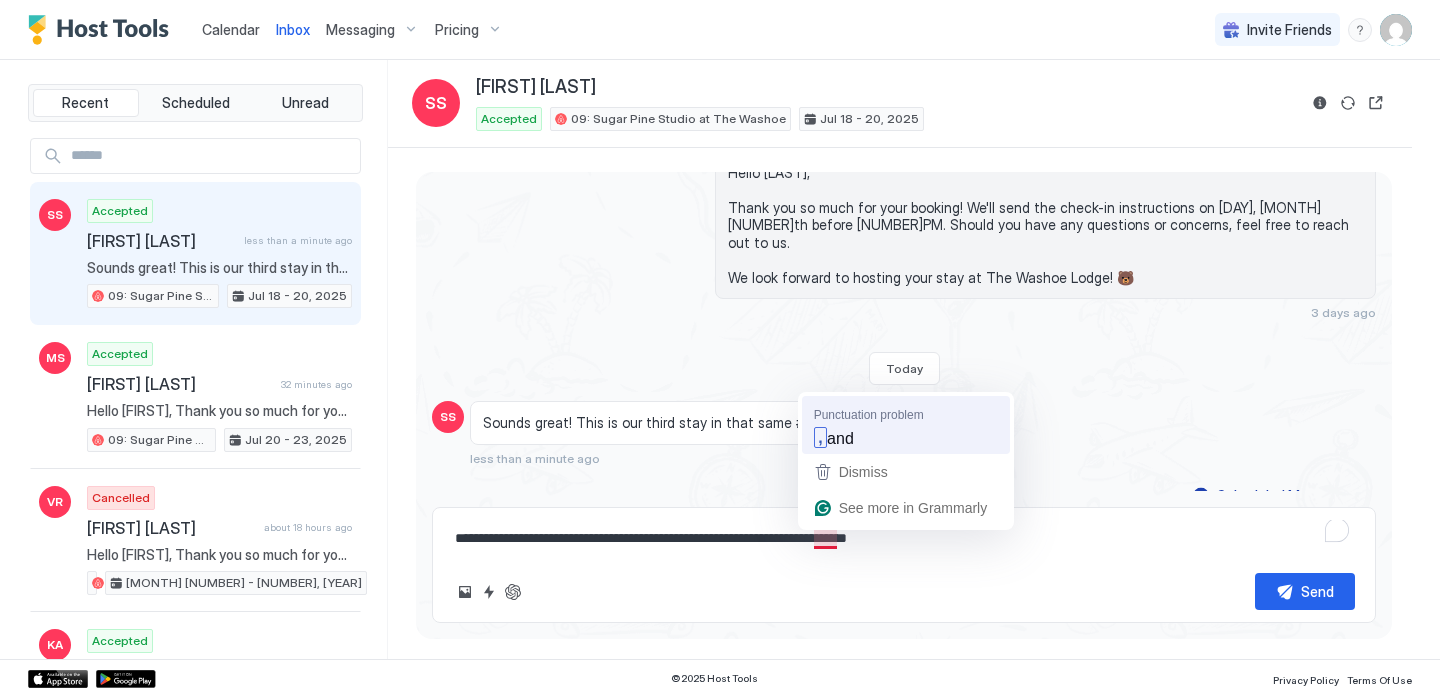 type on "*" 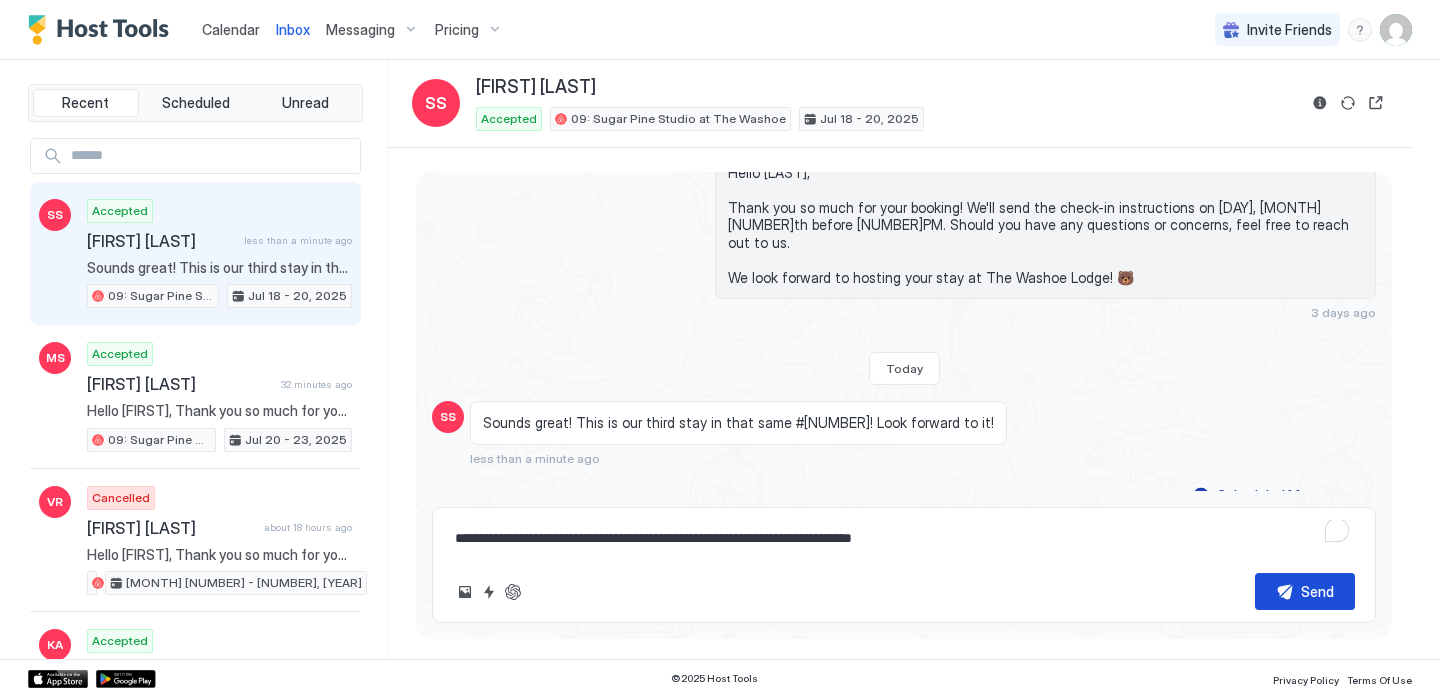 type on "**********" 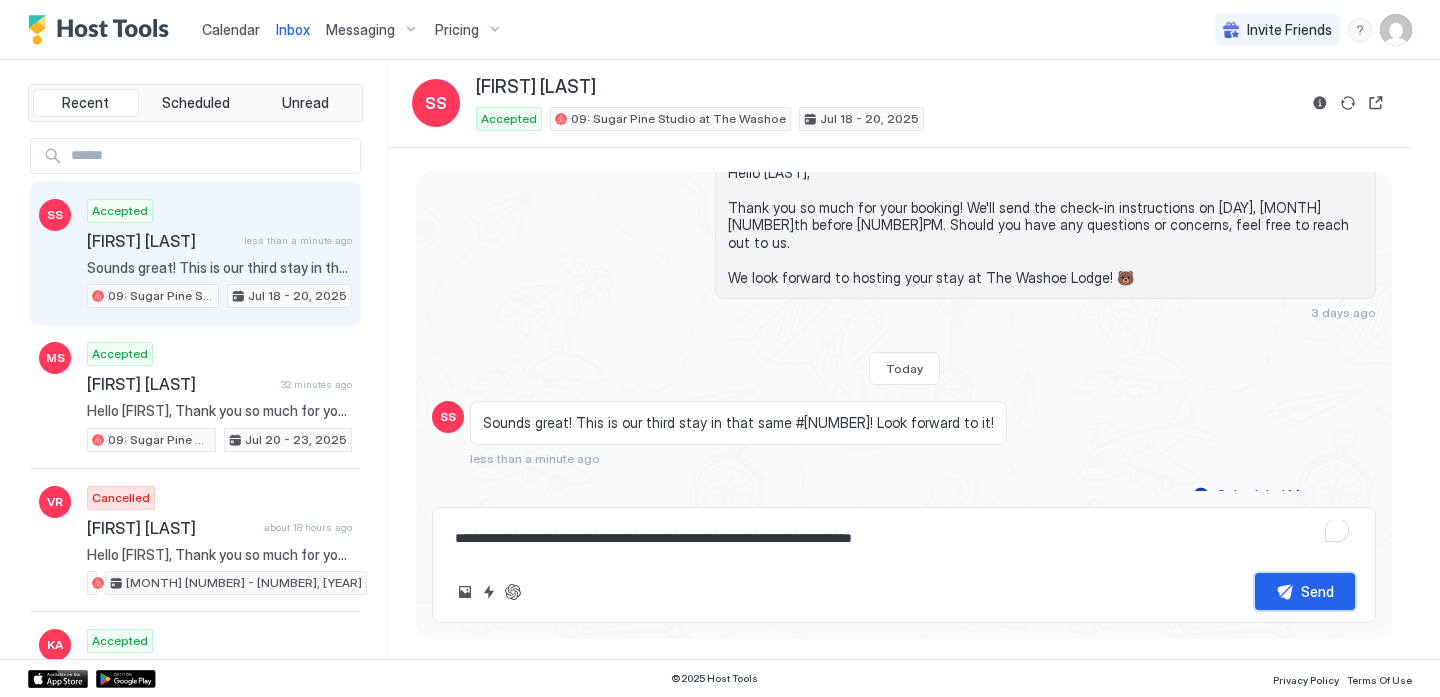 click on "Send" at bounding box center [1305, 591] 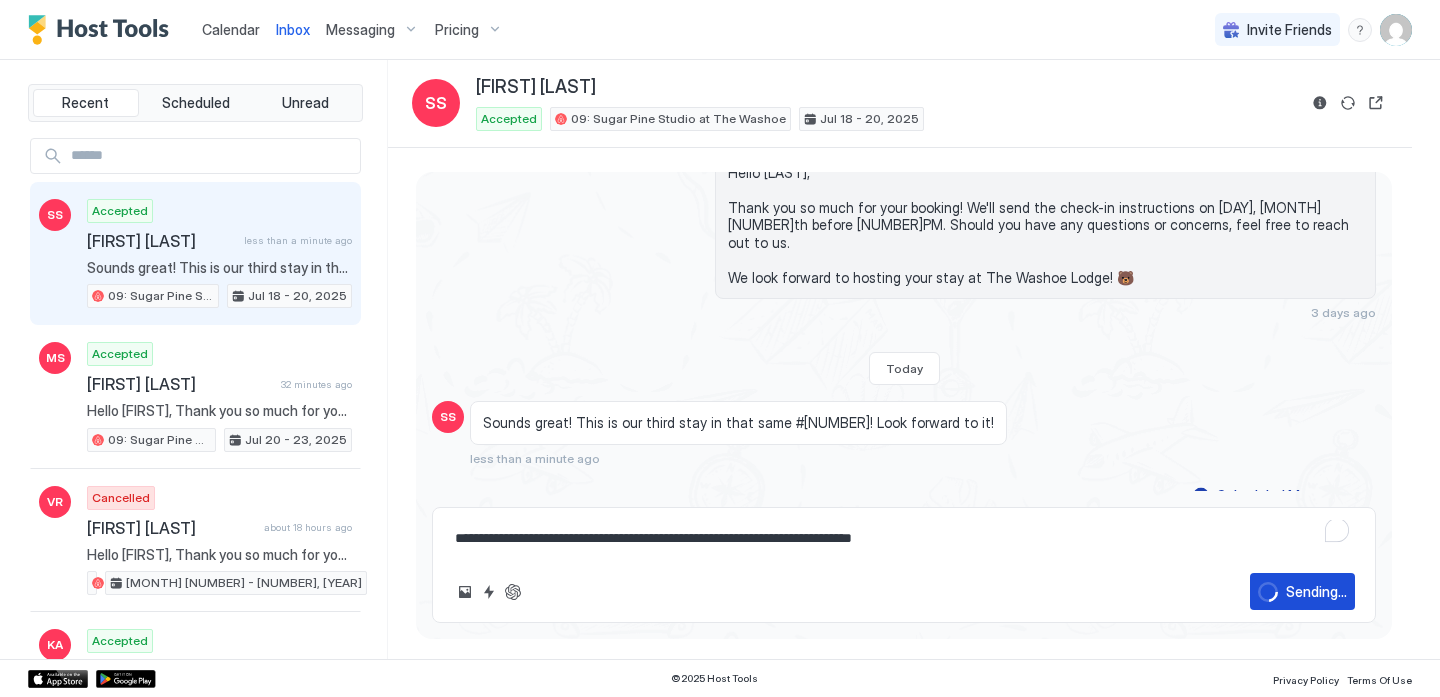 type on "*" 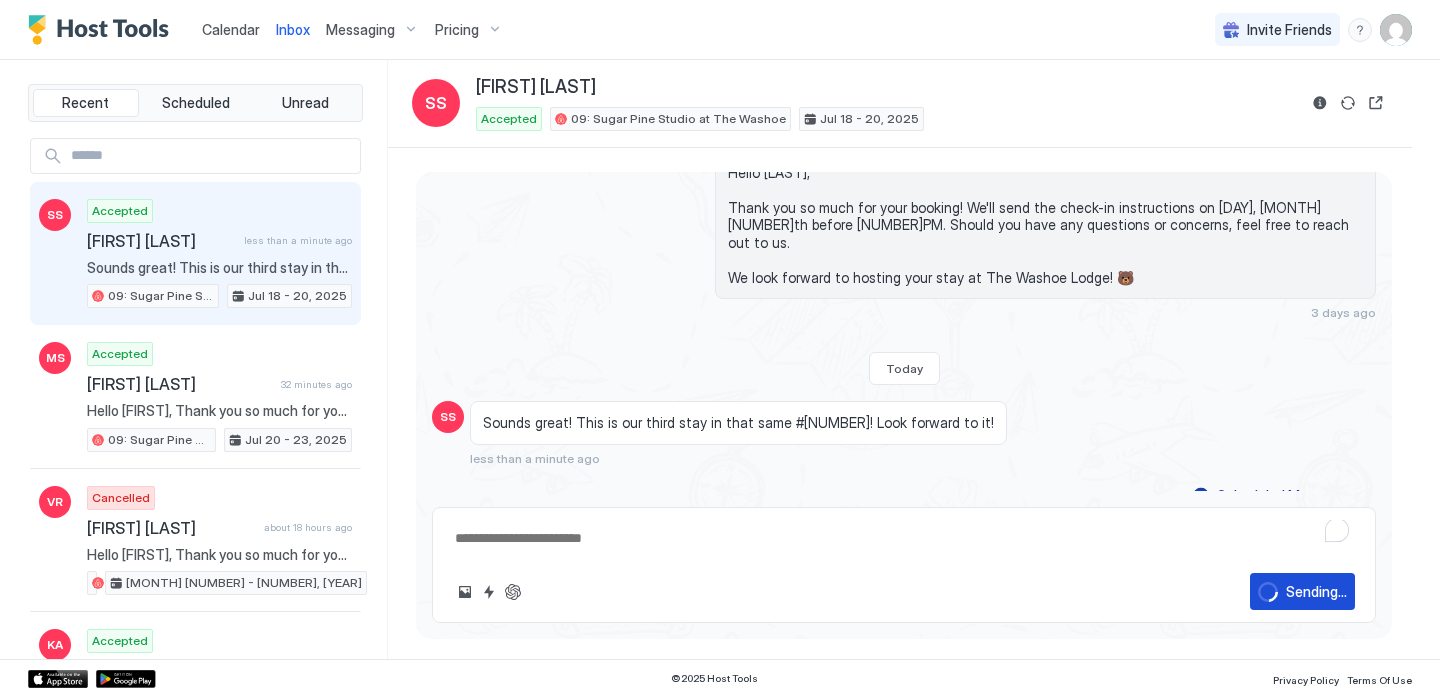 scroll, scrollTop: 218, scrollLeft: 0, axis: vertical 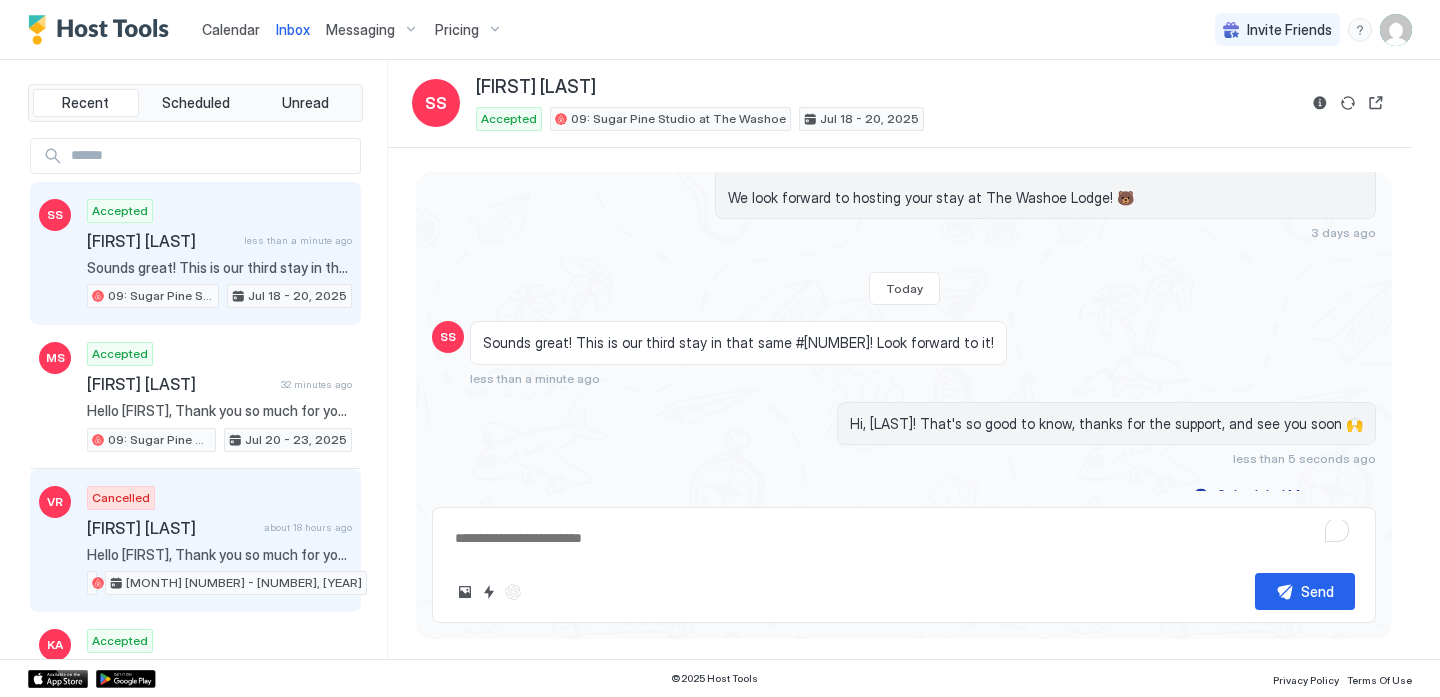 click on "[FIRST] [LAST]" at bounding box center (171, 528) 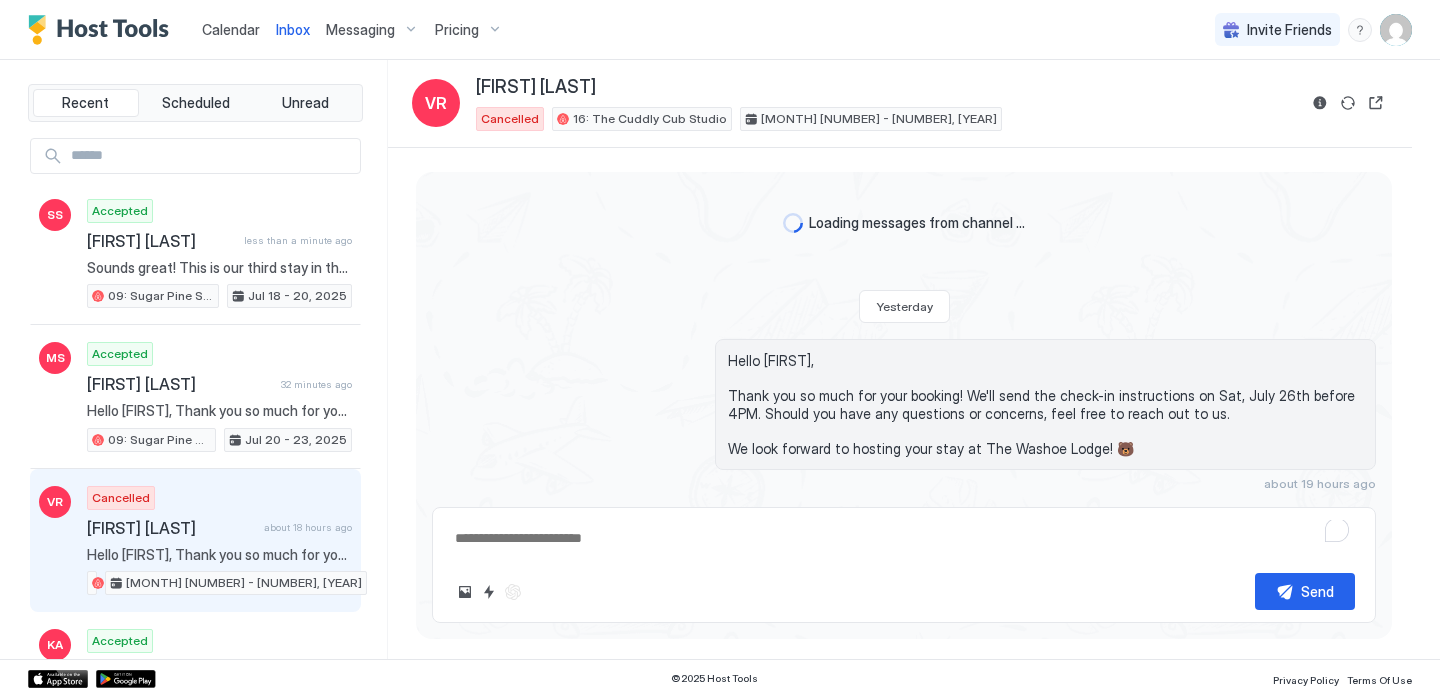 type on "*" 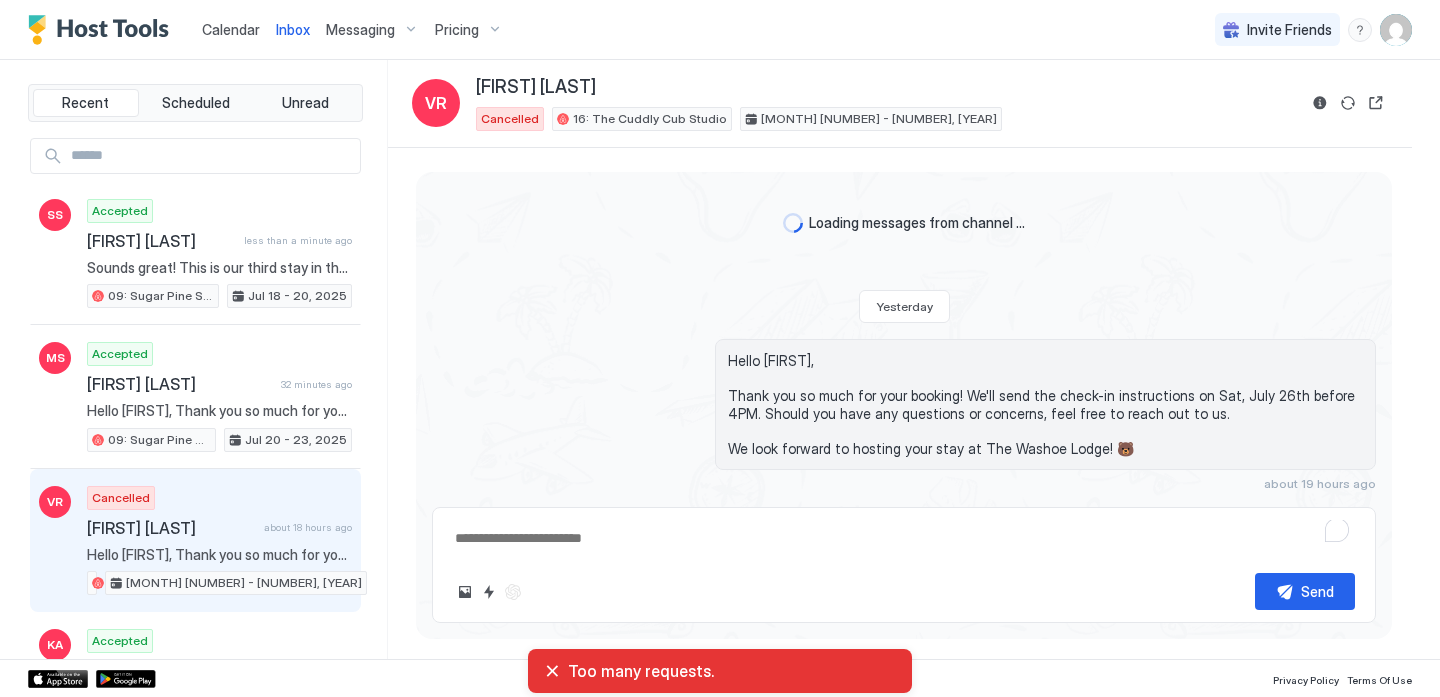 click on "Calendar" at bounding box center (231, 29) 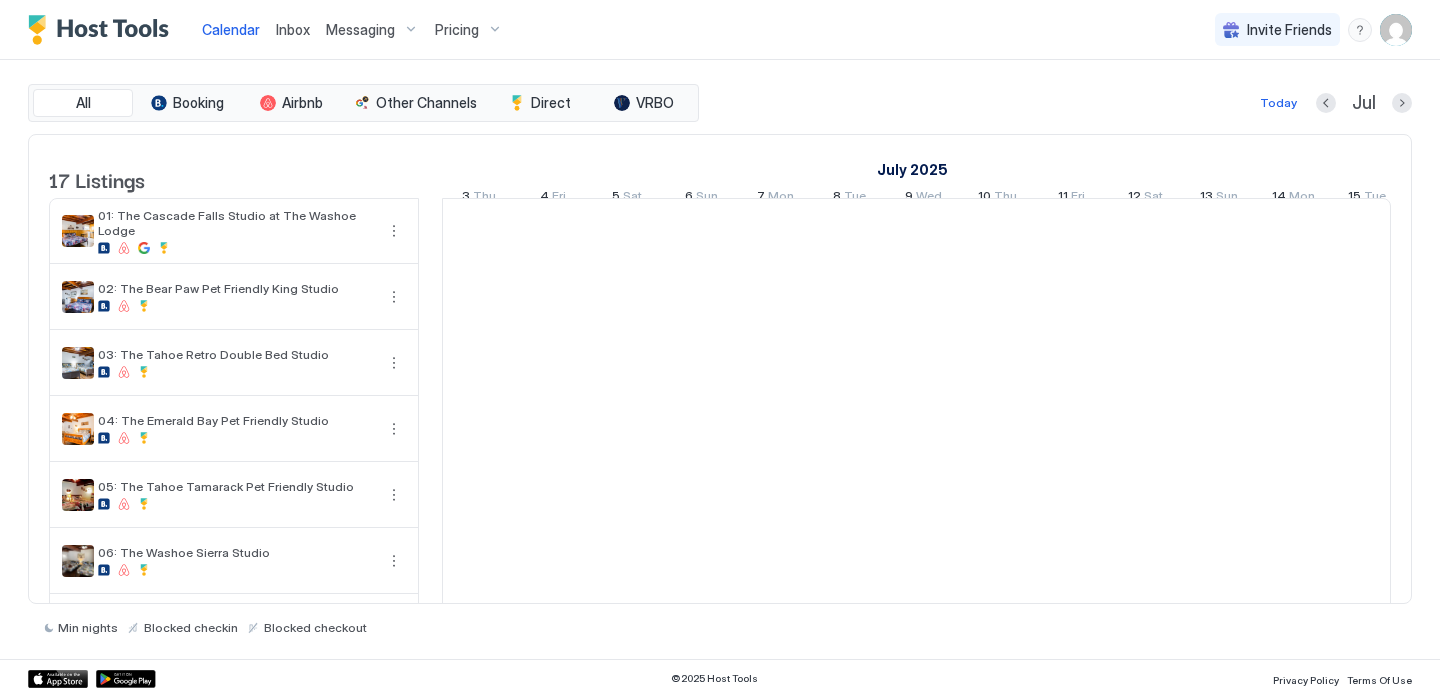 scroll, scrollTop: 0, scrollLeft: 1111, axis: horizontal 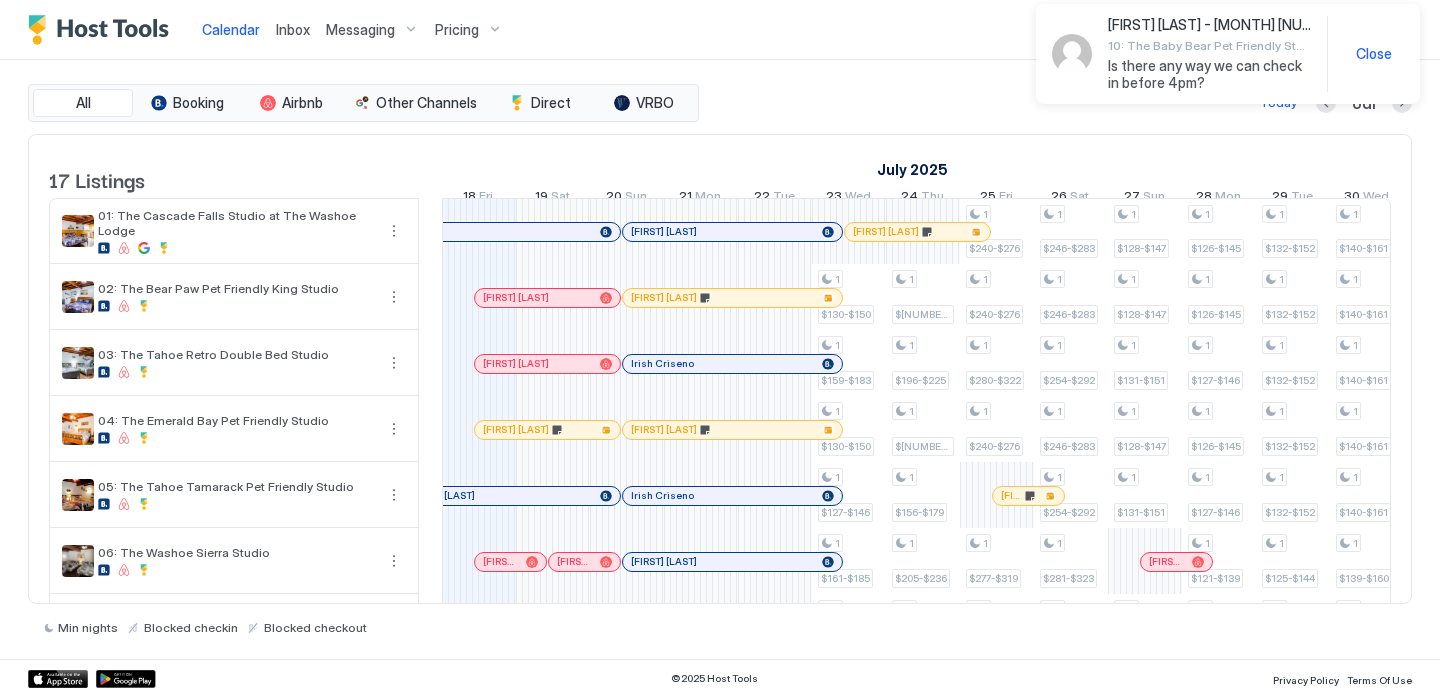 click on "Is there any way we can check in before 4pm?" at bounding box center (1209, 74) 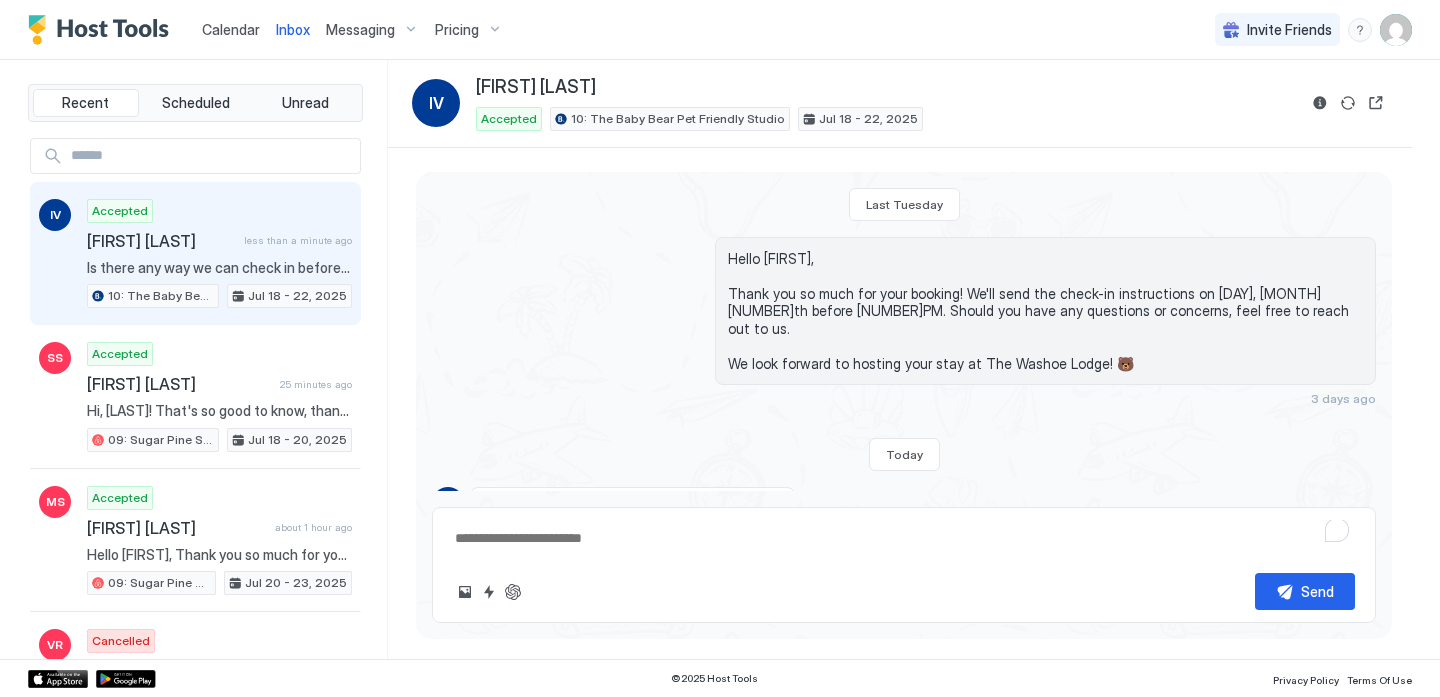scroll, scrollTop: 86, scrollLeft: 0, axis: vertical 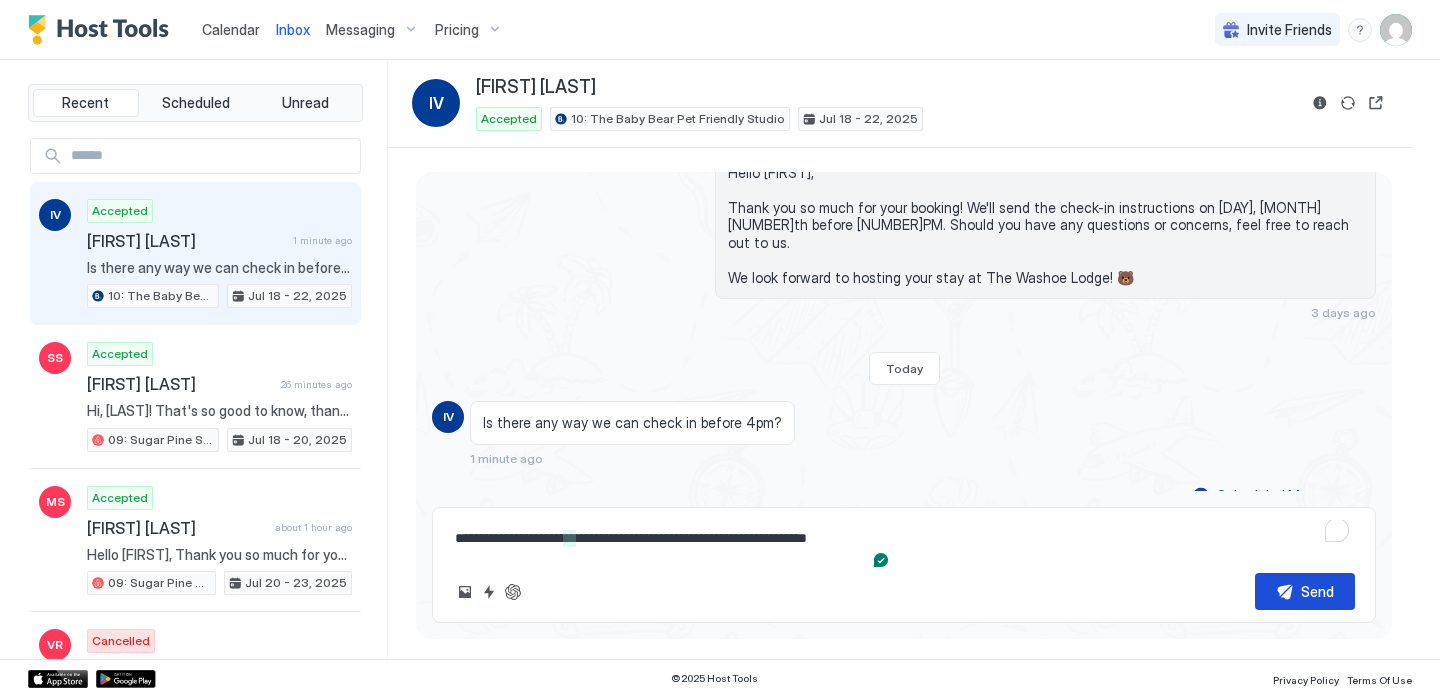 type on "**********" 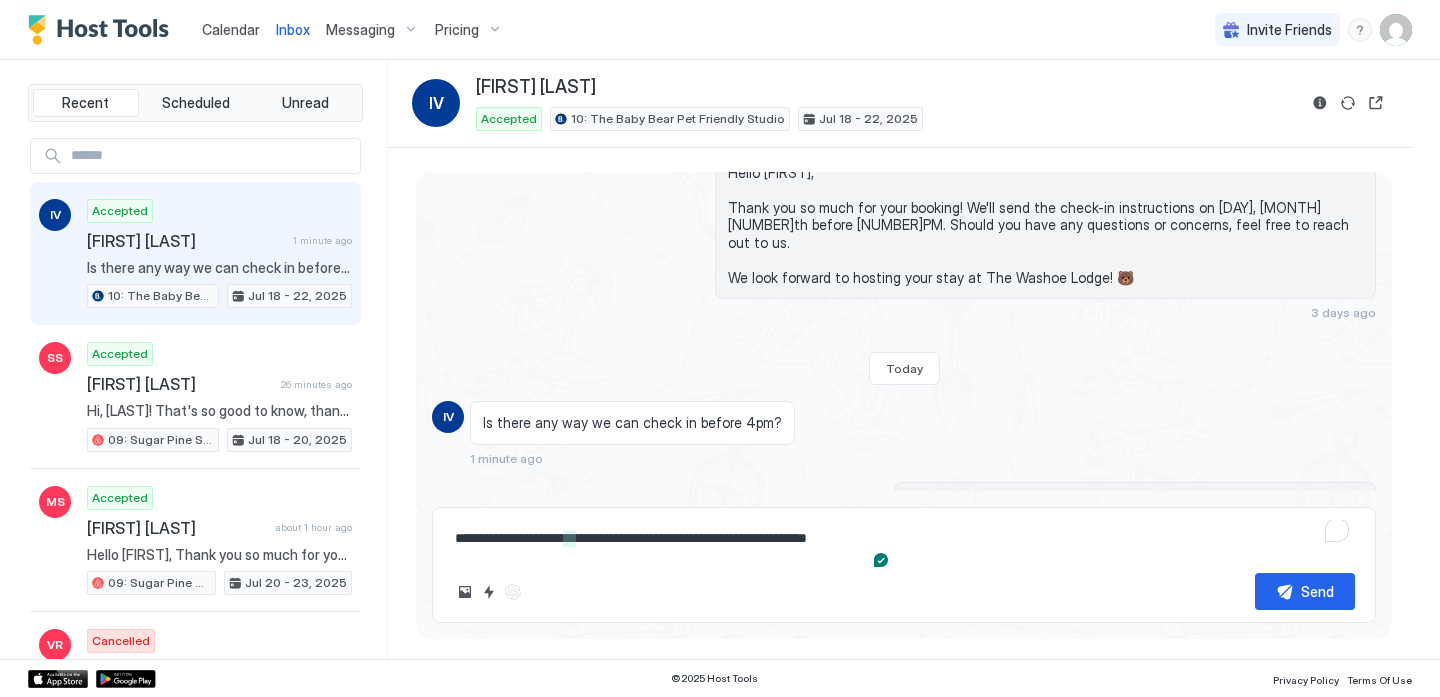 scroll, scrollTop: 166, scrollLeft: 0, axis: vertical 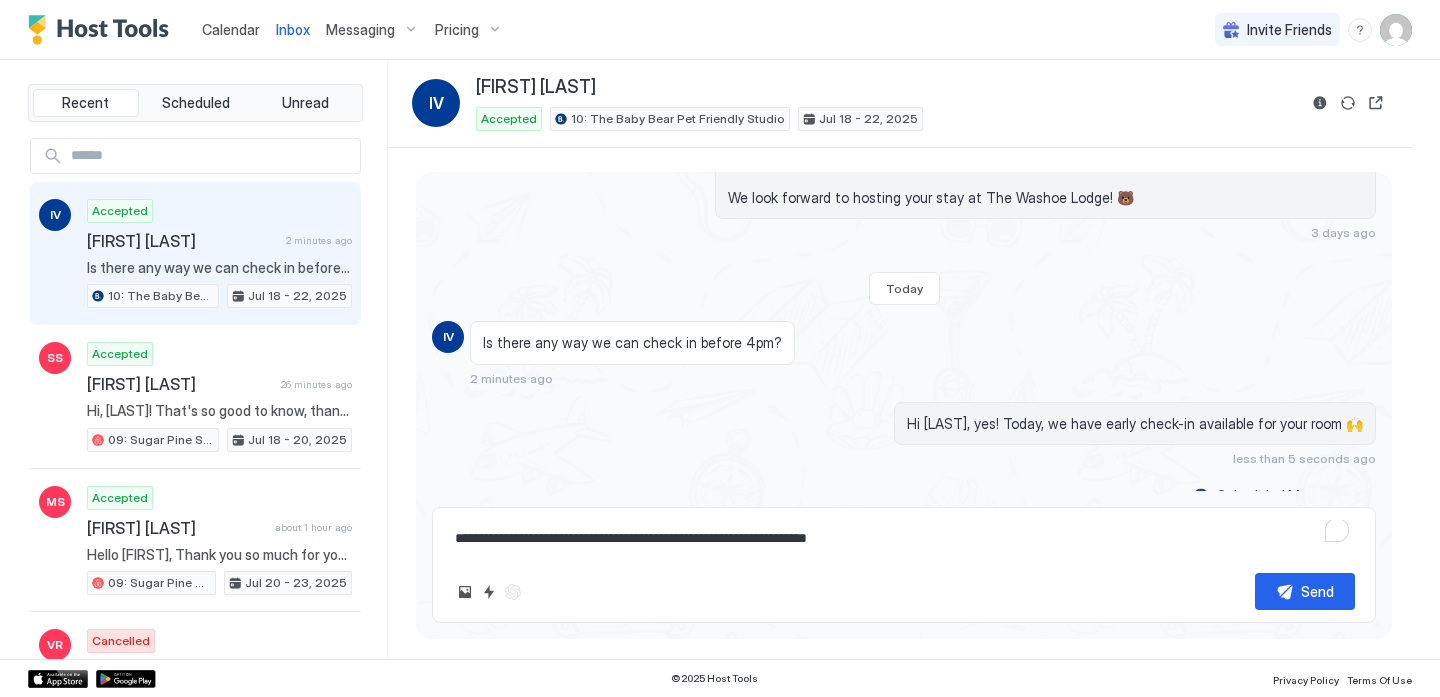 click on "**********" at bounding box center (904, 538) 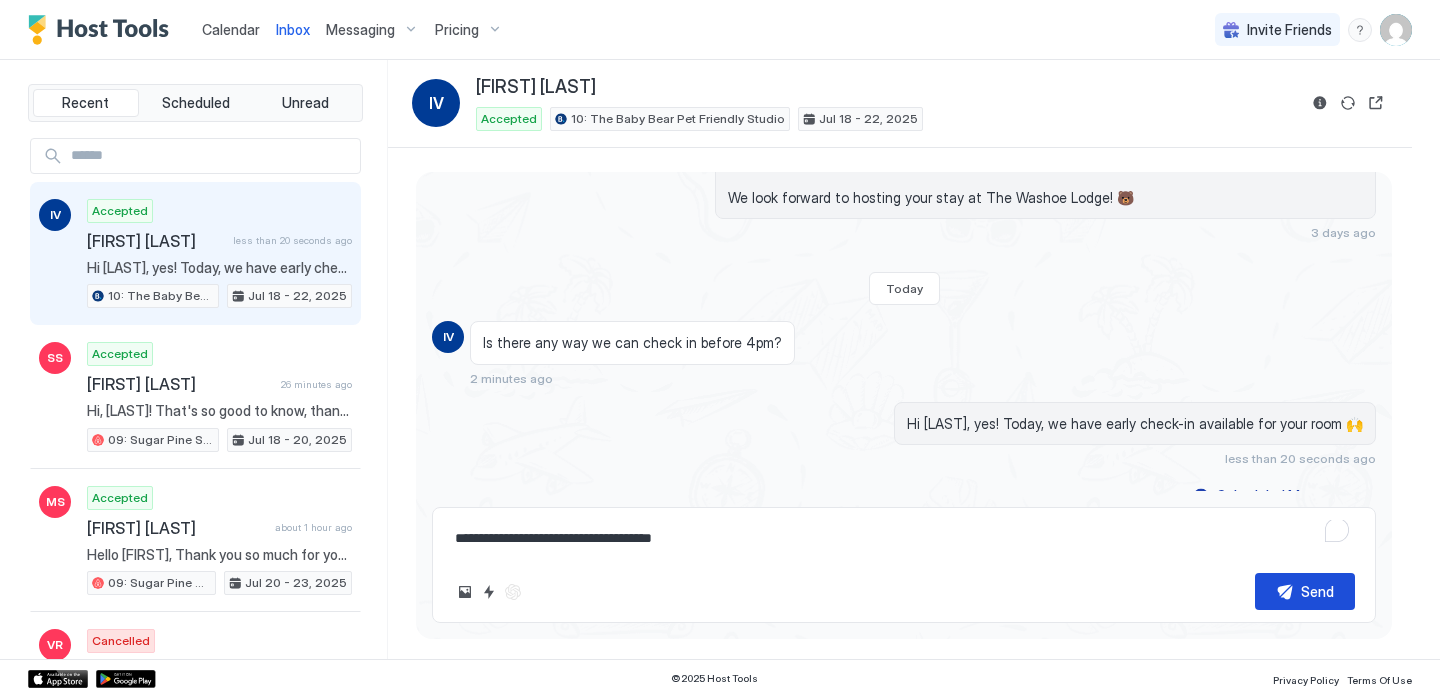 type on "**********" 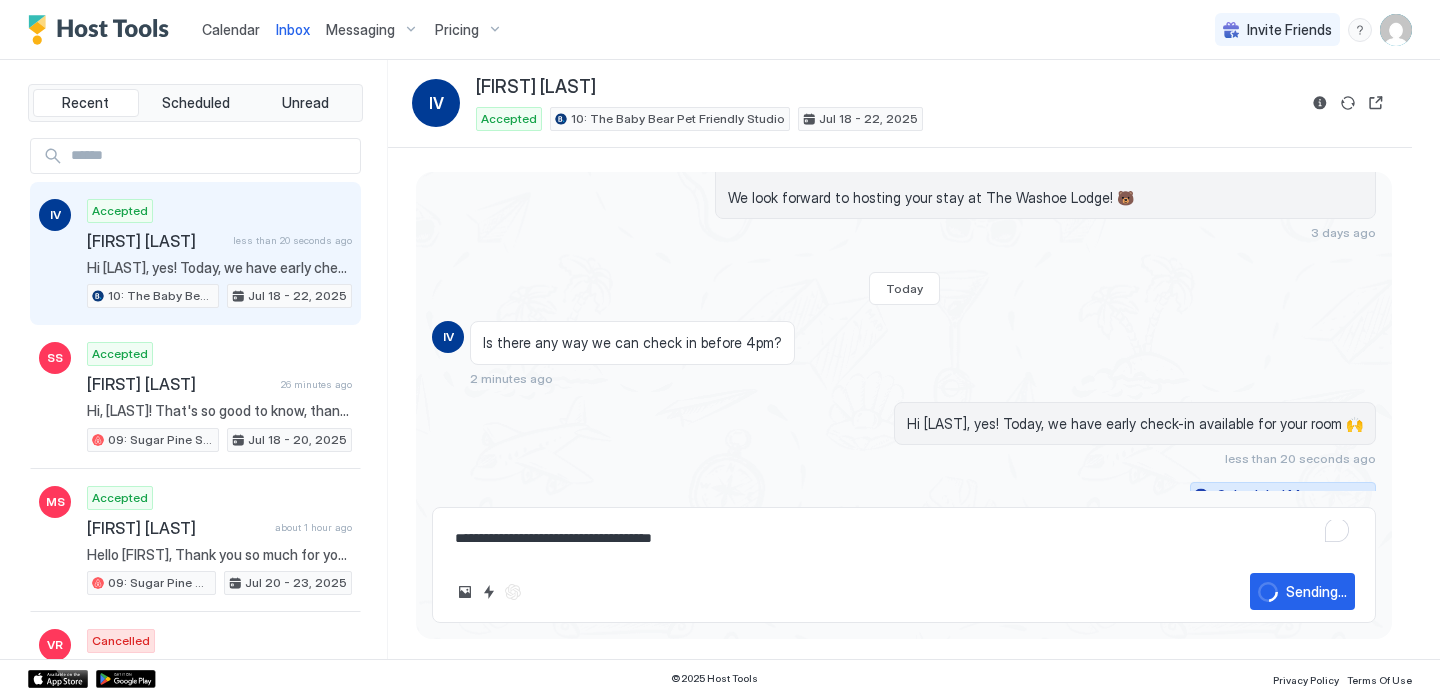 scroll, scrollTop: 226, scrollLeft: 0, axis: vertical 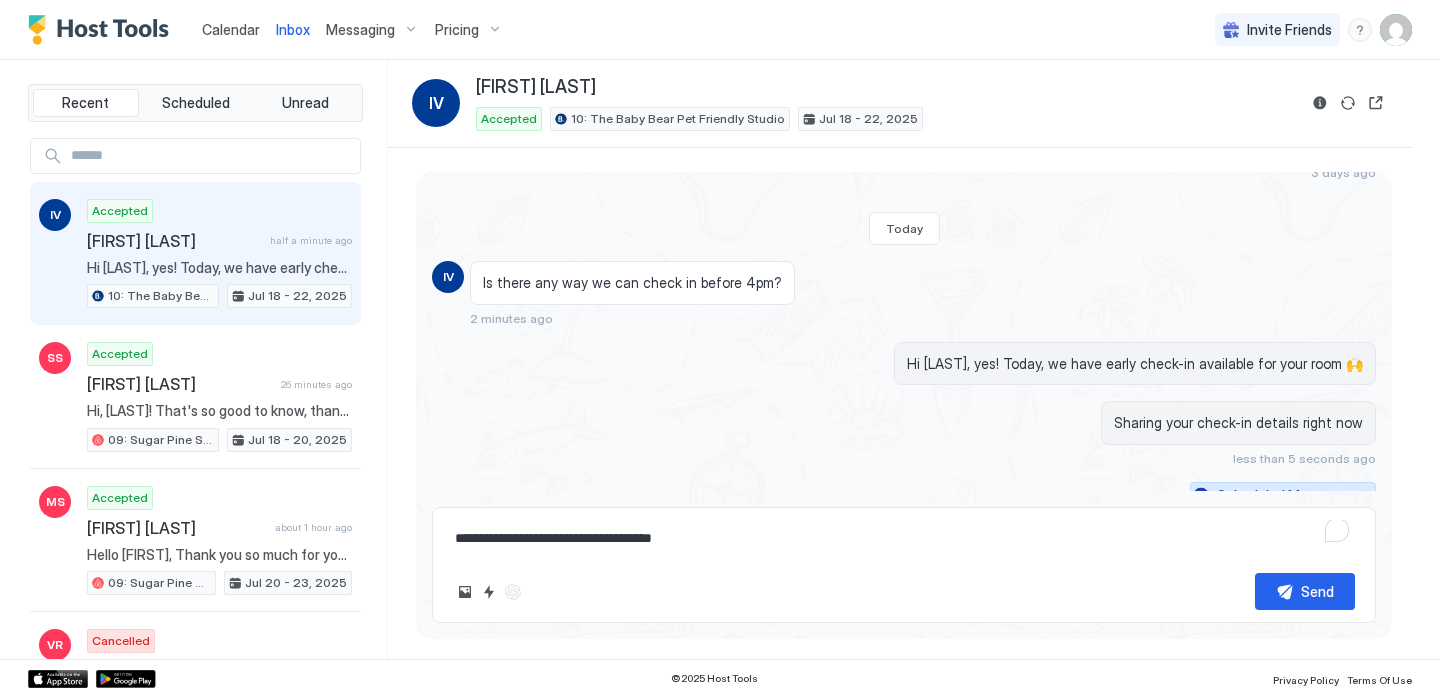 click on "Scheduled Messages" at bounding box center [1285, 495] 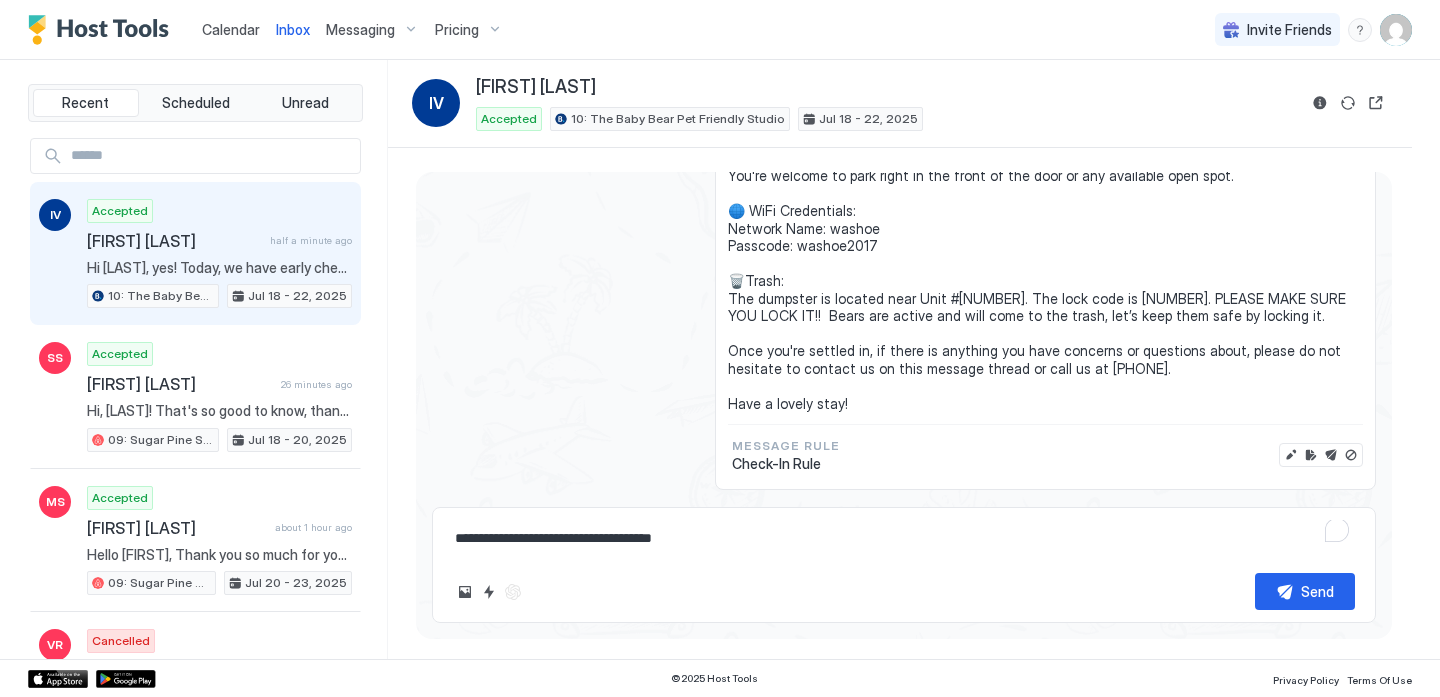 scroll, scrollTop: 837, scrollLeft: 0, axis: vertical 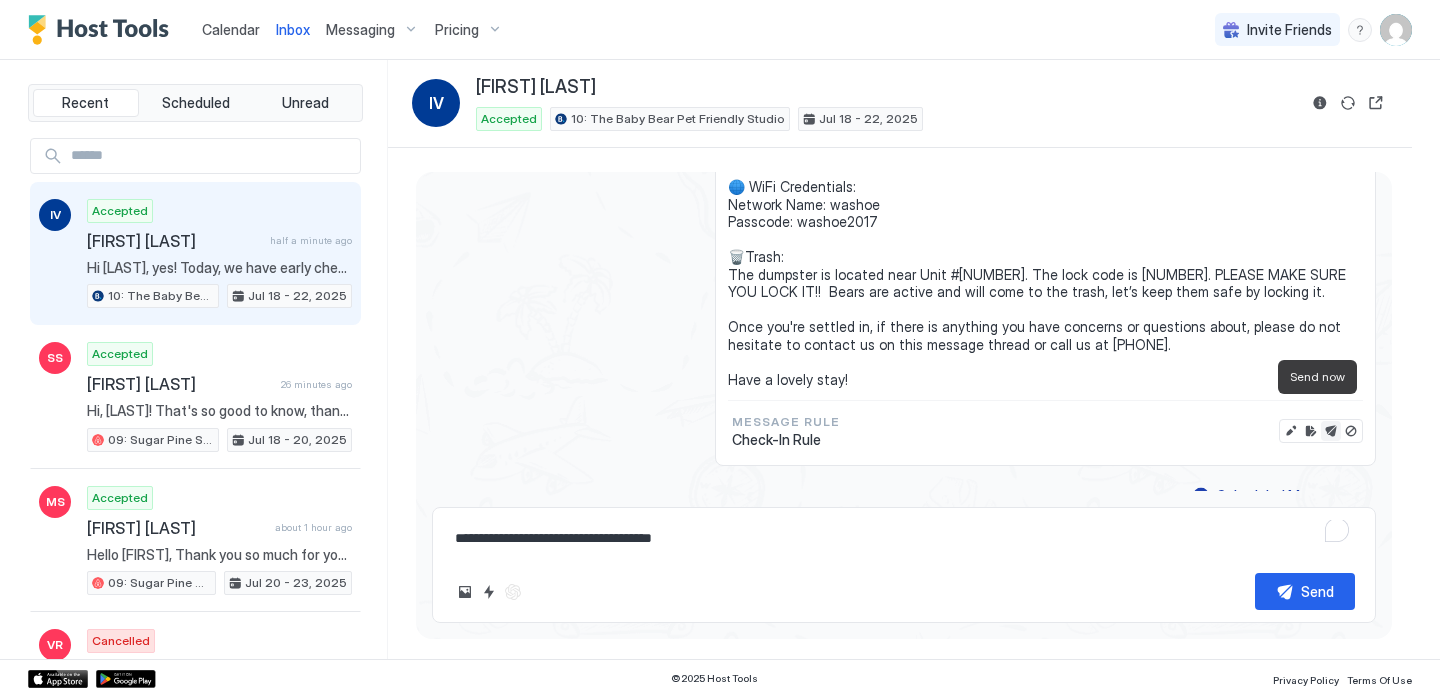 click at bounding box center [1331, 431] 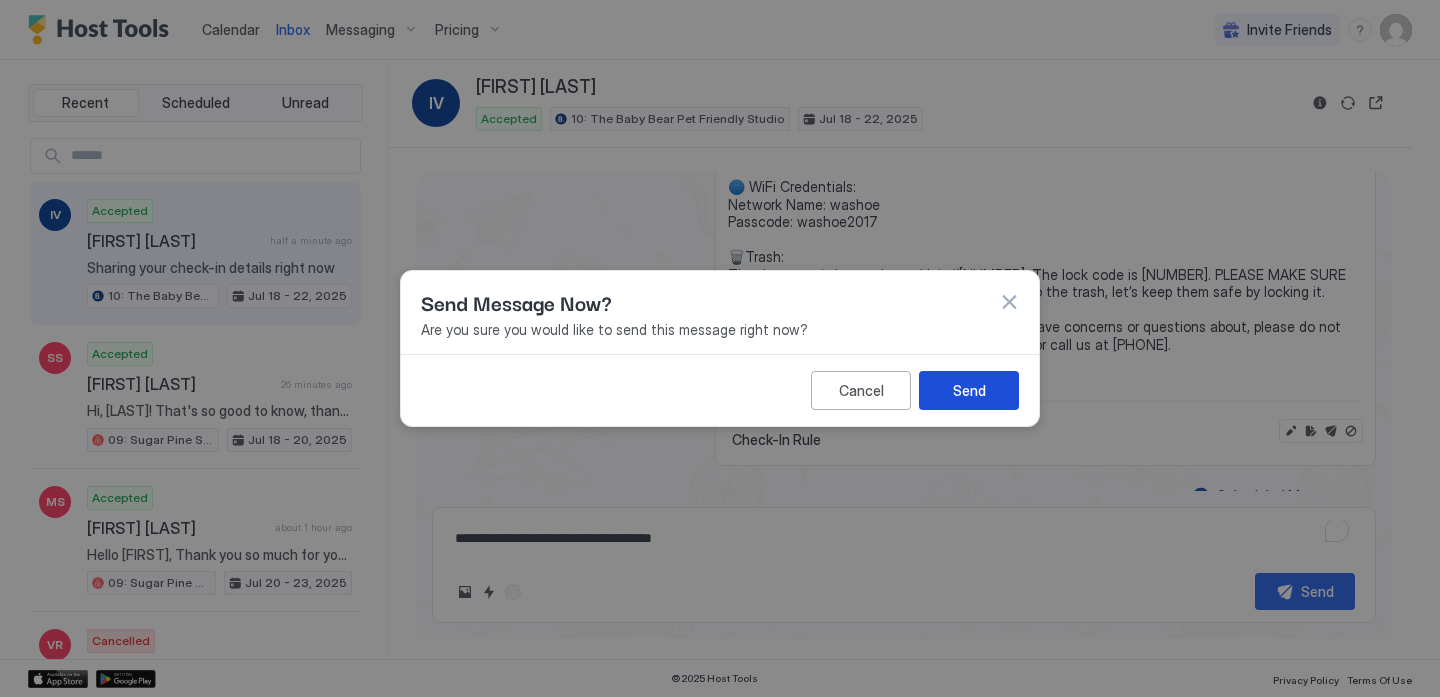 click on "Send" at bounding box center (969, 390) 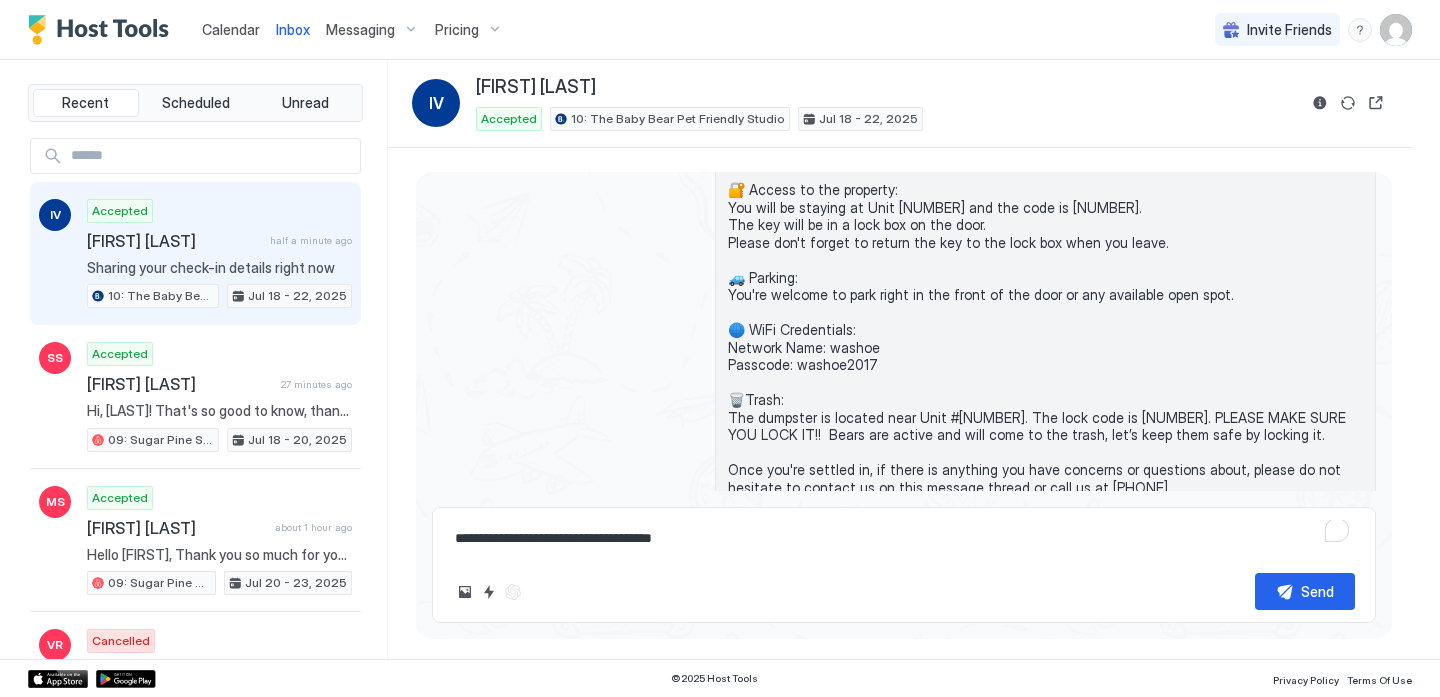 scroll, scrollTop: 718, scrollLeft: 0, axis: vertical 